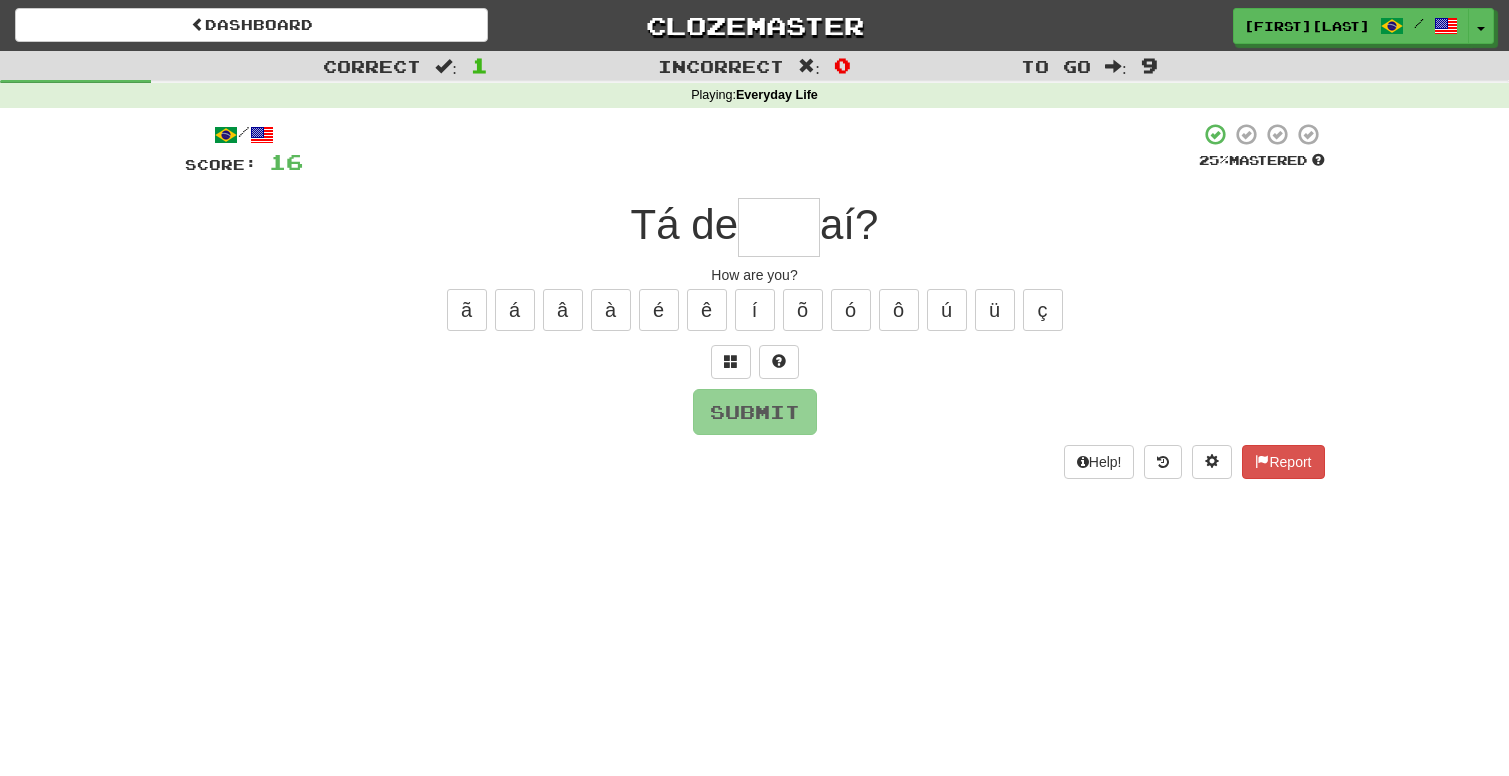 scroll, scrollTop: 0, scrollLeft: 0, axis: both 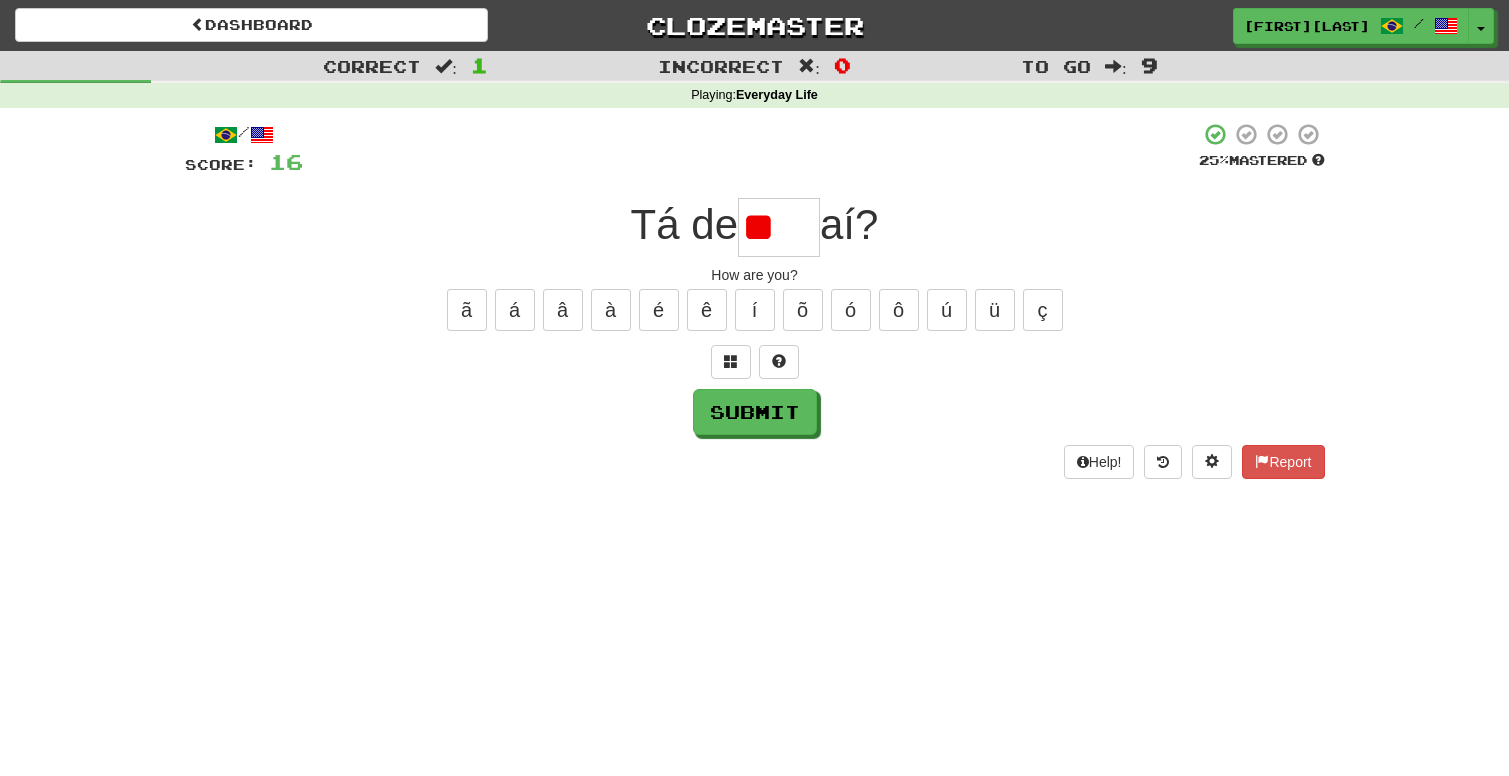 type on "*" 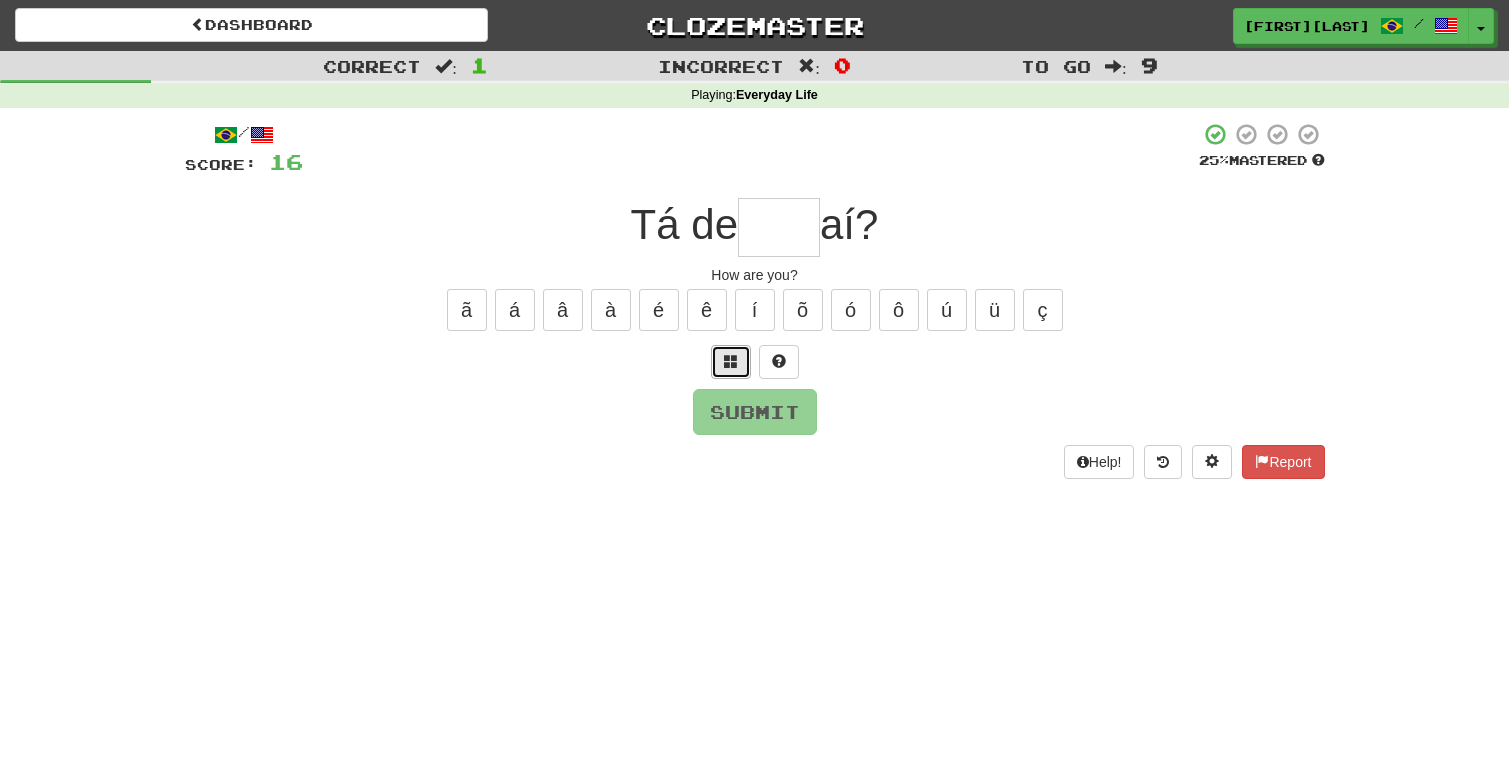 click at bounding box center [731, 361] 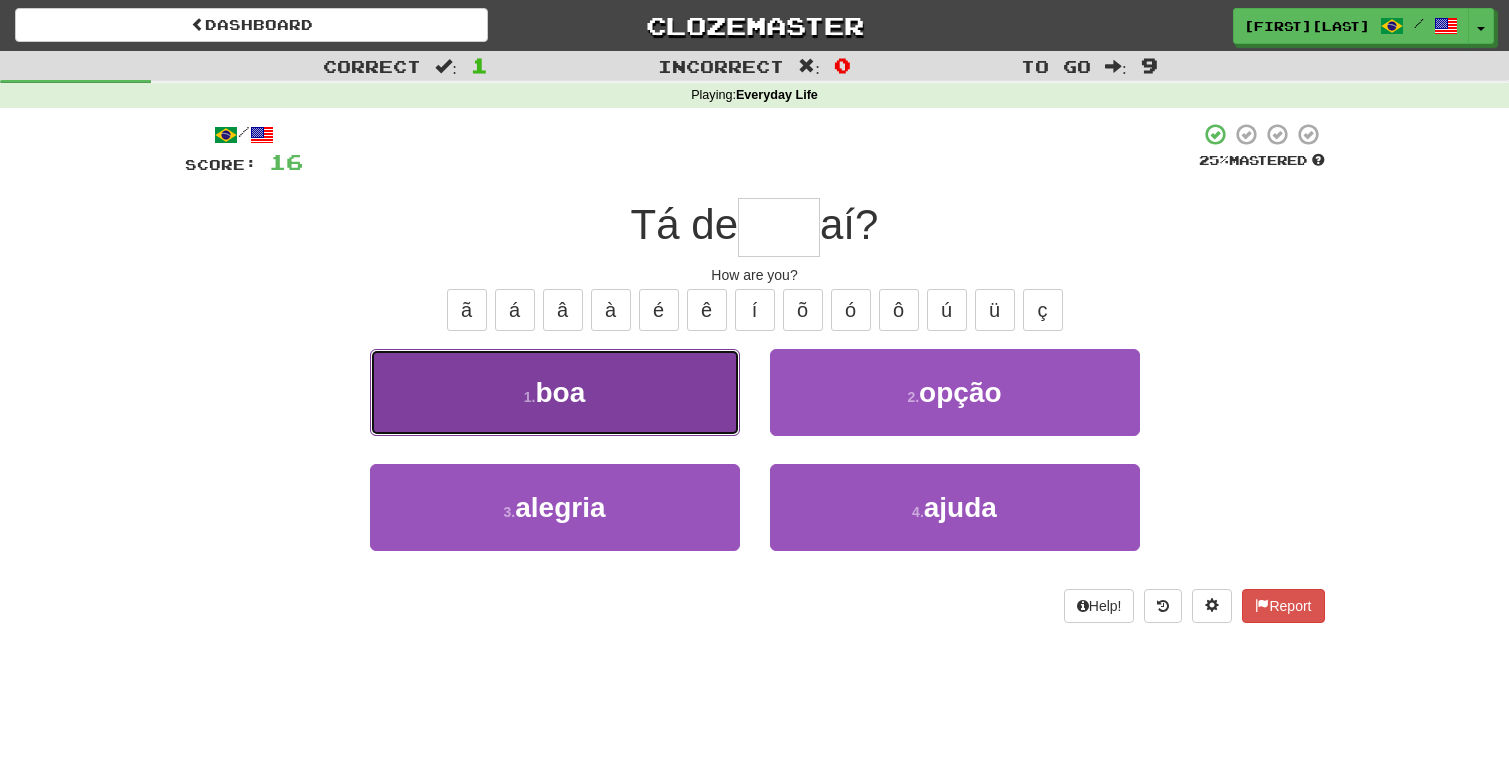 click on "1 .  boa" at bounding box center (555, 392) 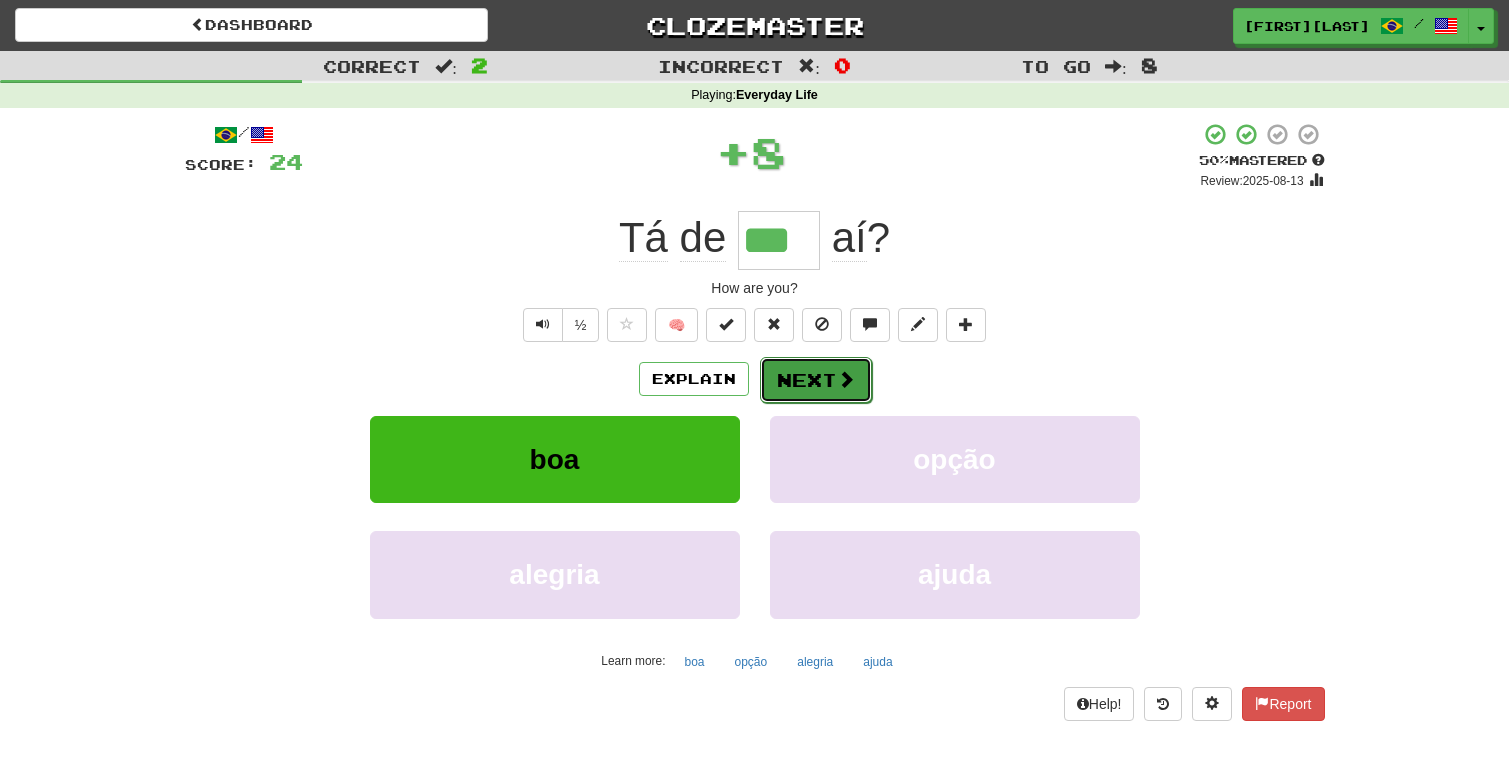 click at bounding box center (846, 379) 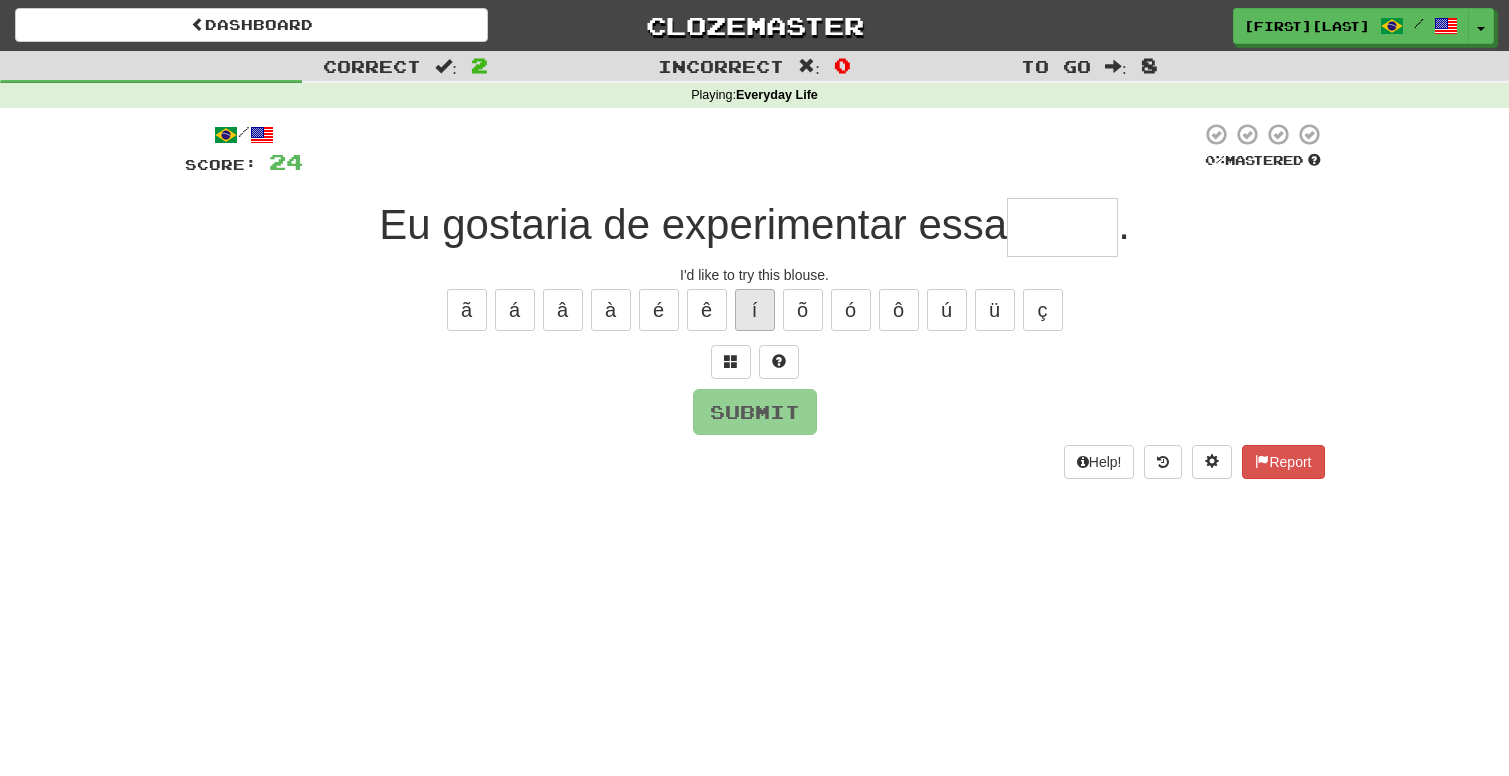 type on "*" 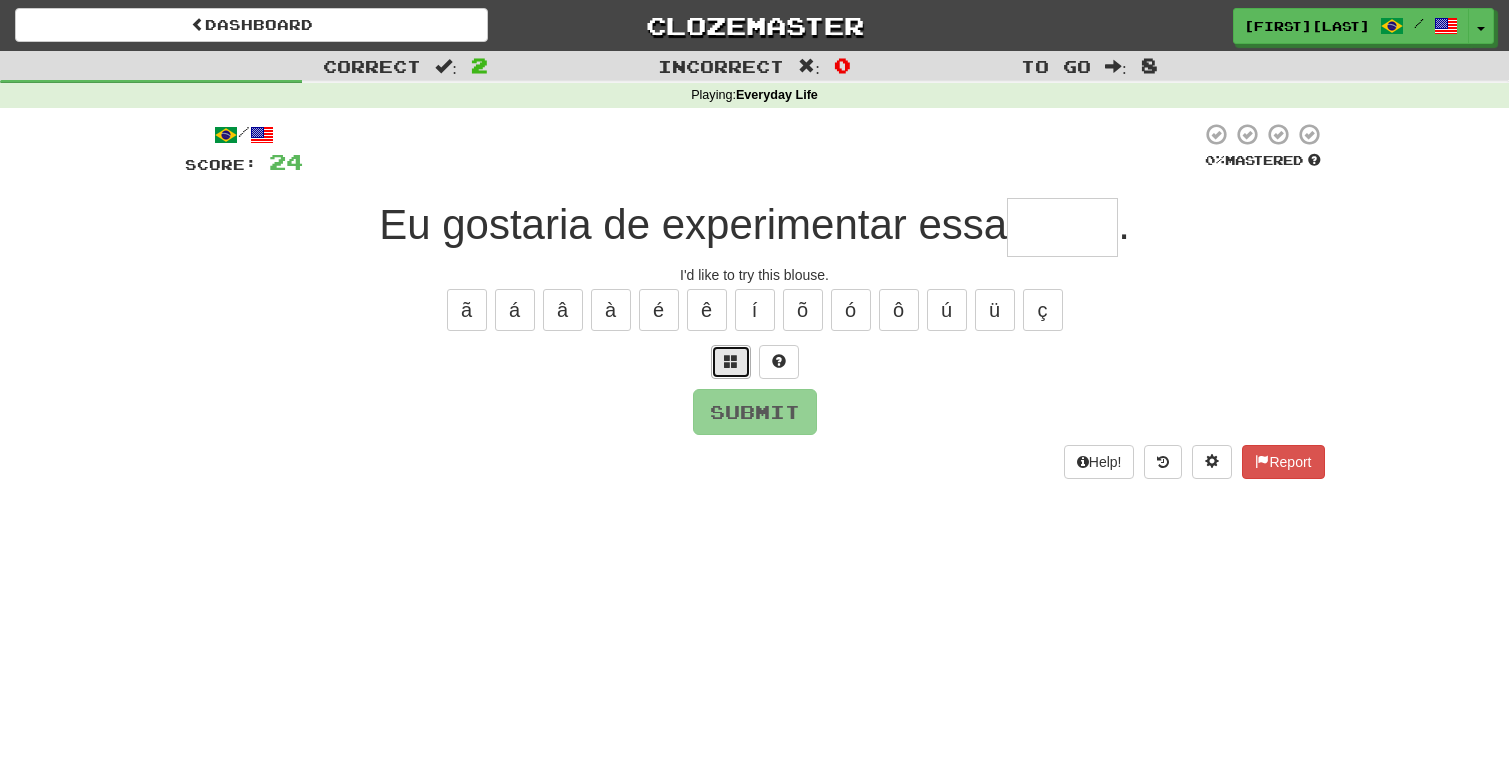 click at bounding box center [731, 361] 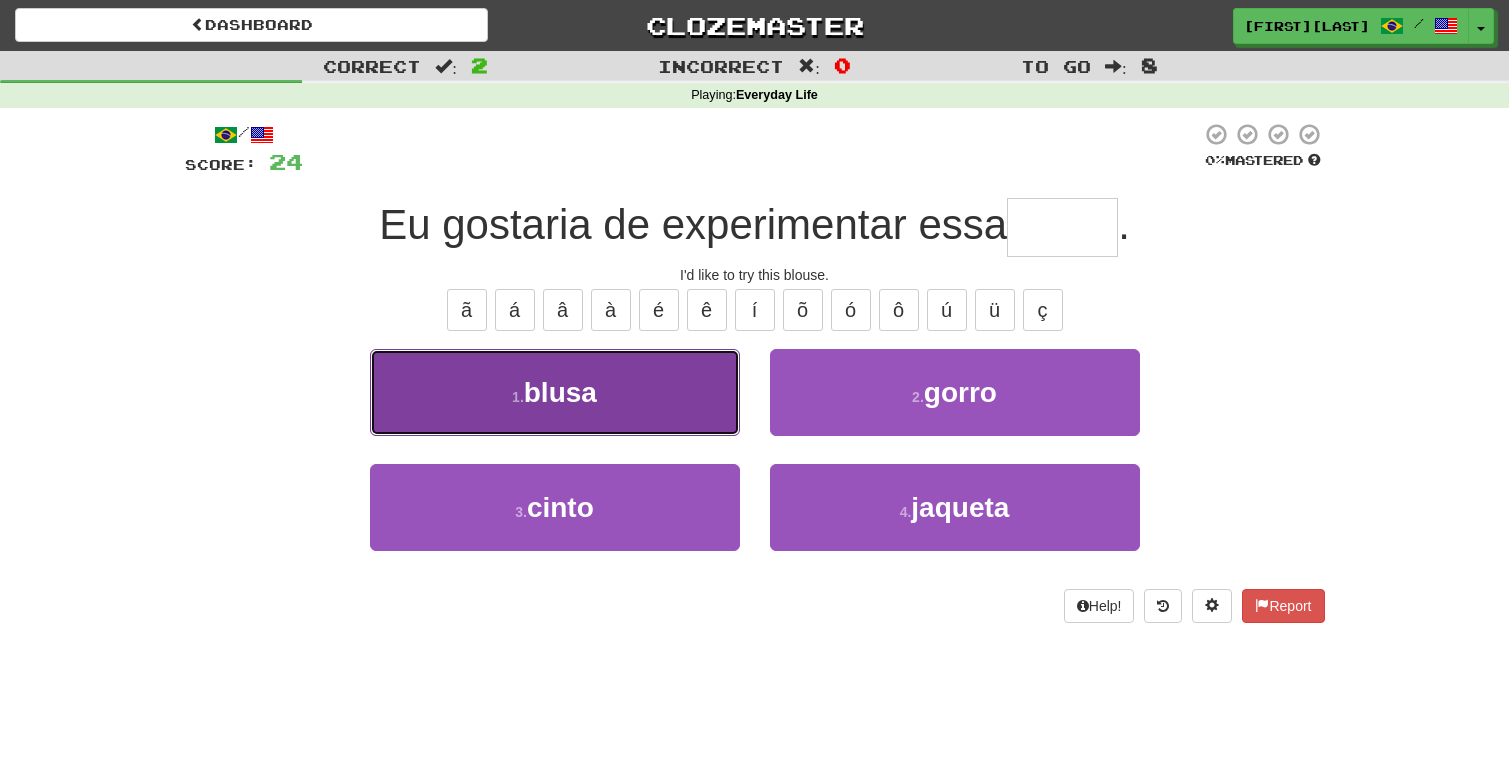 click on "1 .  blusa" at bounding box center [555, 392] 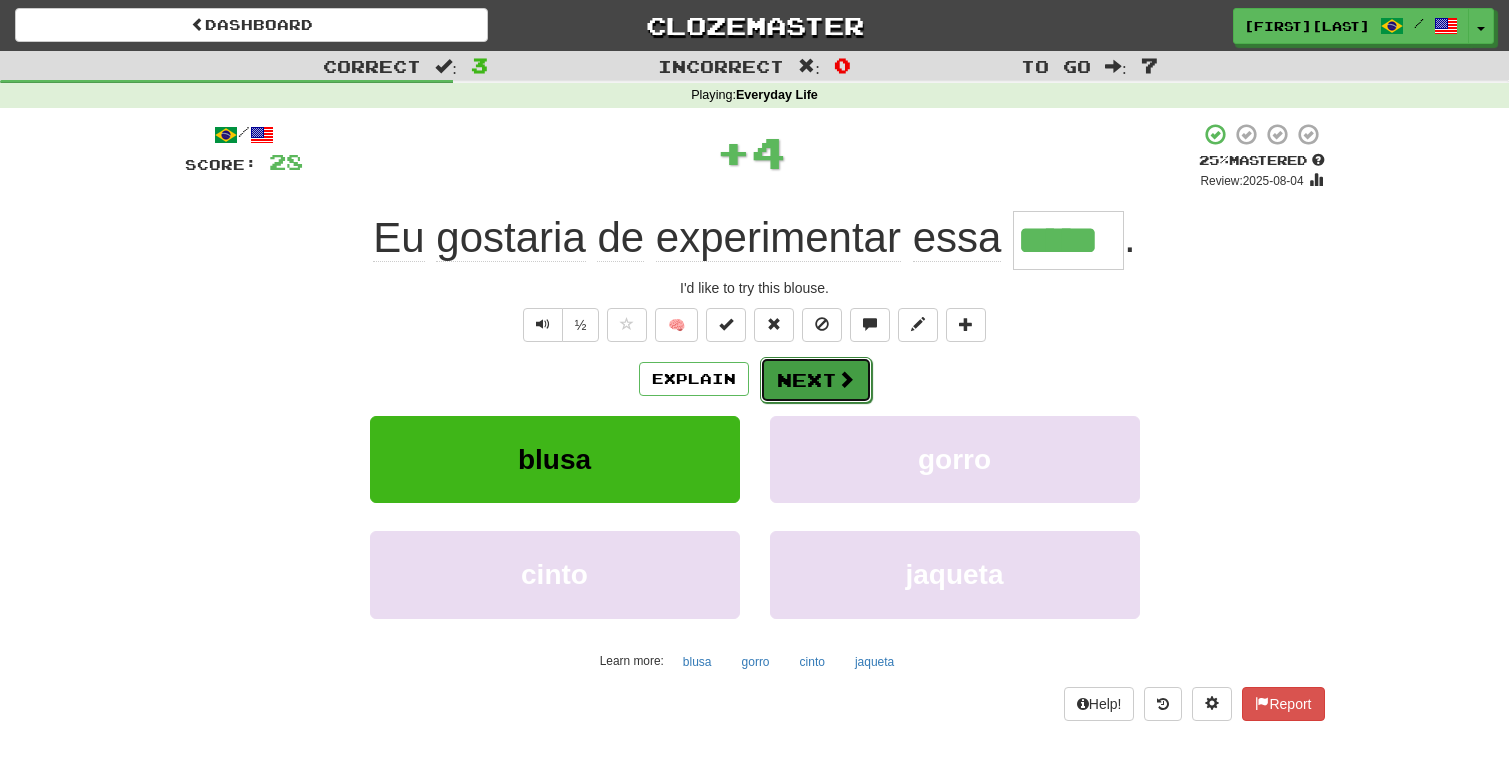 click on "Next" at bounding box center [816, 380] 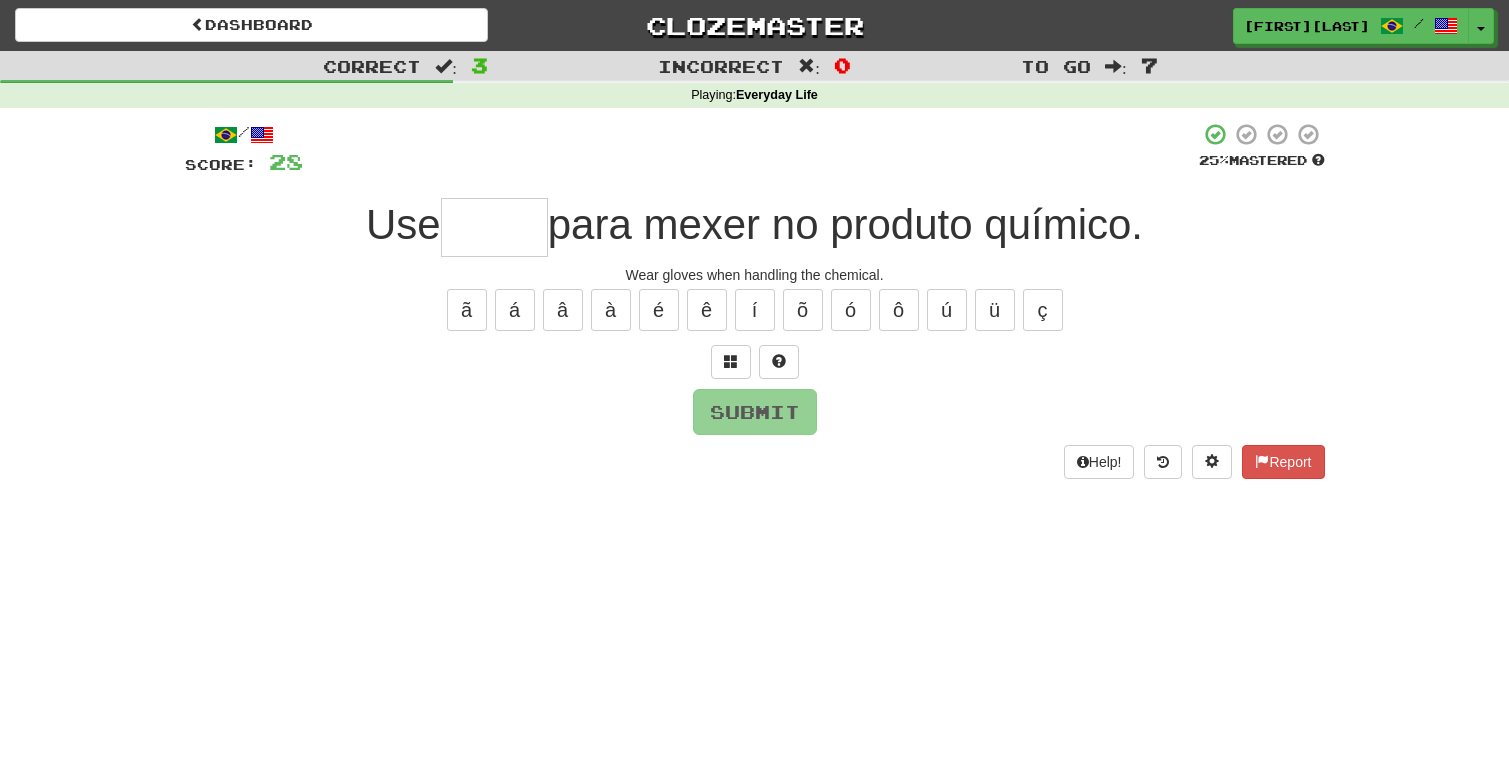 type on "*" 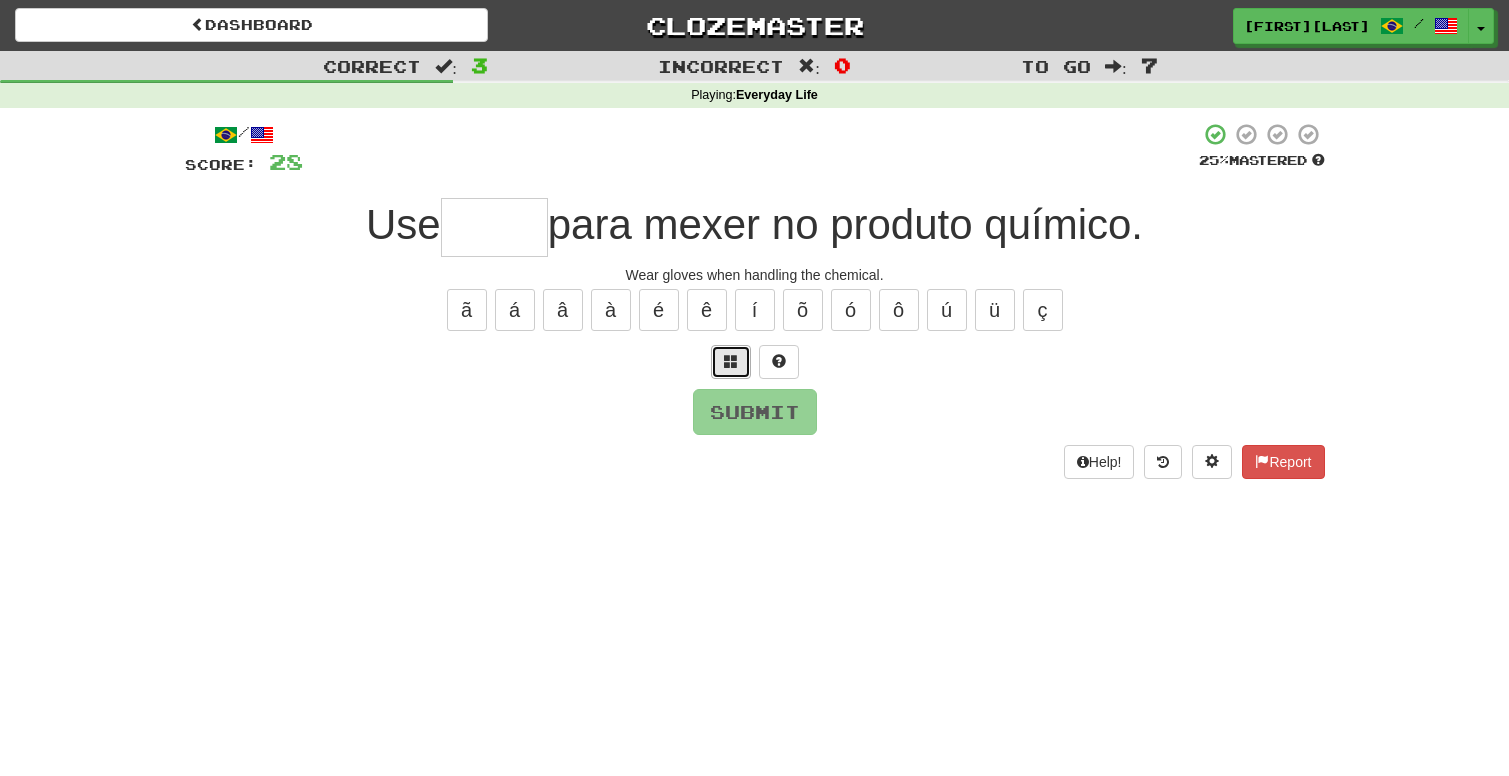click at bounding box center (731, 361) 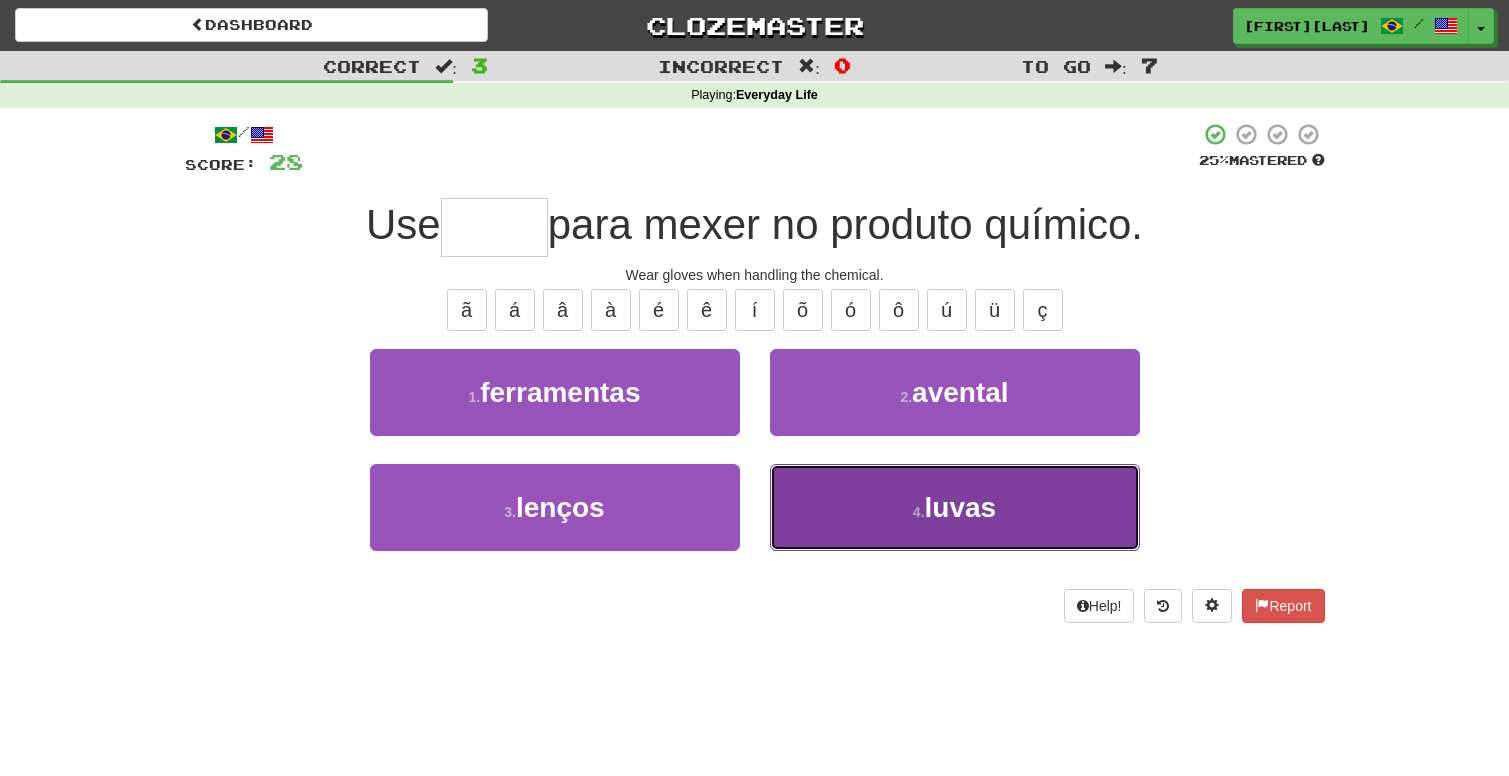 click on "4 .  luvas" at bounding box center [955, 507] 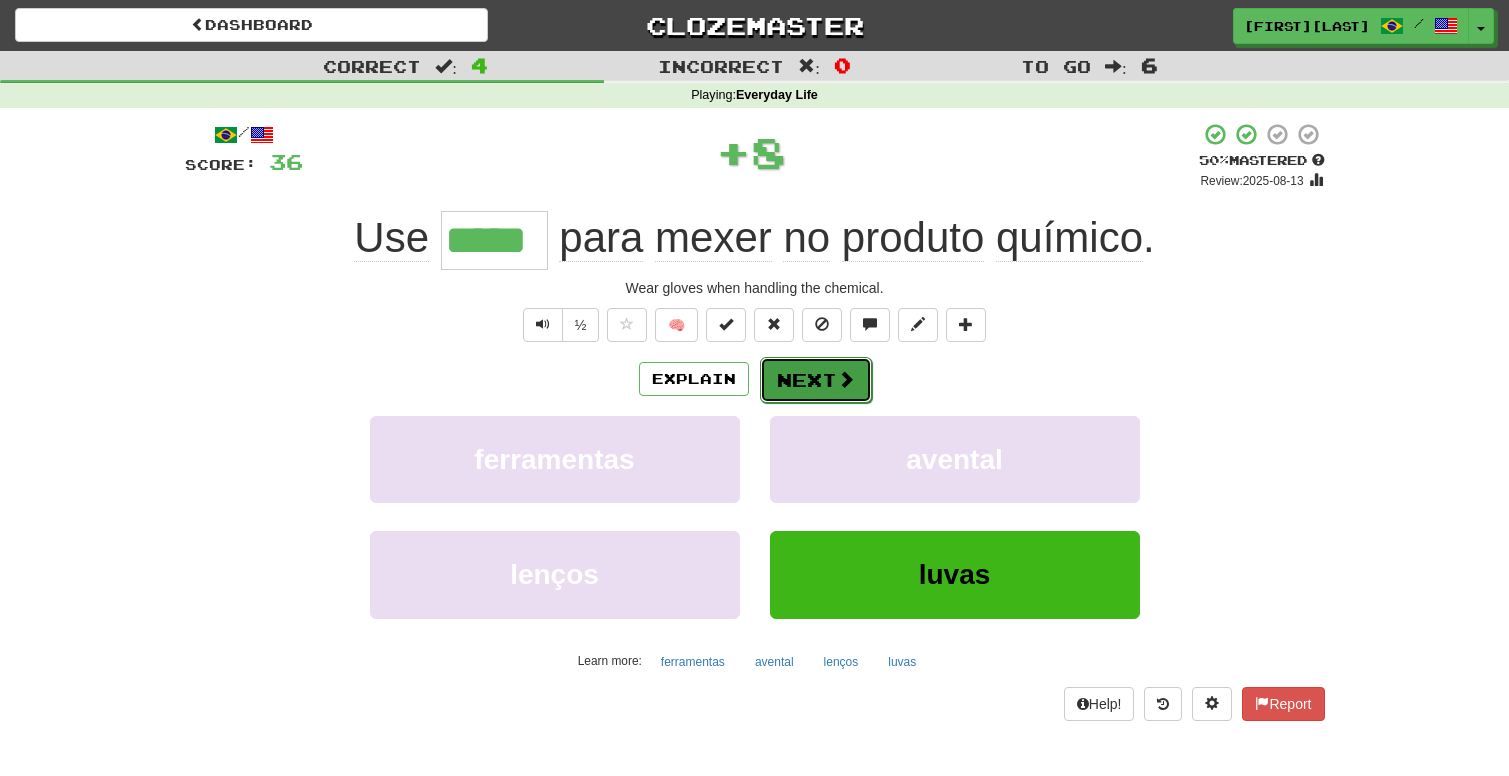 click on "Next" at bounding box center [816, 380] 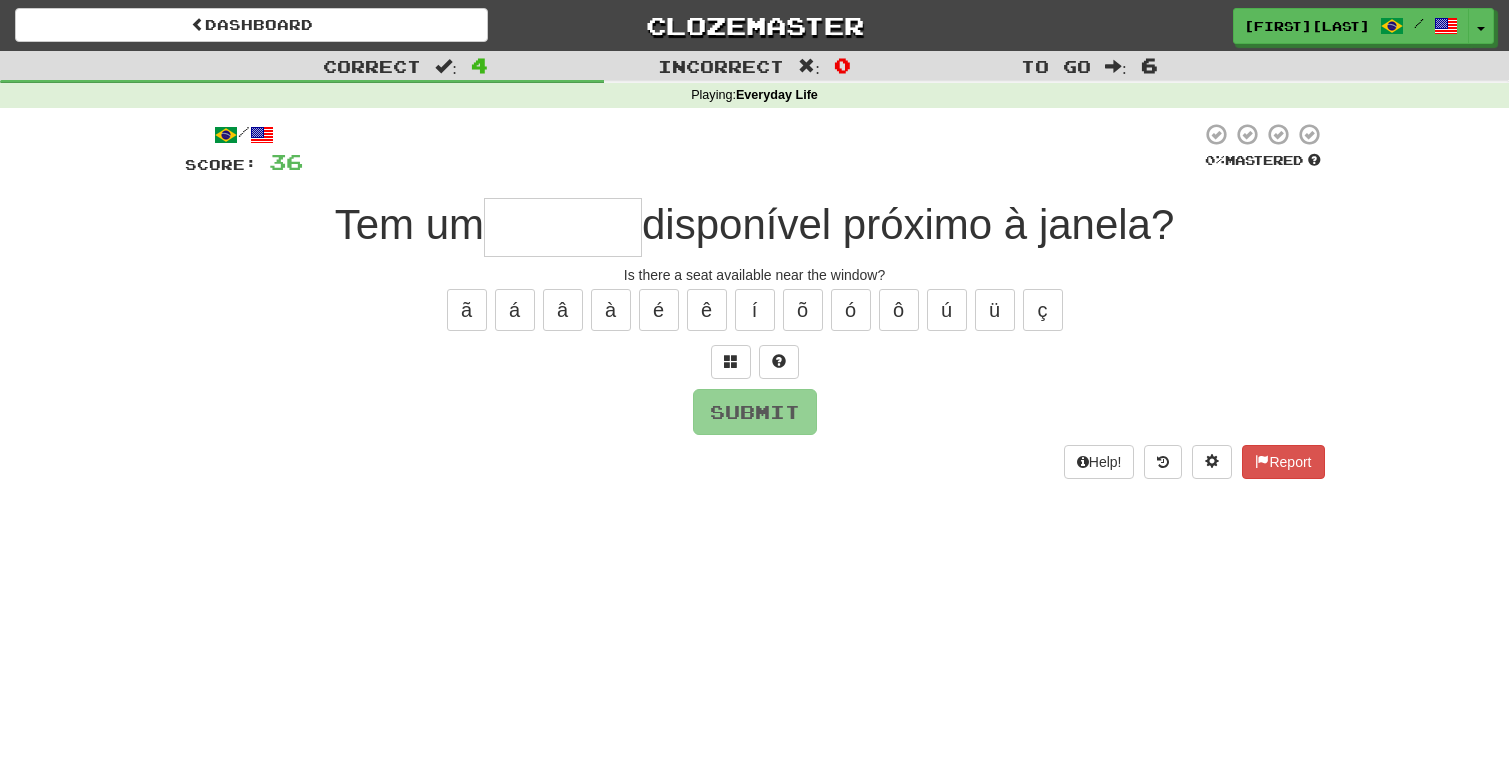 type on "*" 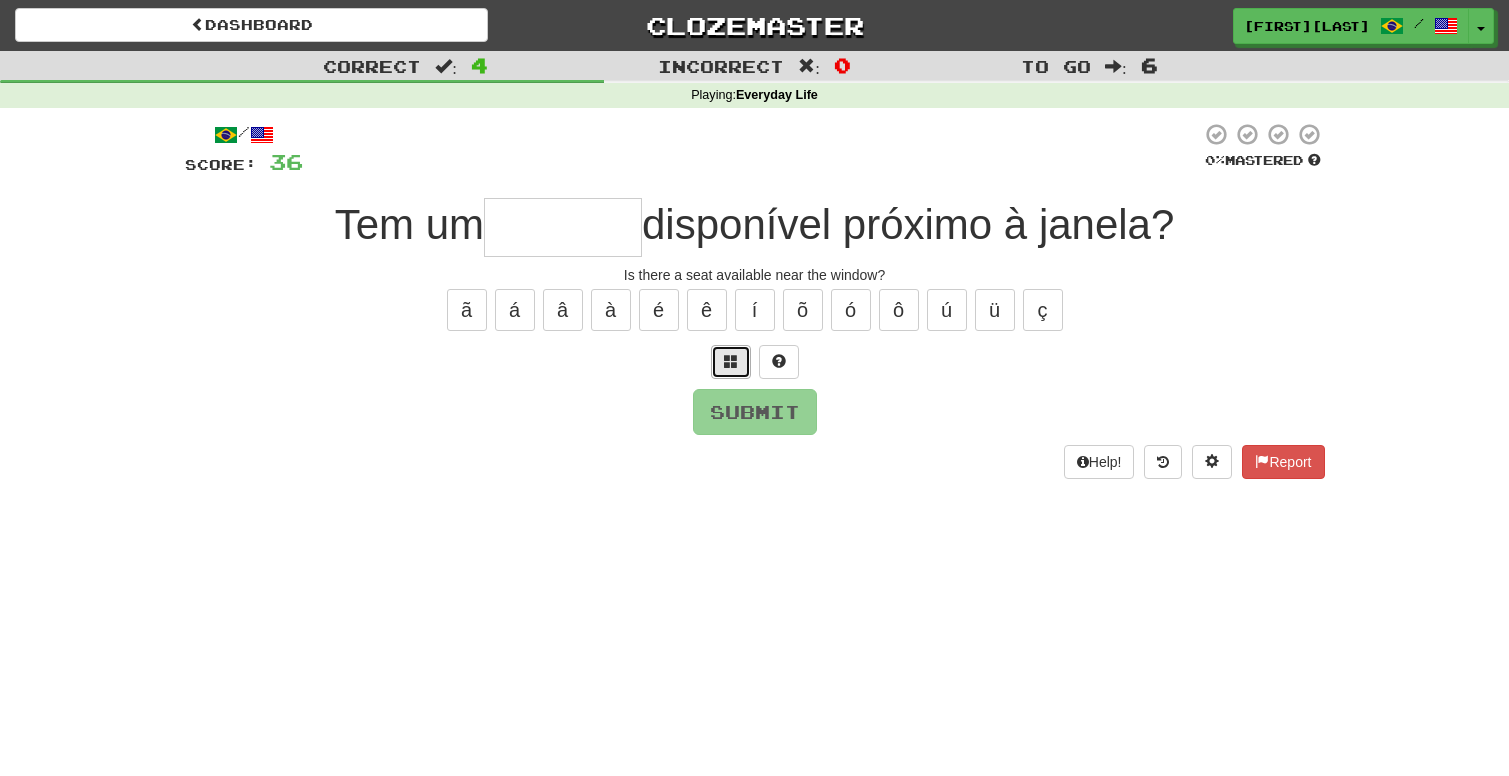 click at bounding box center [731, 361] 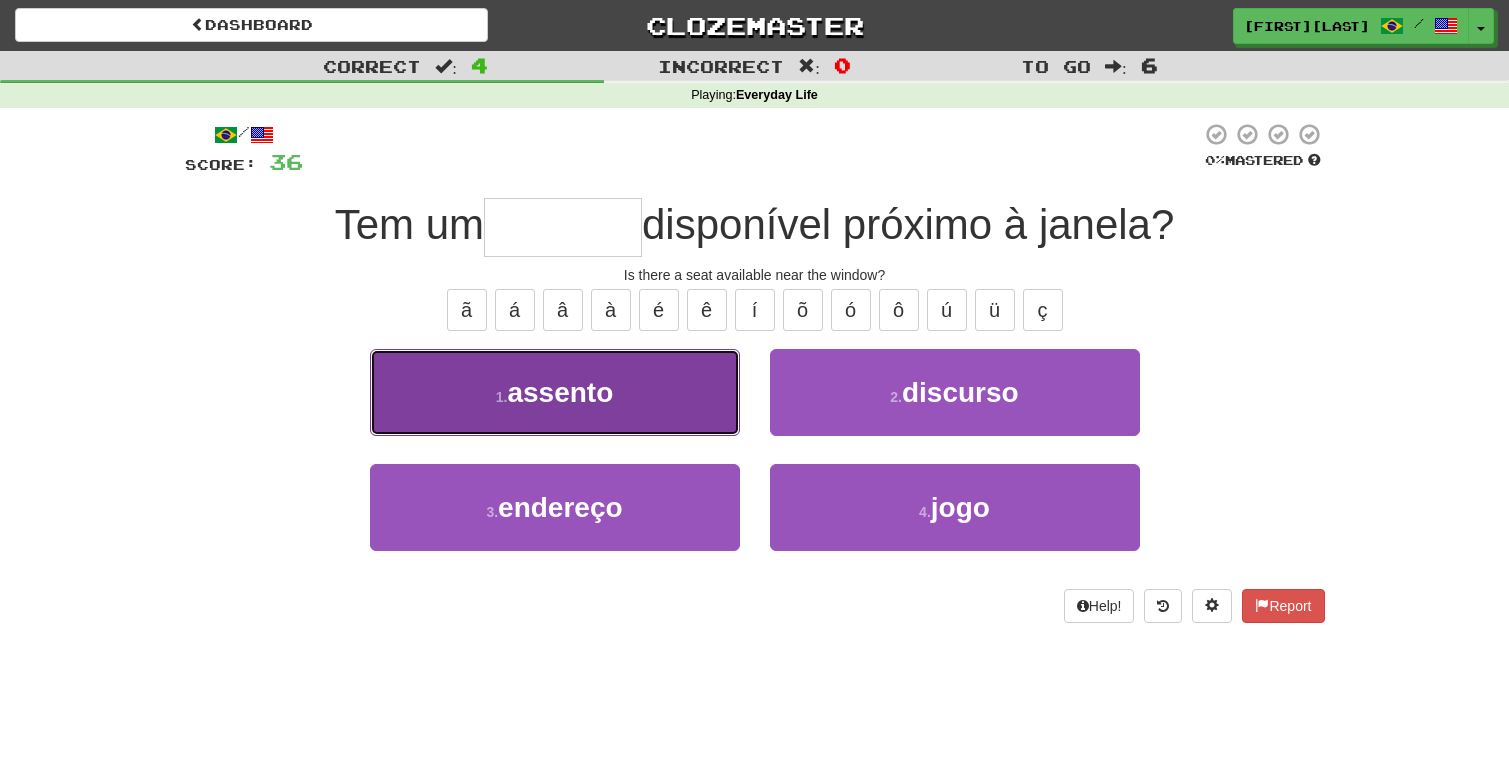 click on "assento" at bounding box center (560, 392) 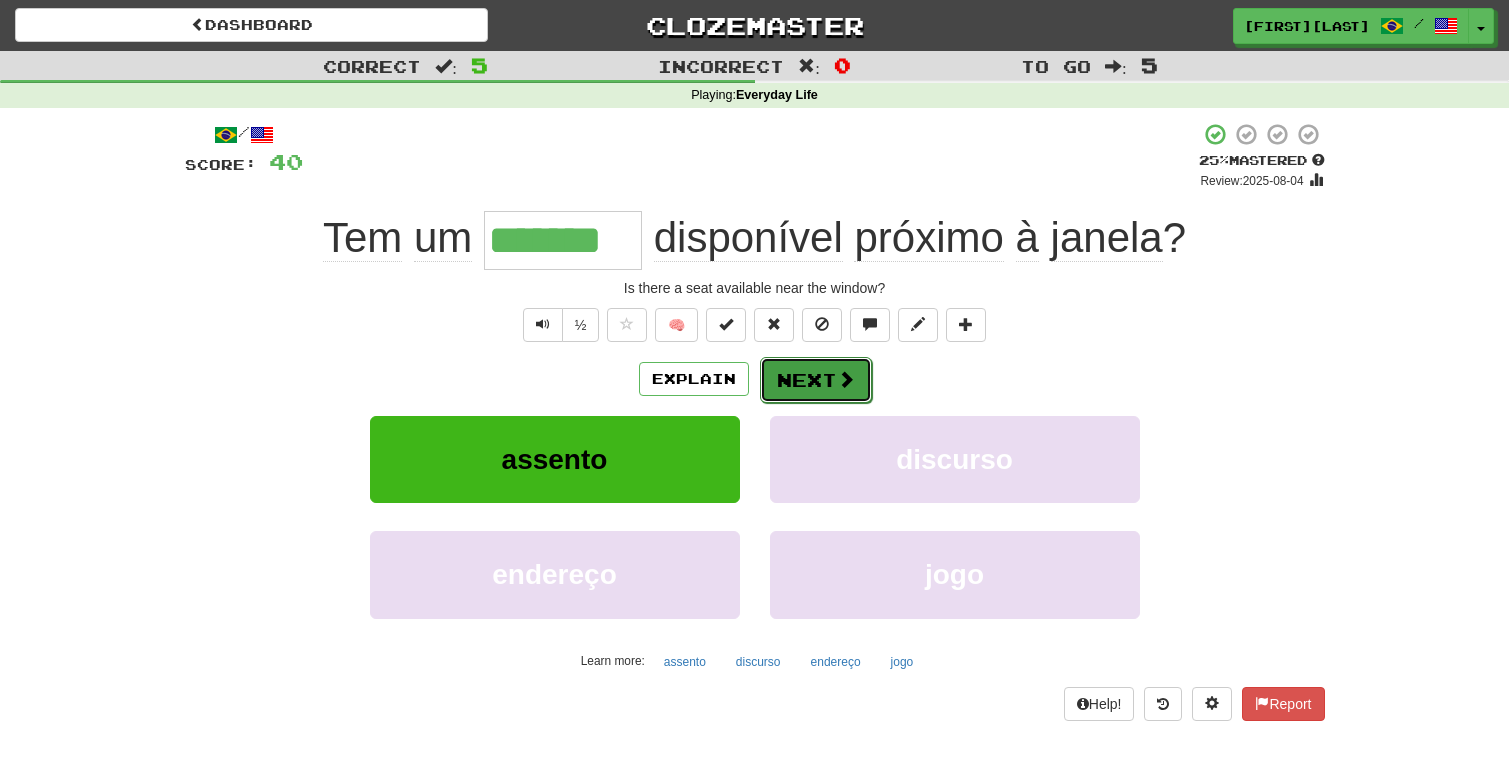 click on "Next" at bounding box center (816, 380) 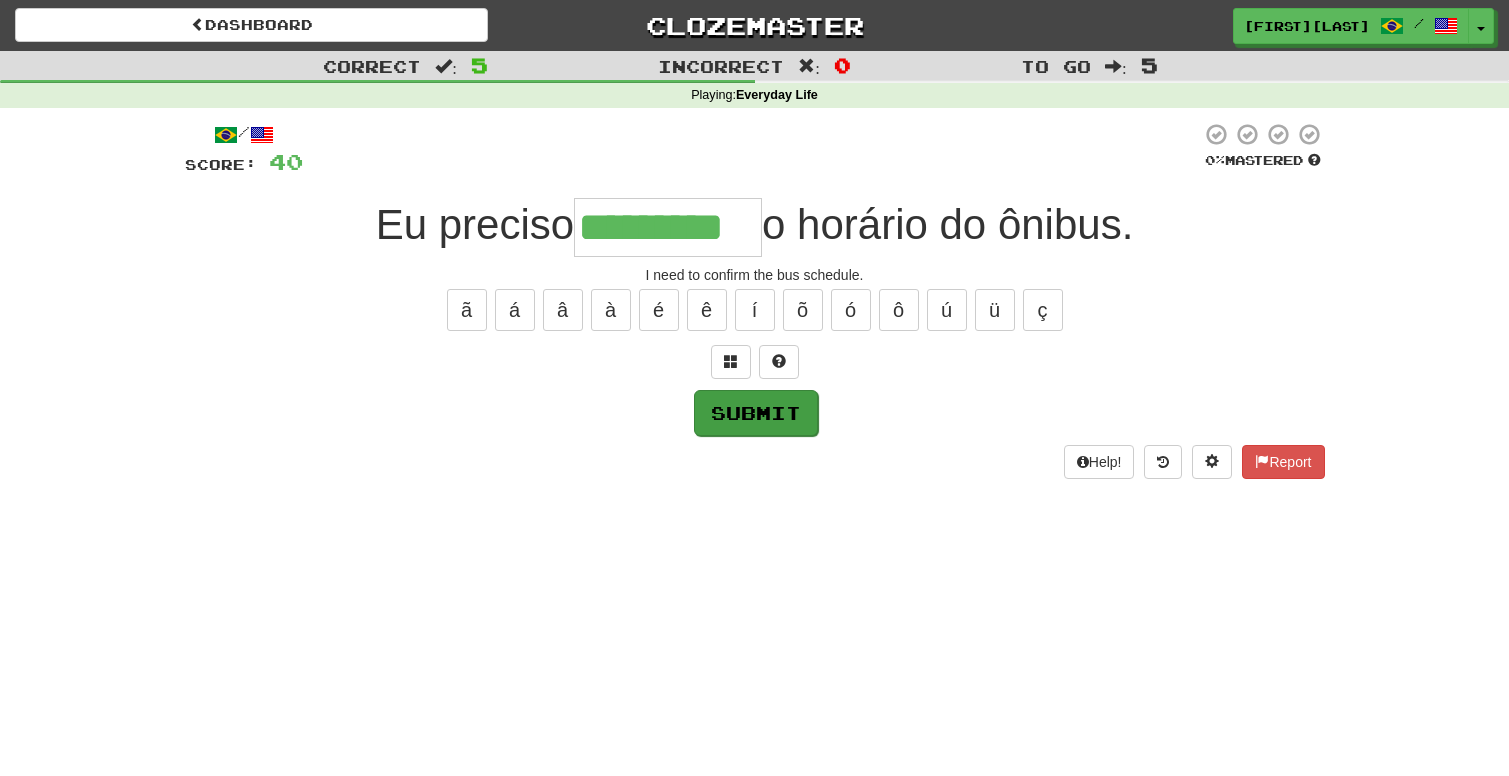 type on "*********" 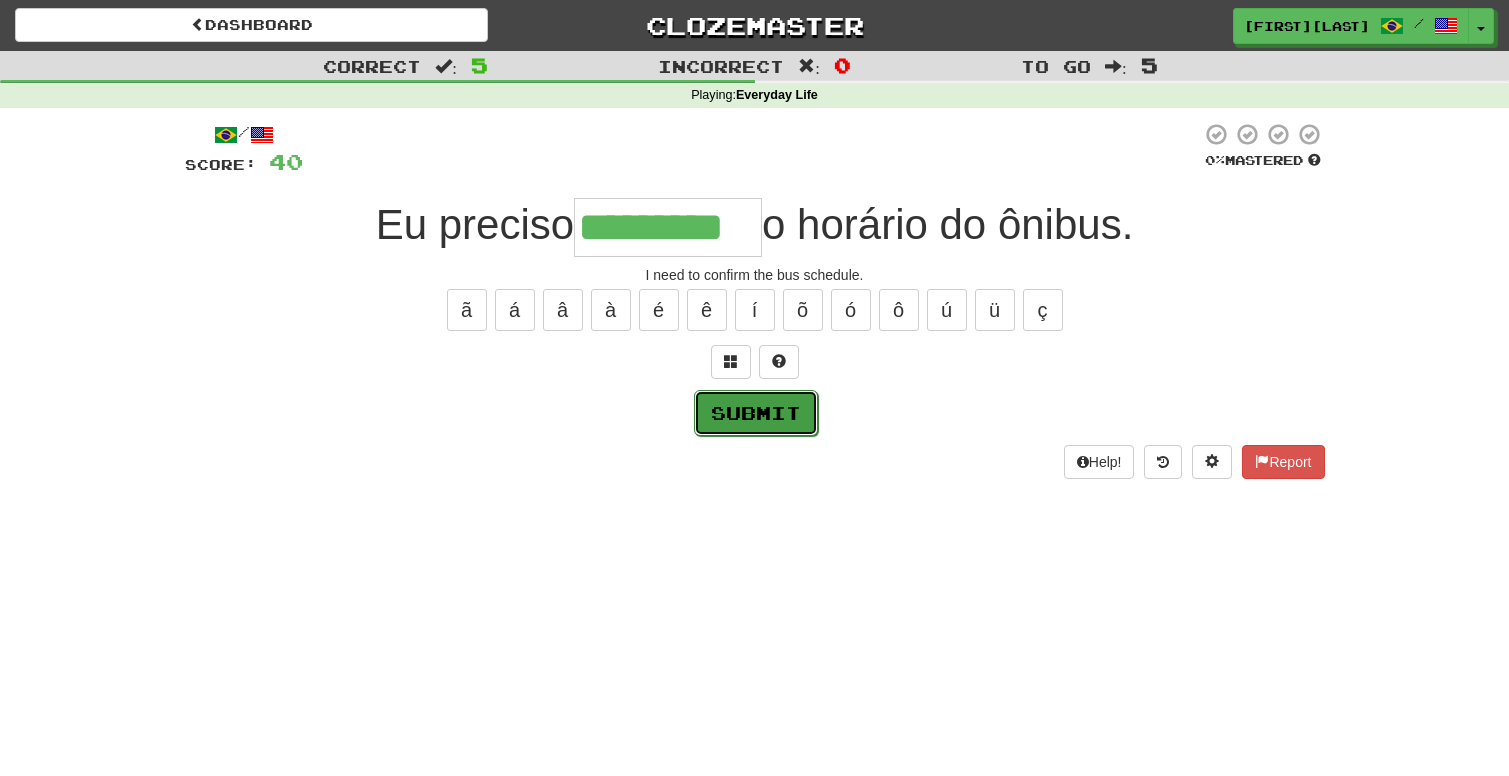 click on "Submit" at bounding box center [756, 413] 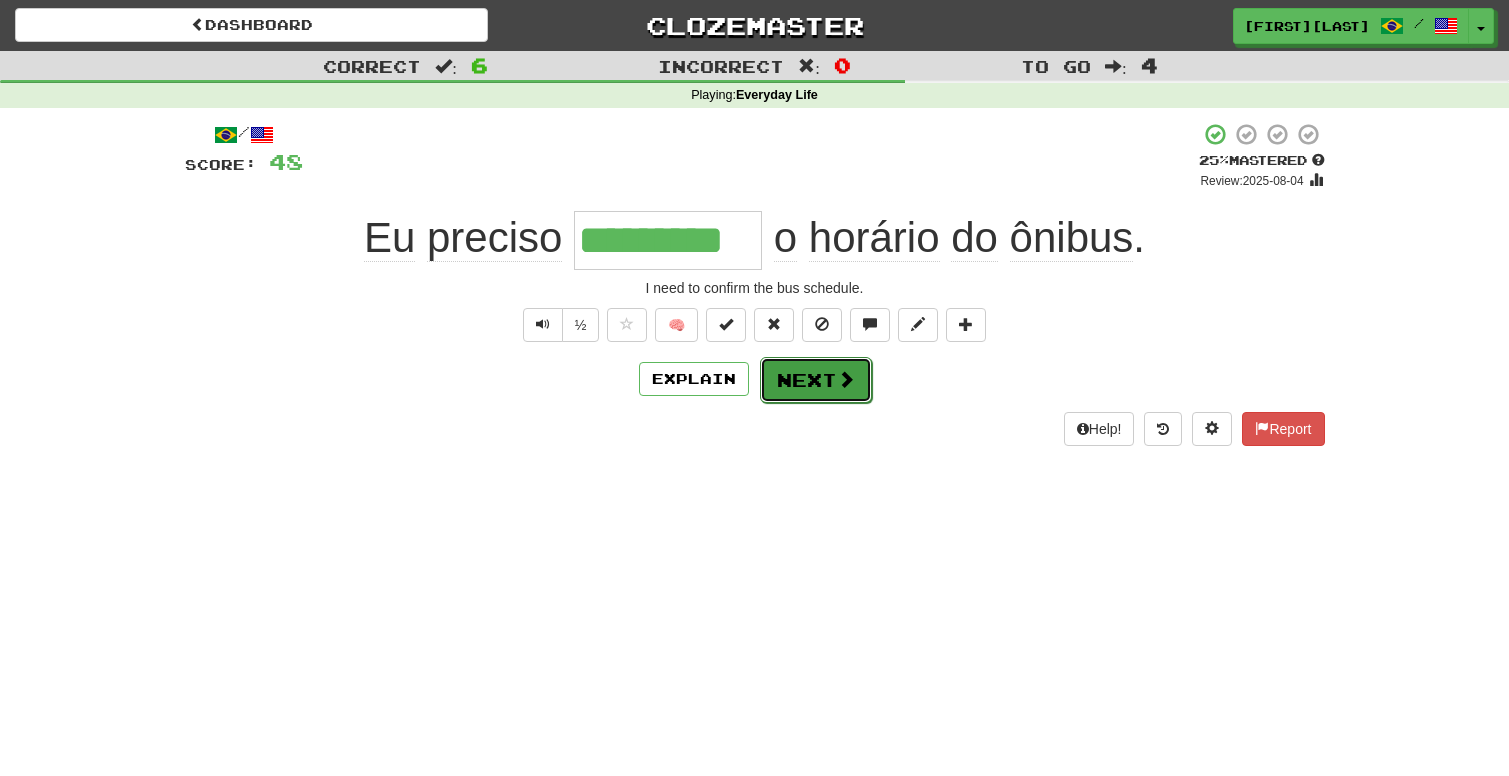click on "Next" at bounding box center [816, 380] 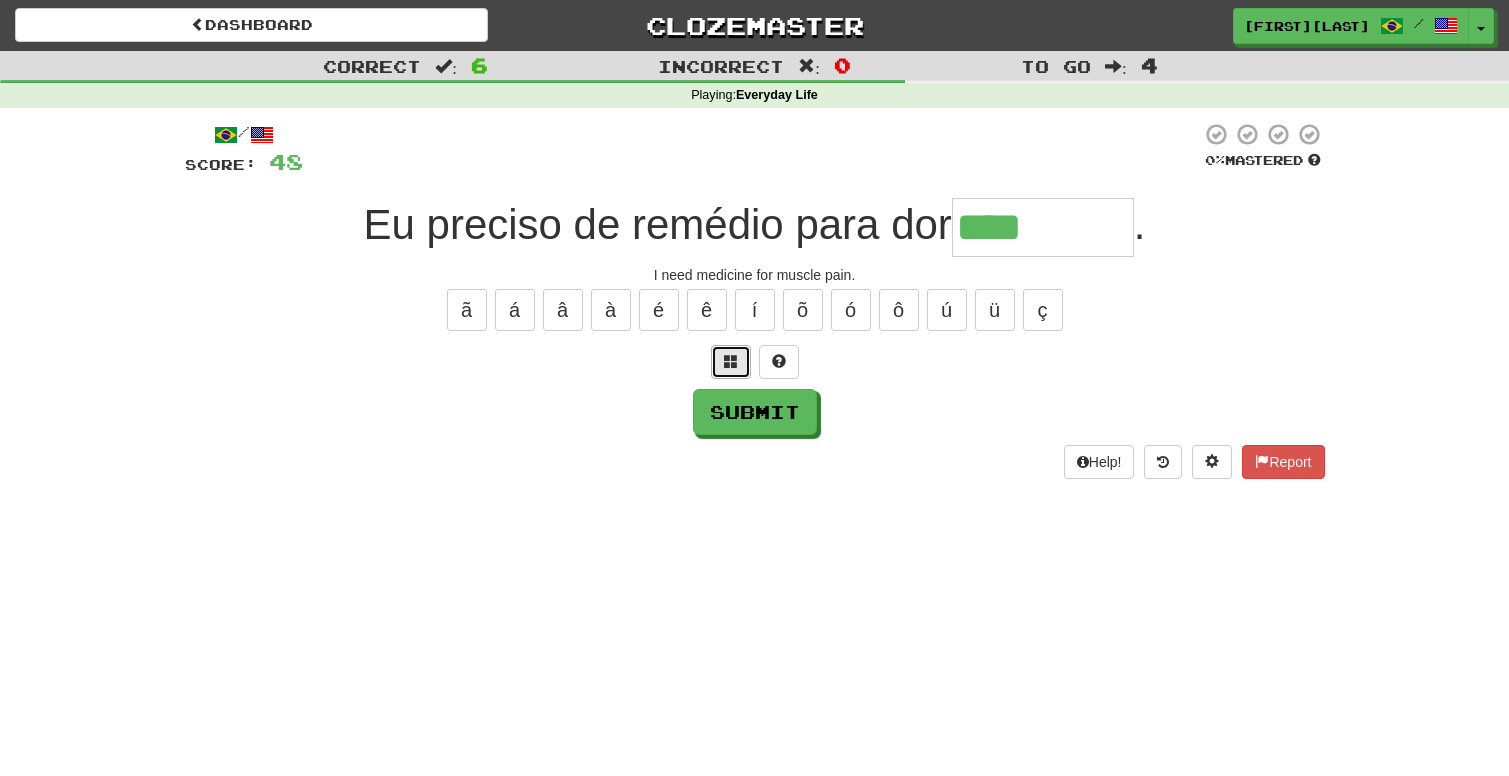 click at bounding box center (731, 361) 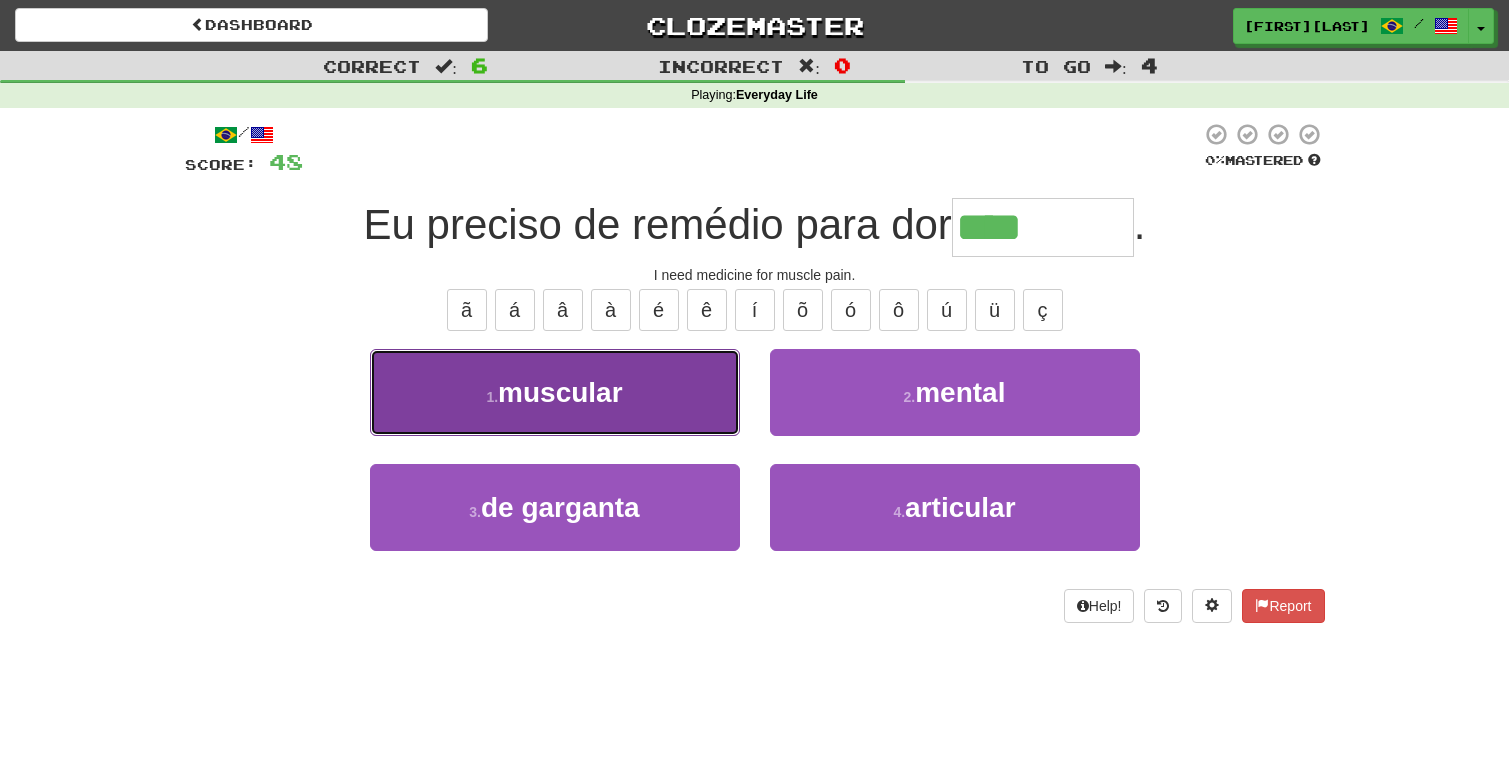 click on "muscular" at bounding box center (560, 392) 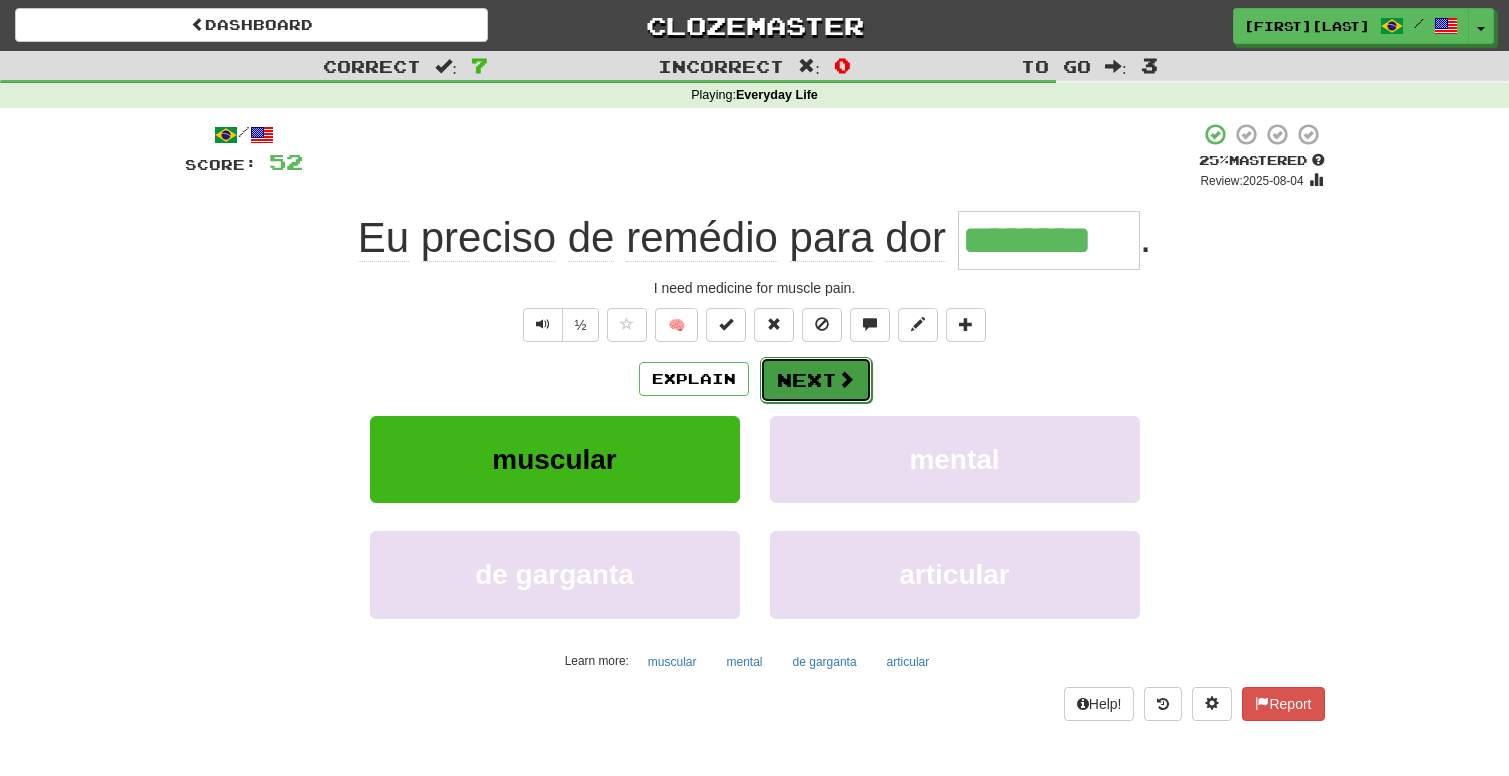 click on "Next" at bounding box center (816, 380) 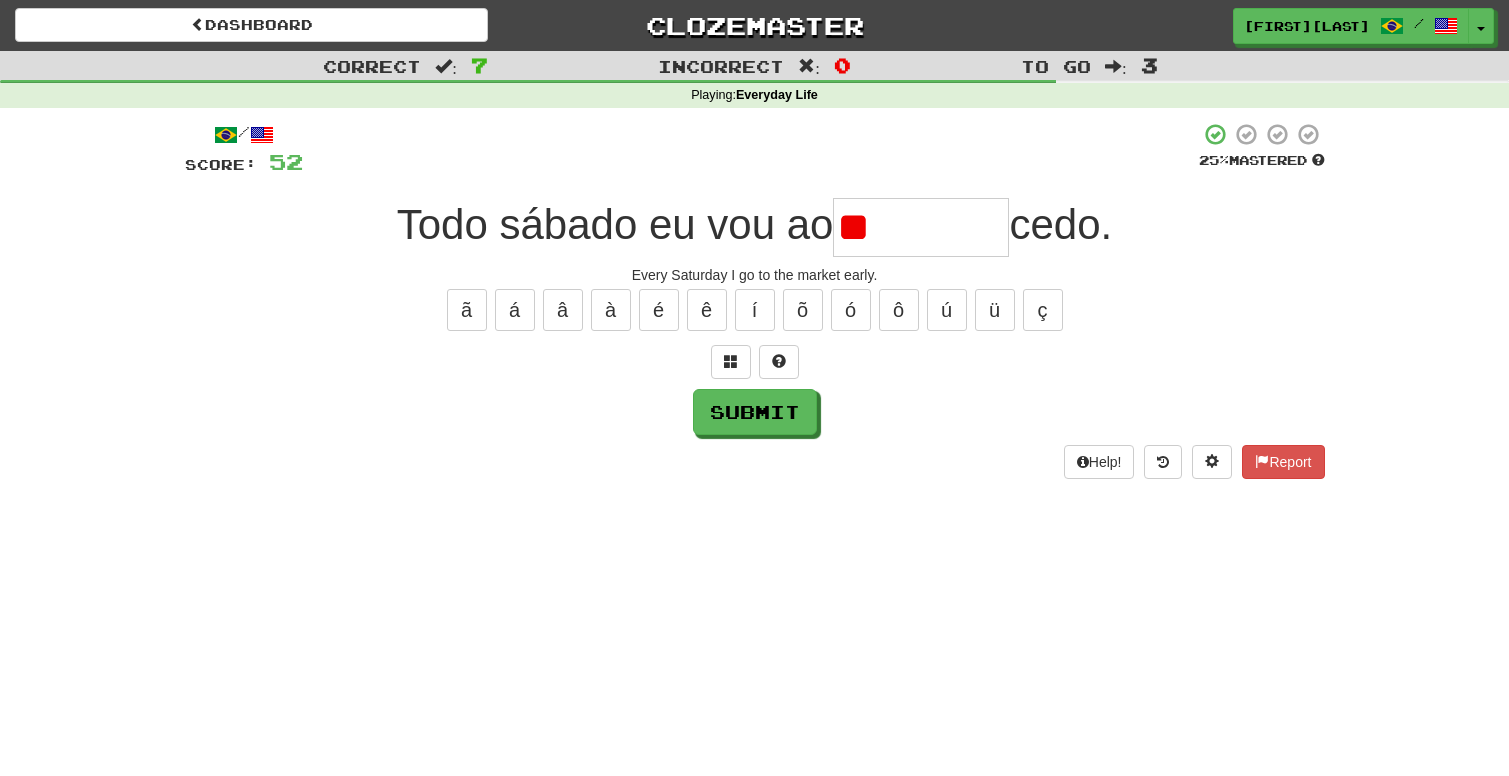 type on "*" 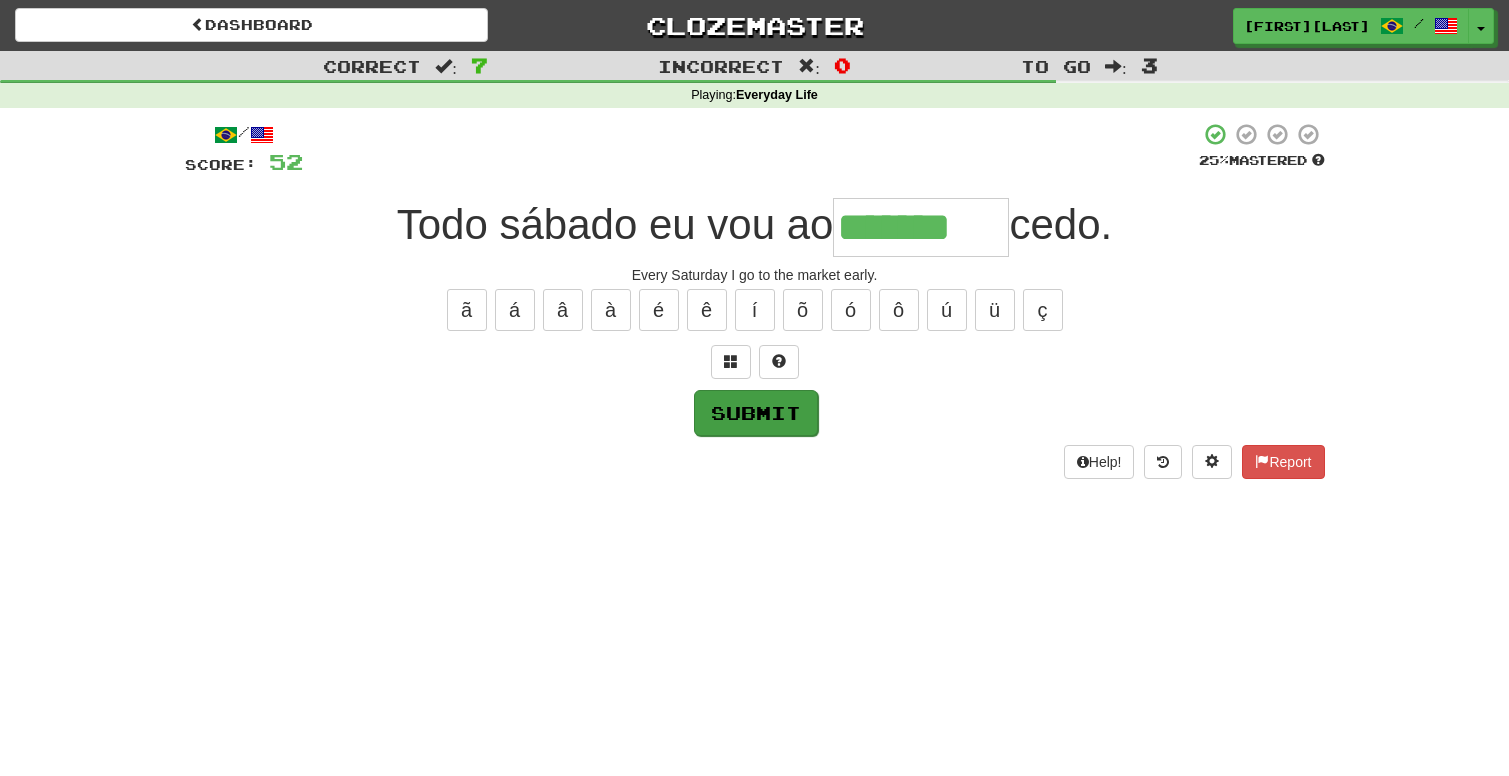type on "*******" 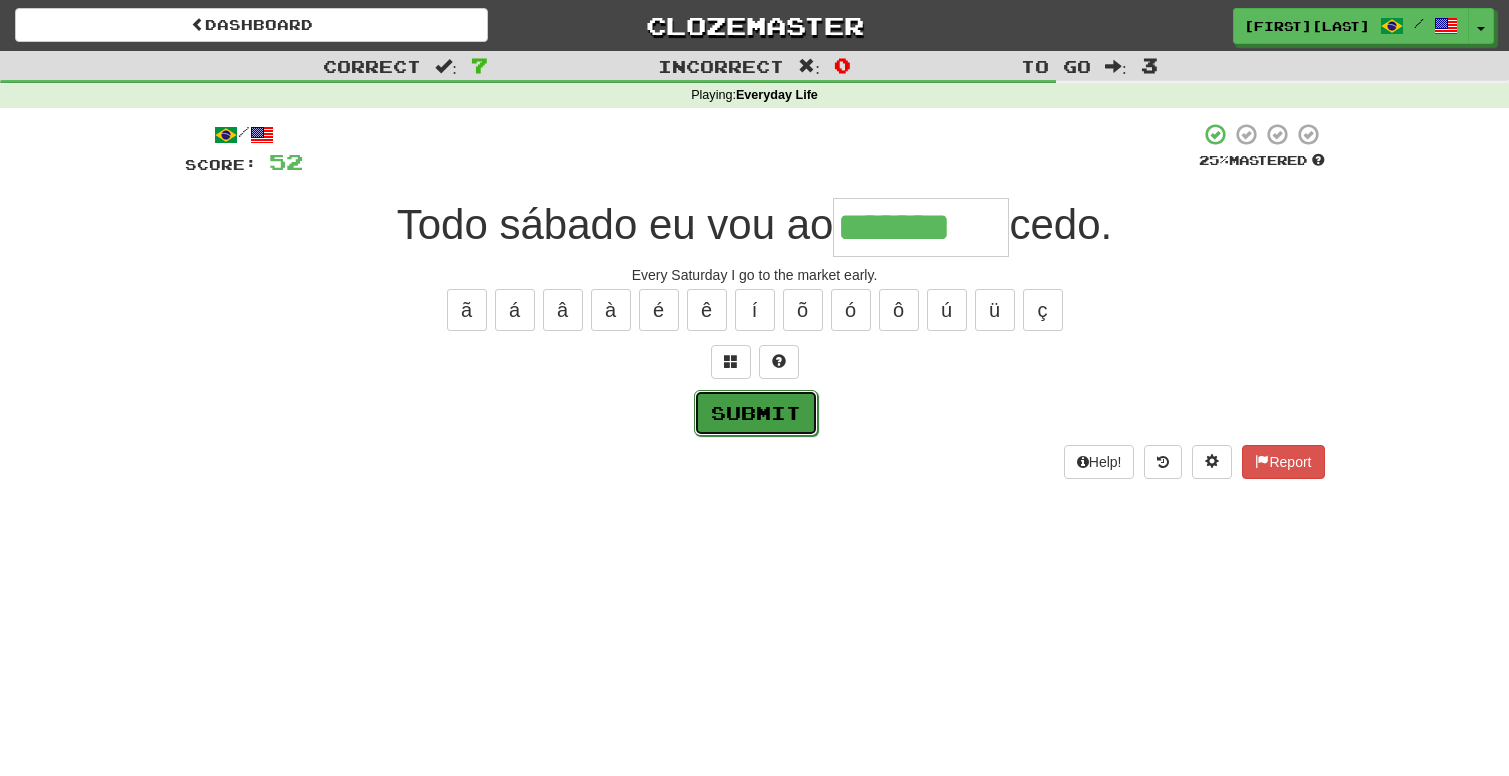 click on "Submit" at bounding box center (756, 413) 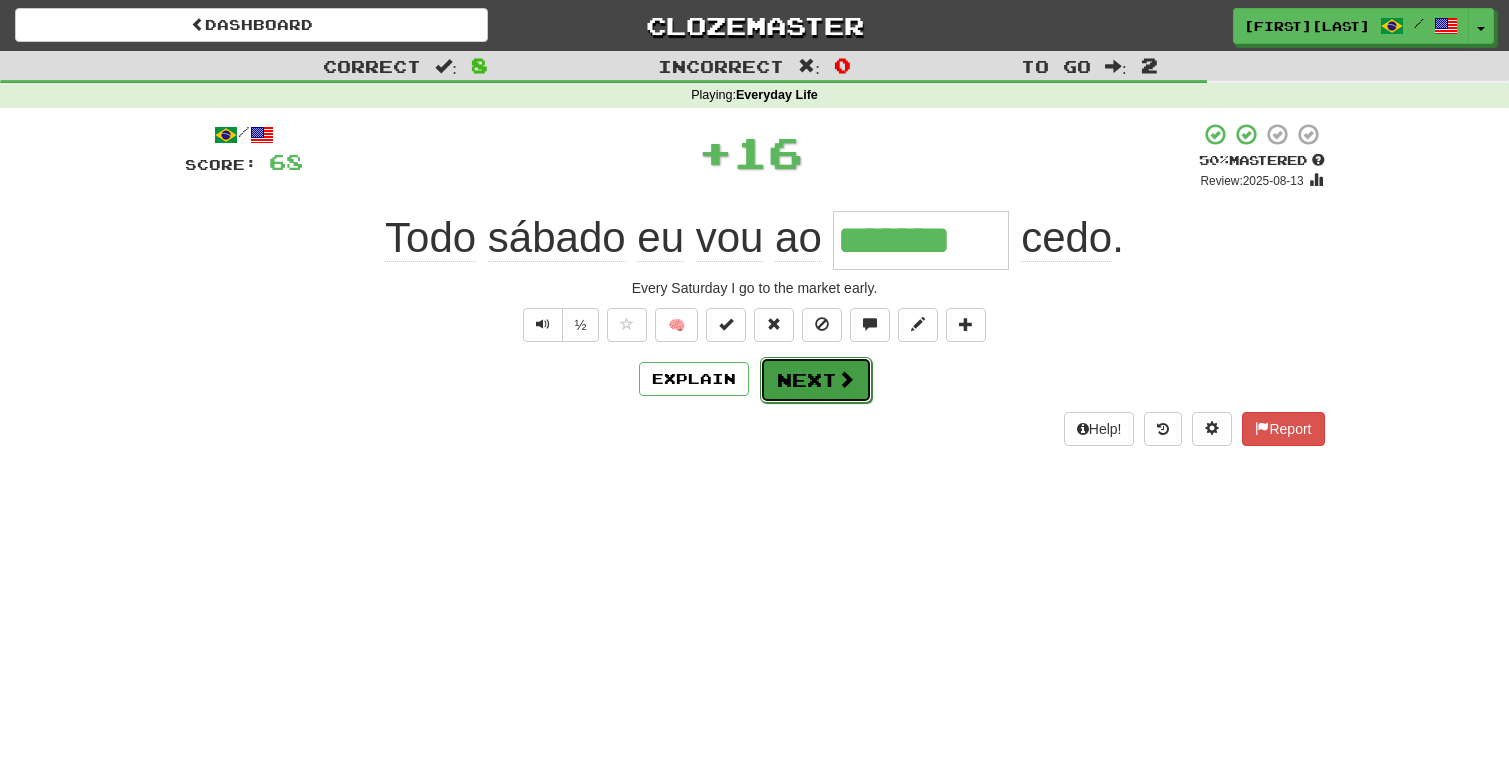 click on "Next" at bounding box center (816, 380) 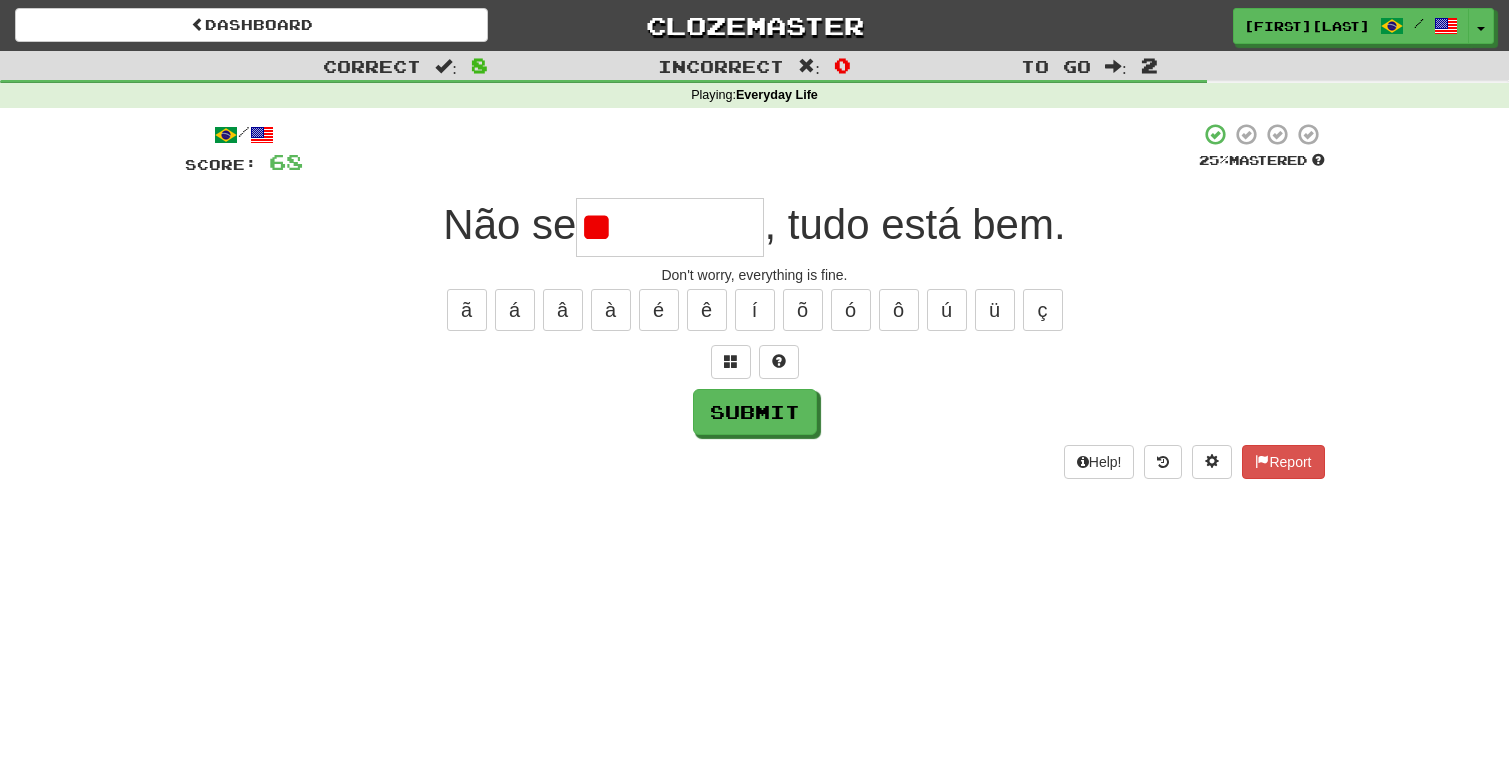 type on "*" 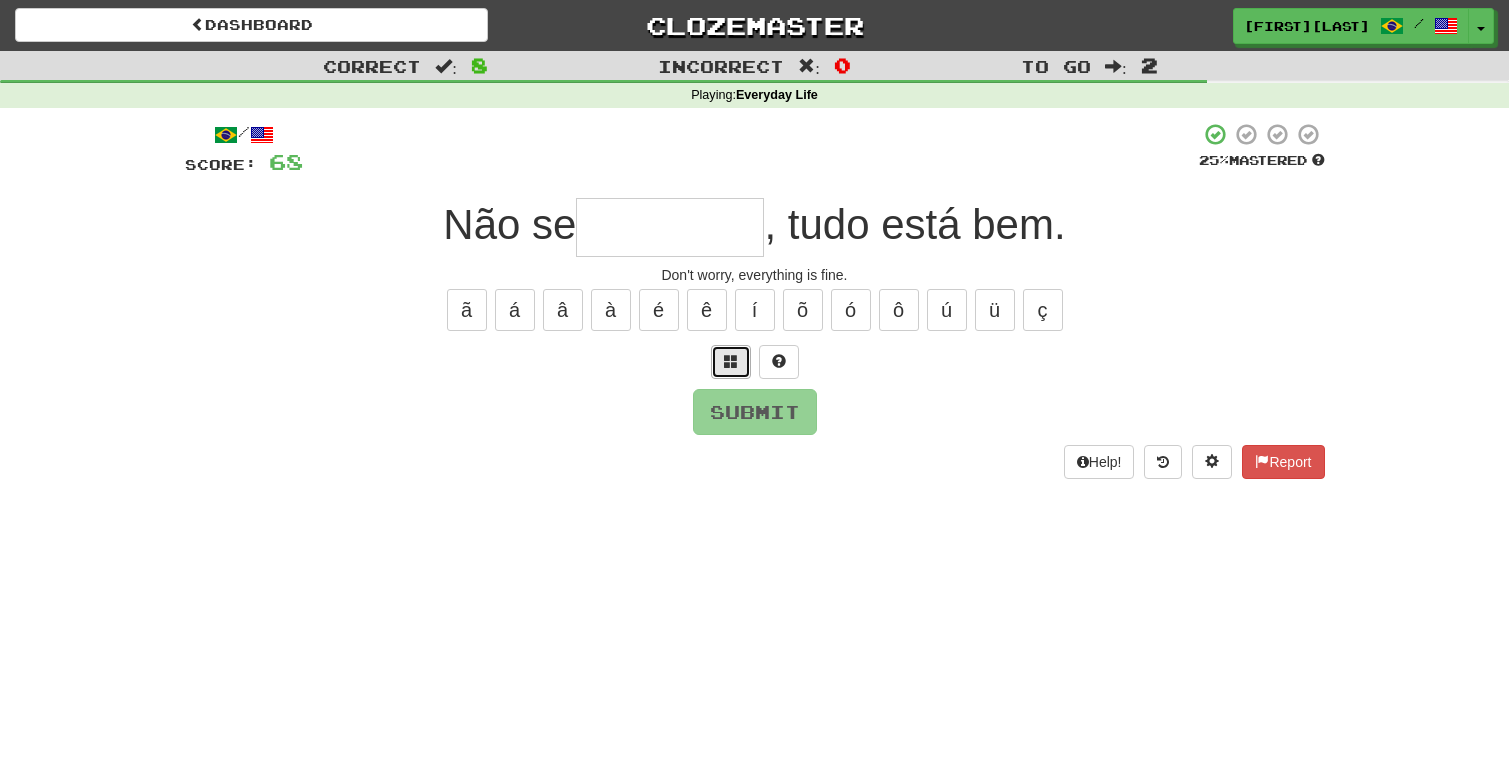 click at bounding box center (731, 362) 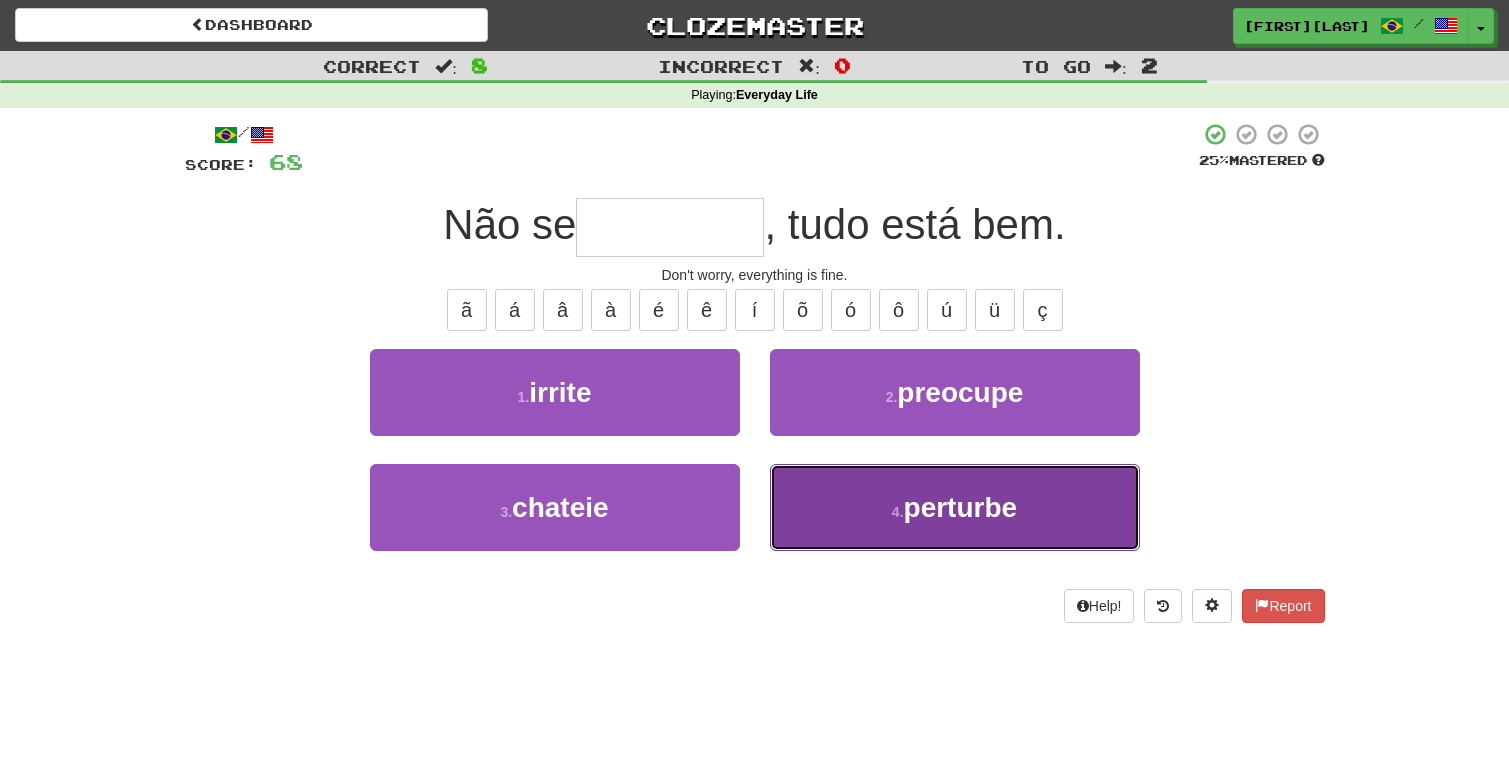 click on "4 .  perturbe" at bounding box center [955, 507] 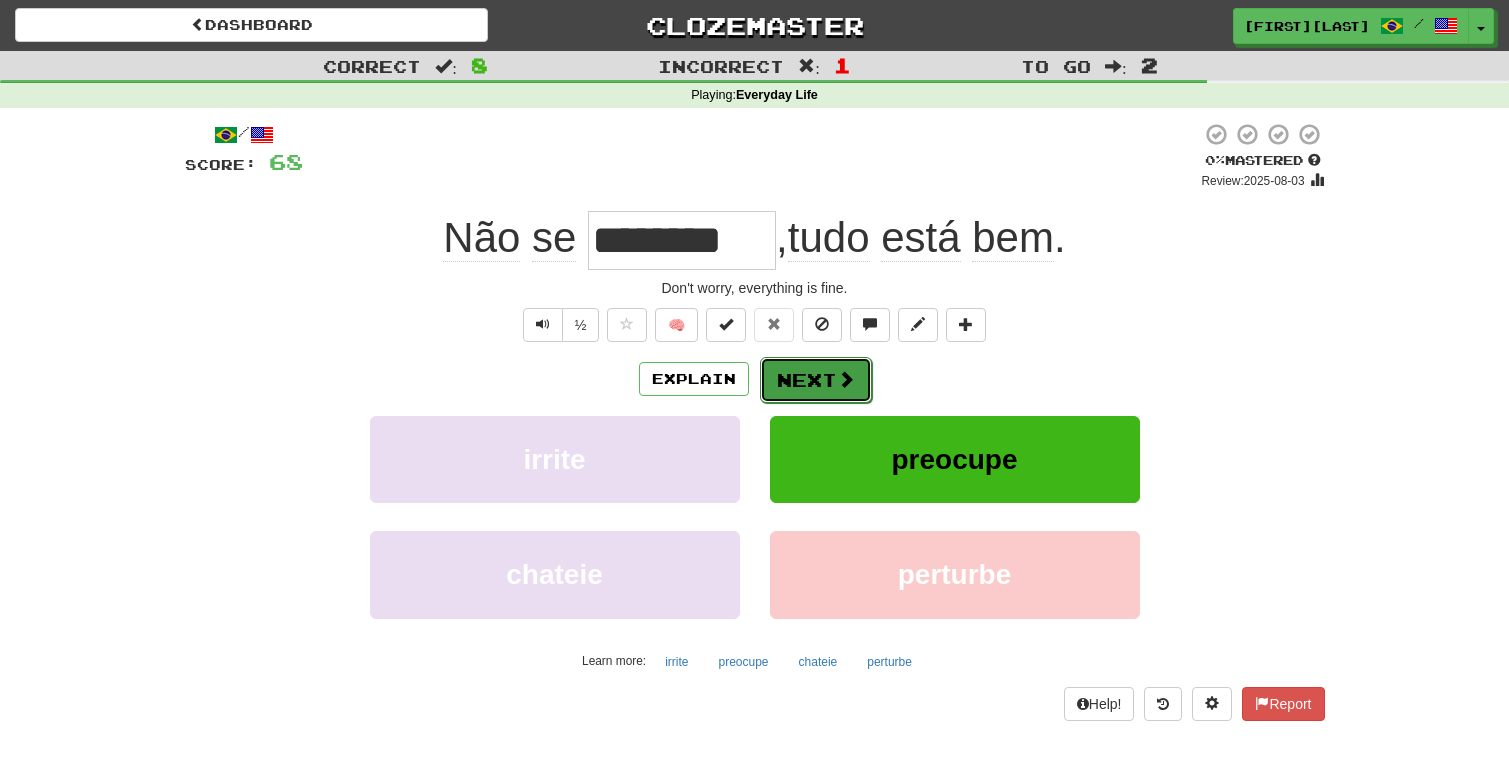 click on "Next" at bounding box center [816, 380] 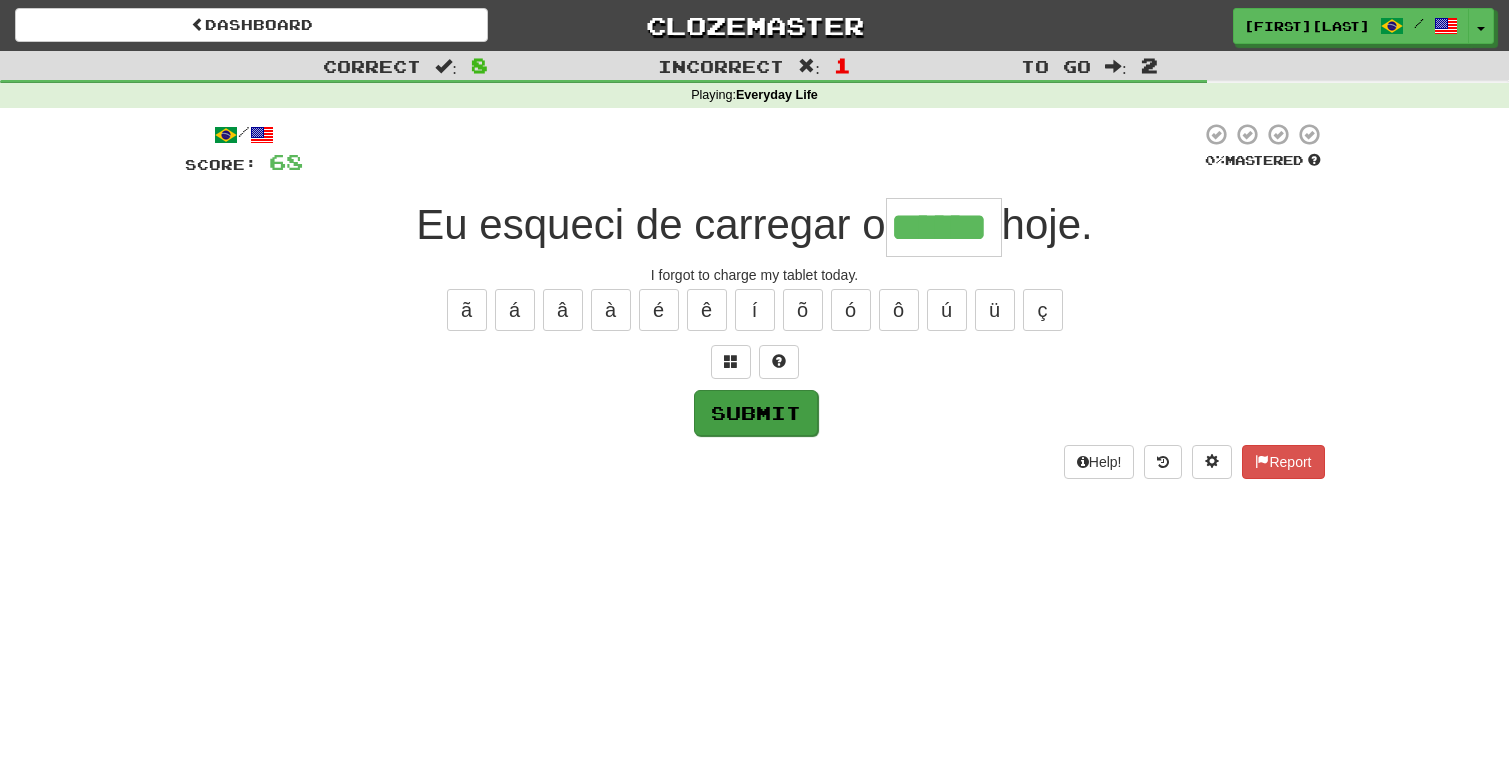 type on "******" 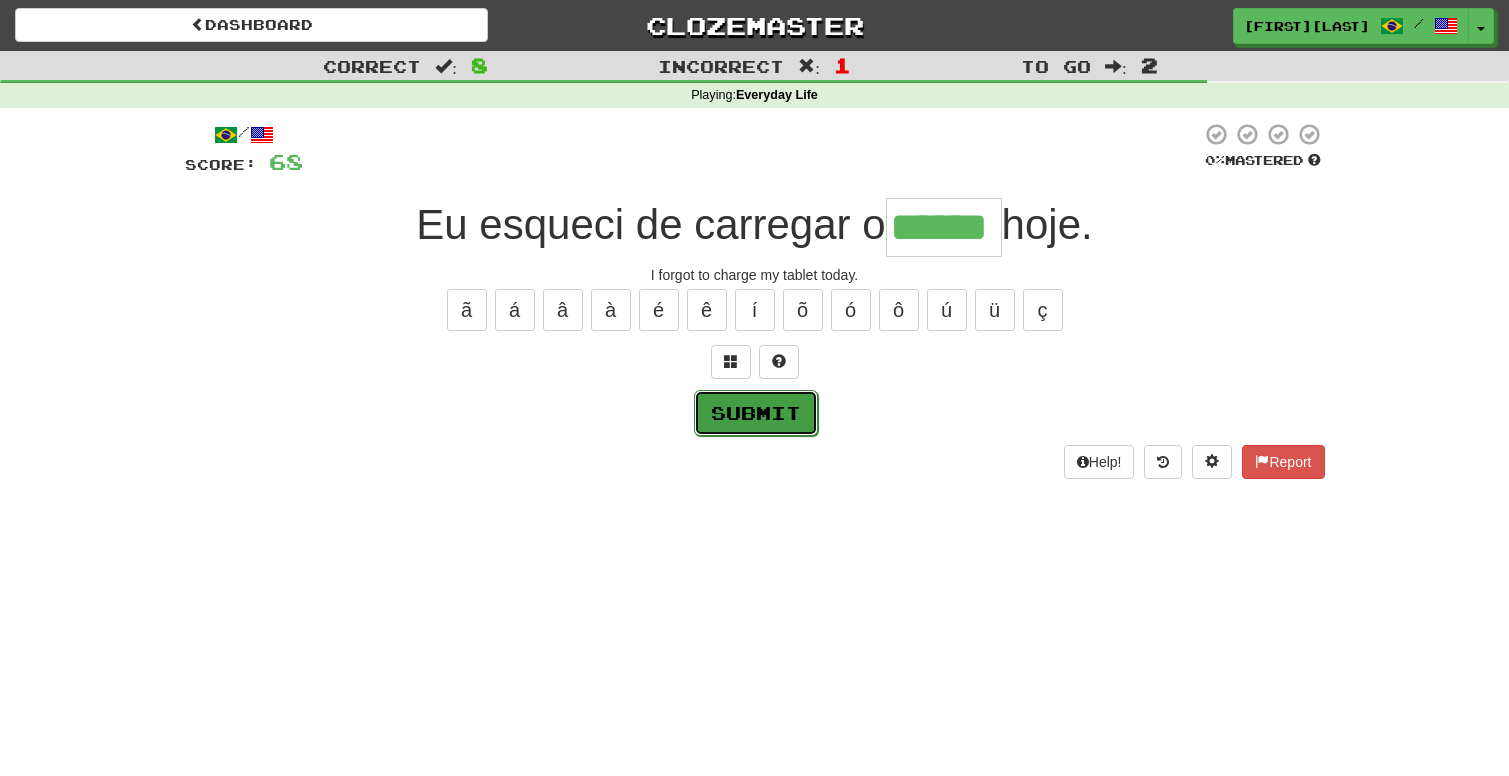 click on "Submit" at bounding box center (756, 413) 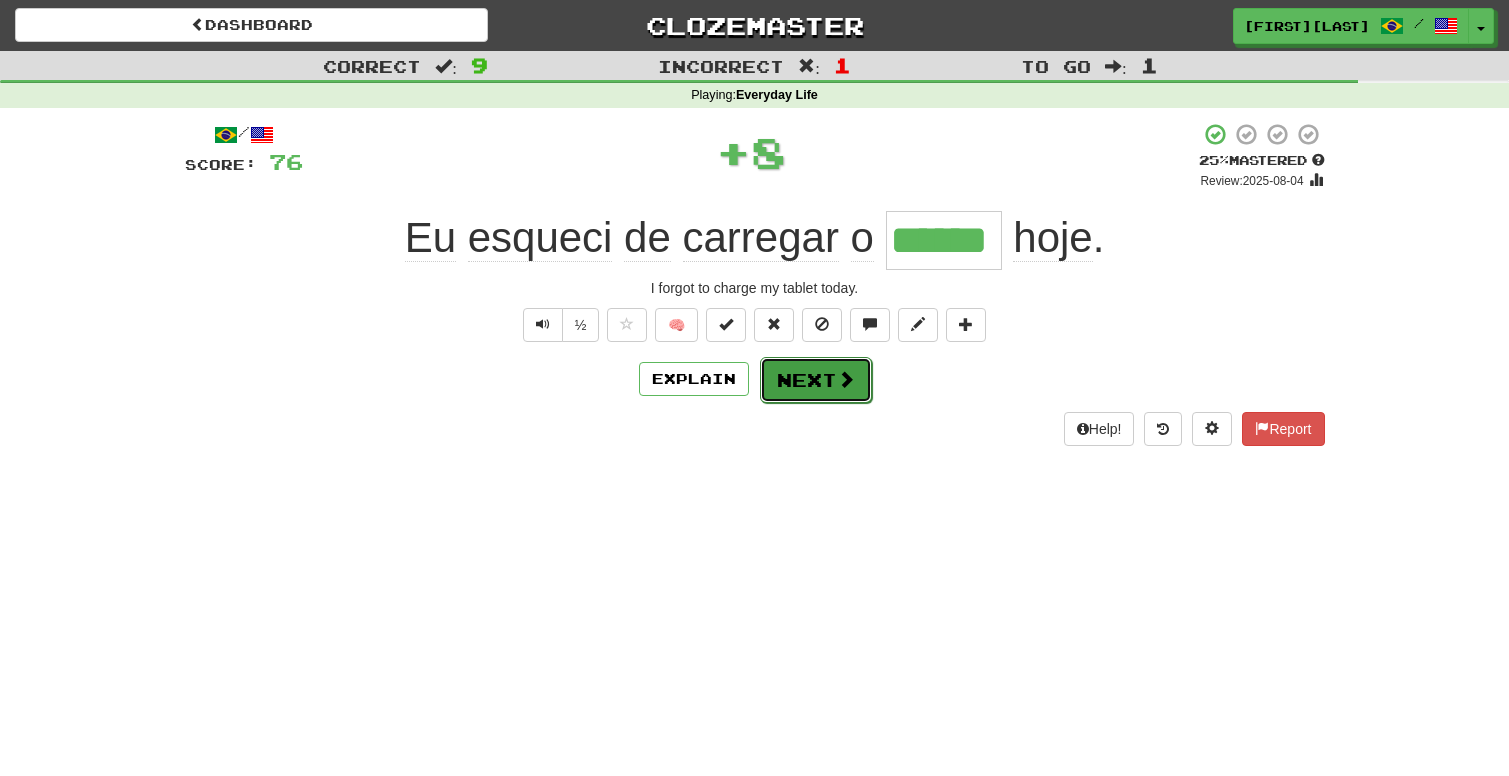 click on "Next" at bounding box center [816, 380] 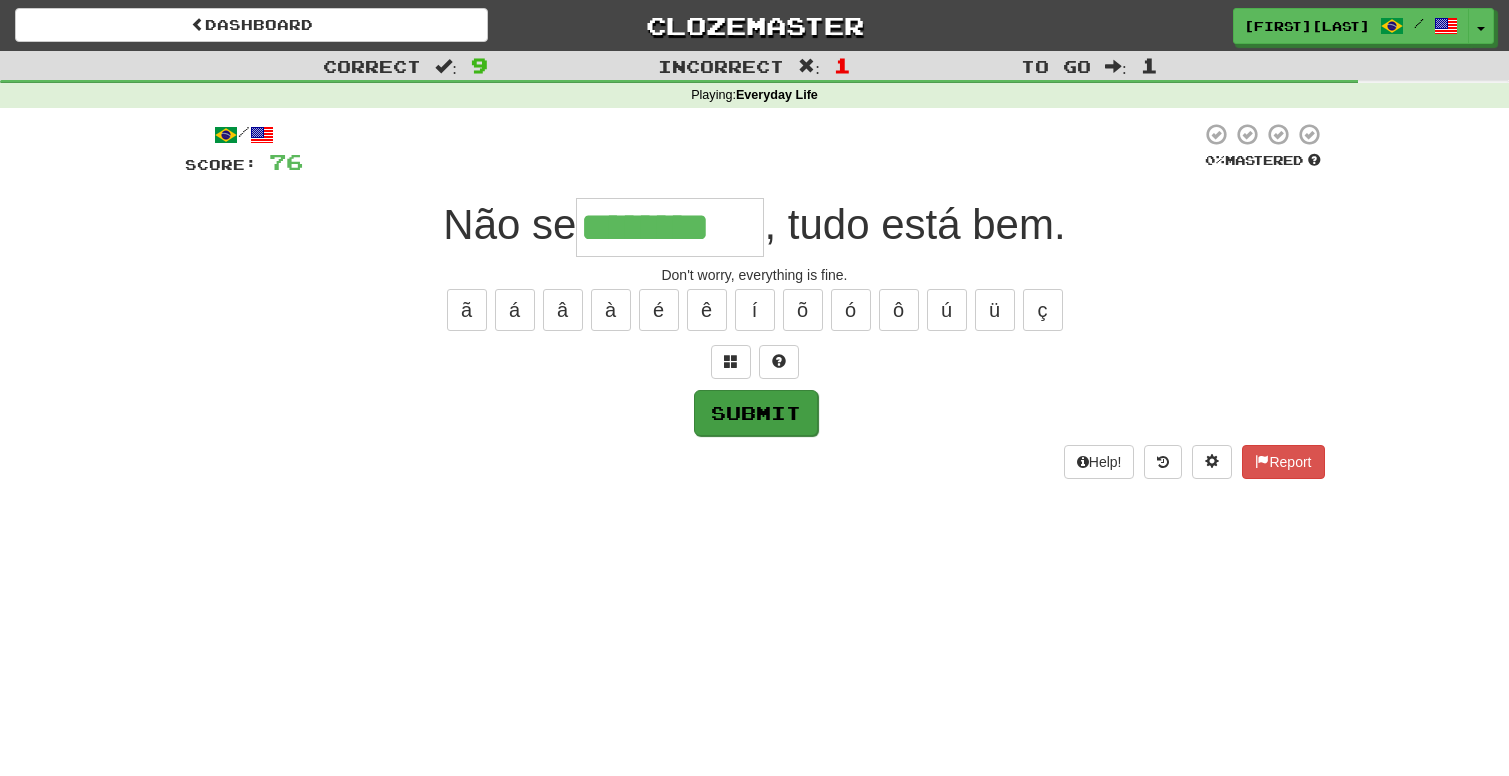 type on "********" 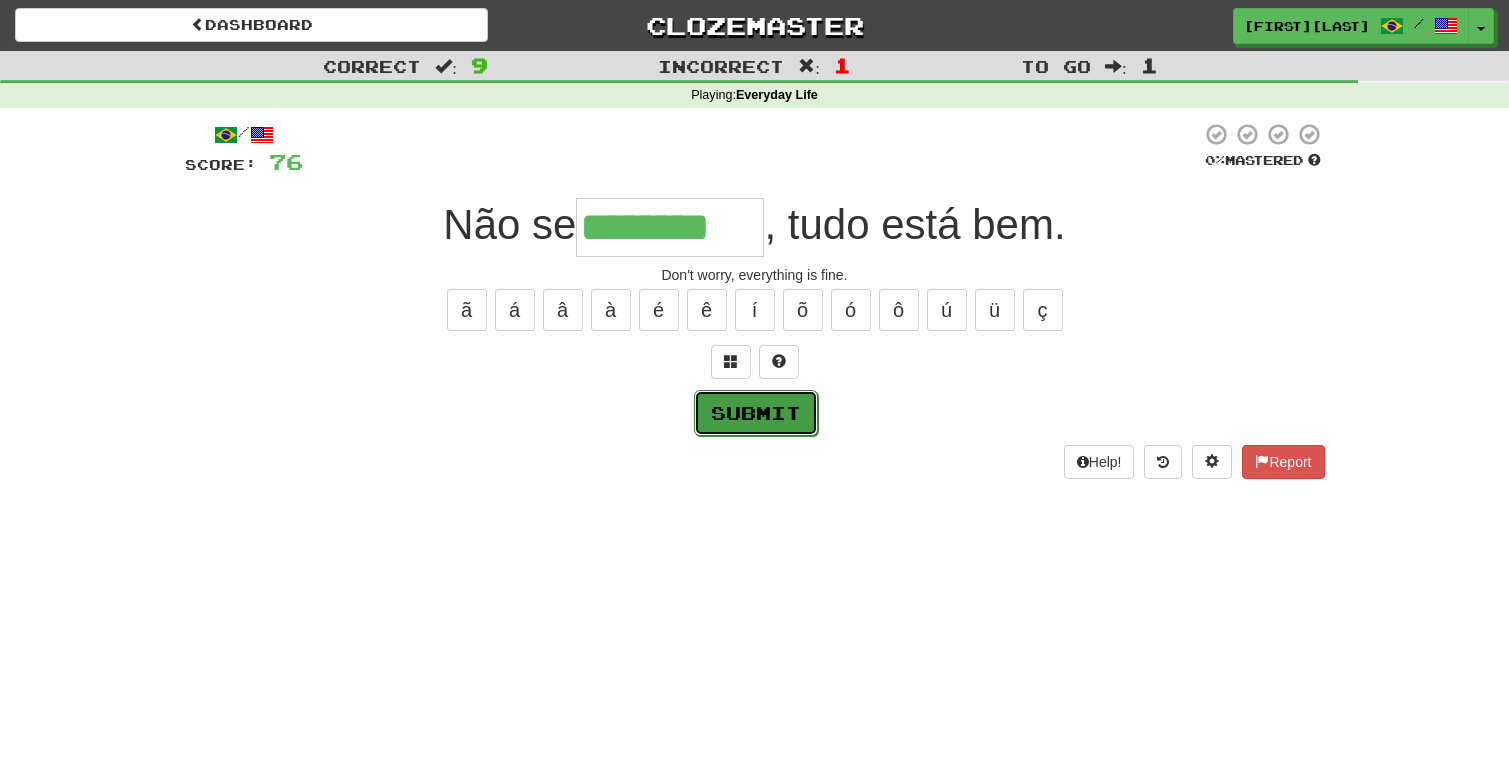 click on "Submit" at bounding box center [756, 413] 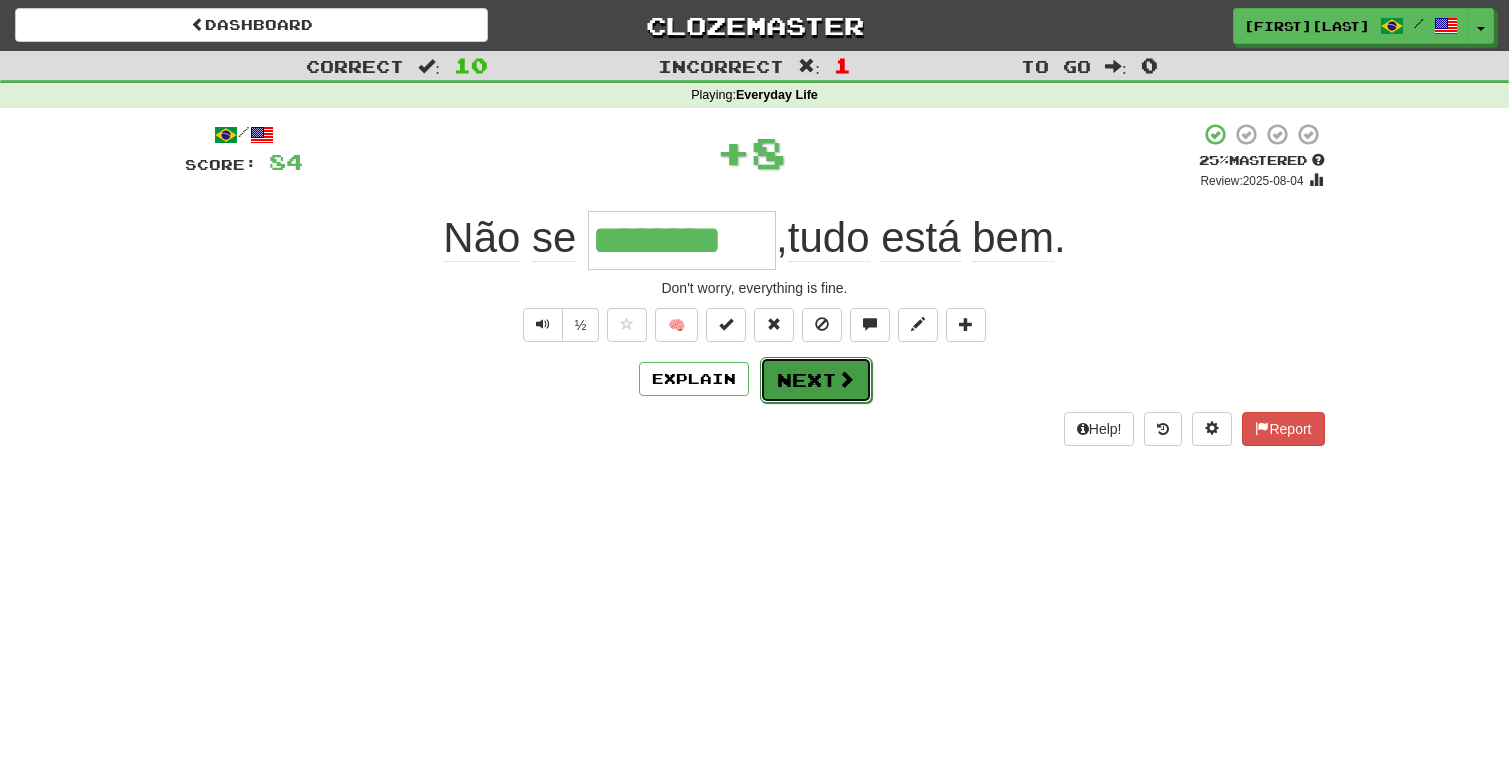 click on "Next" at bounding box center (816, 380) 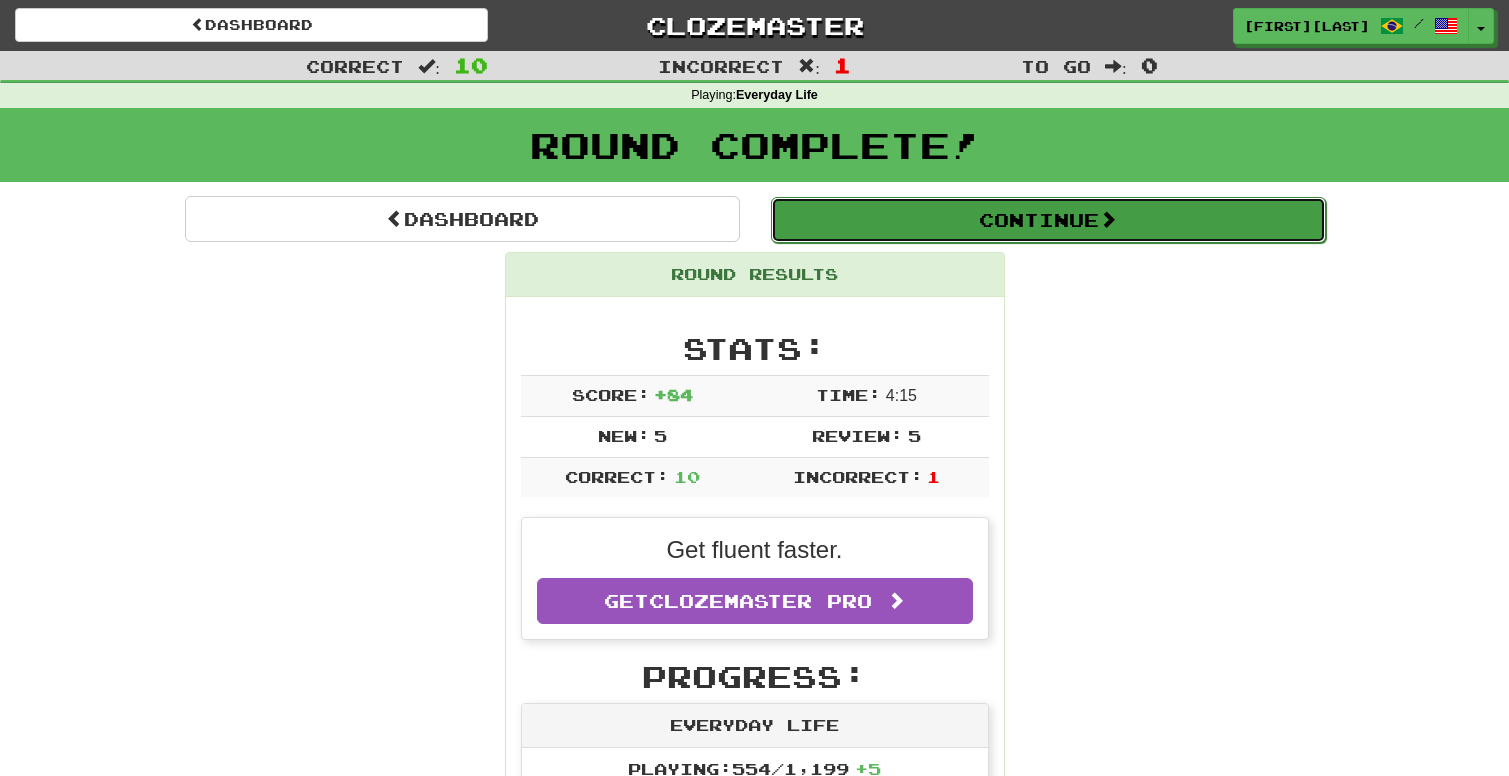 click on "Continue" at bounding box center (1048, 220) 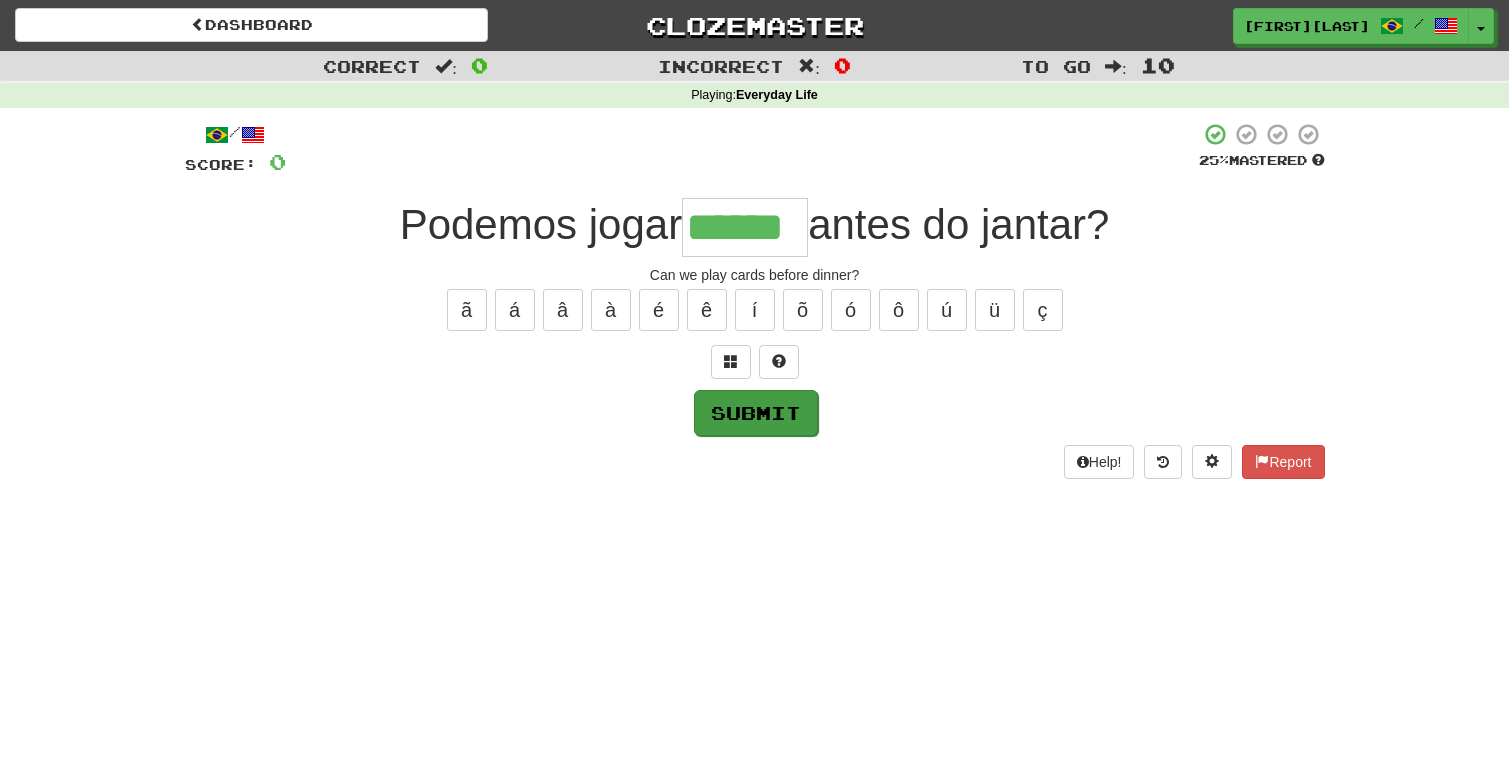 type on "******" 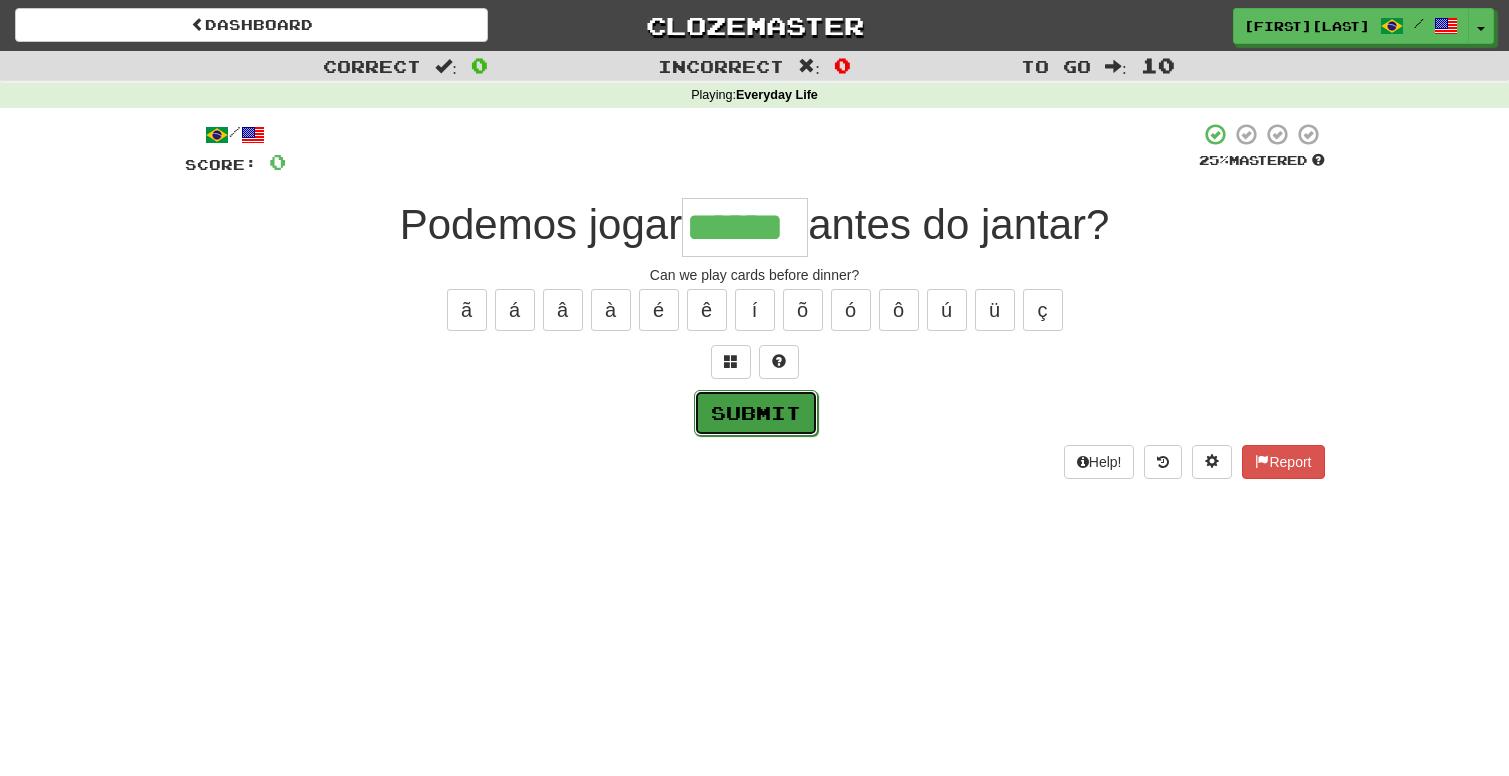 click on "Submit" at bounding box center [756, 413] 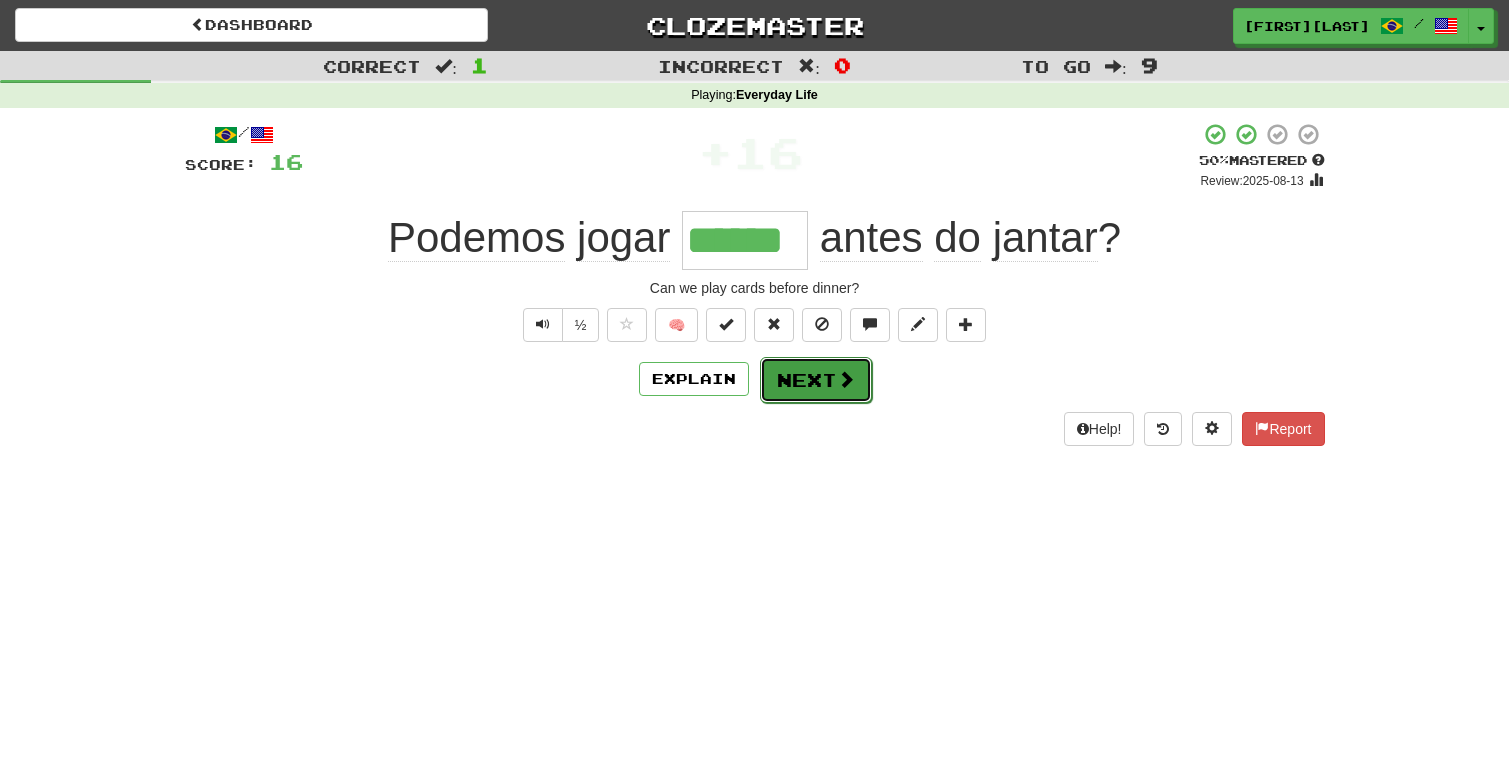 click at bounding box center (846, 379) 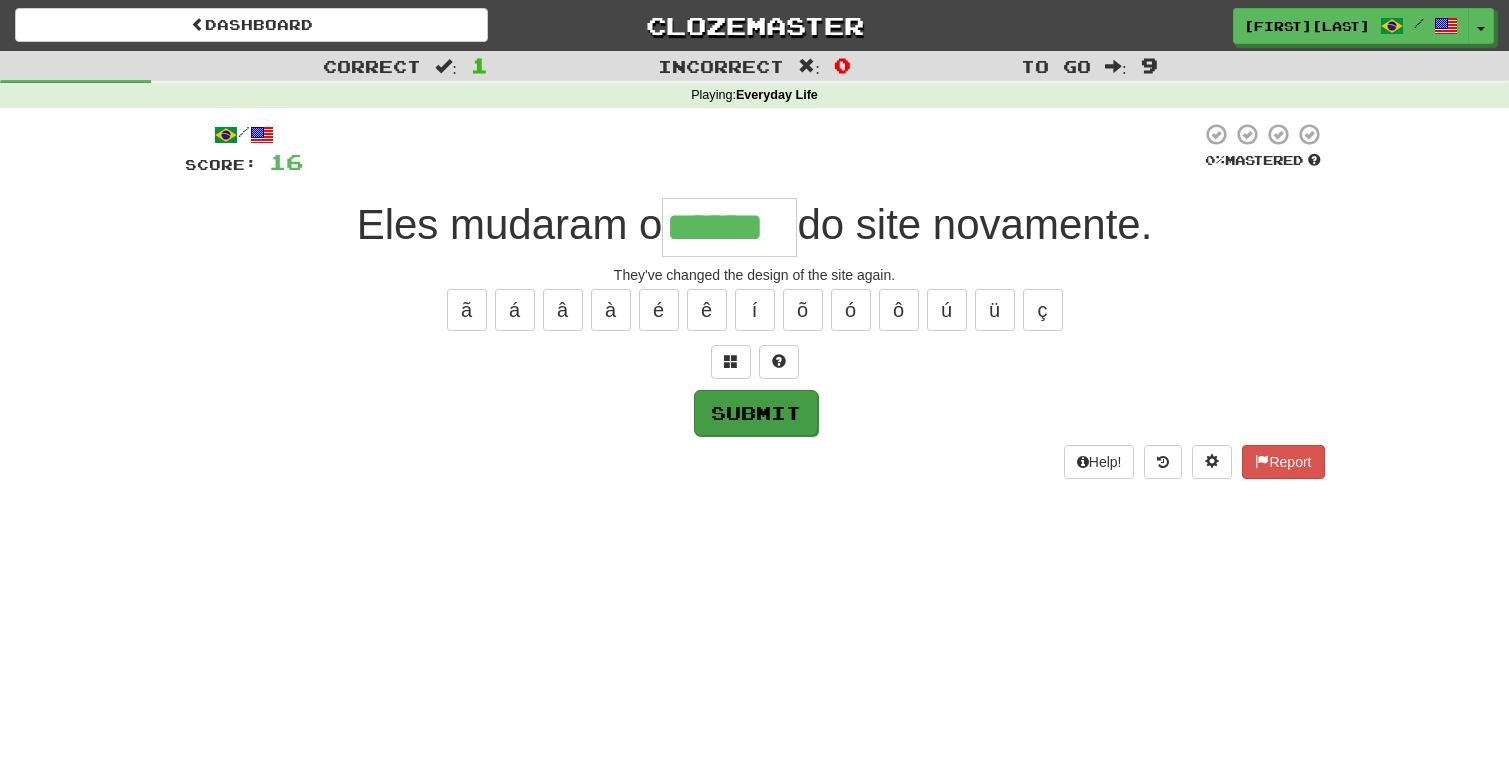 type on "******" 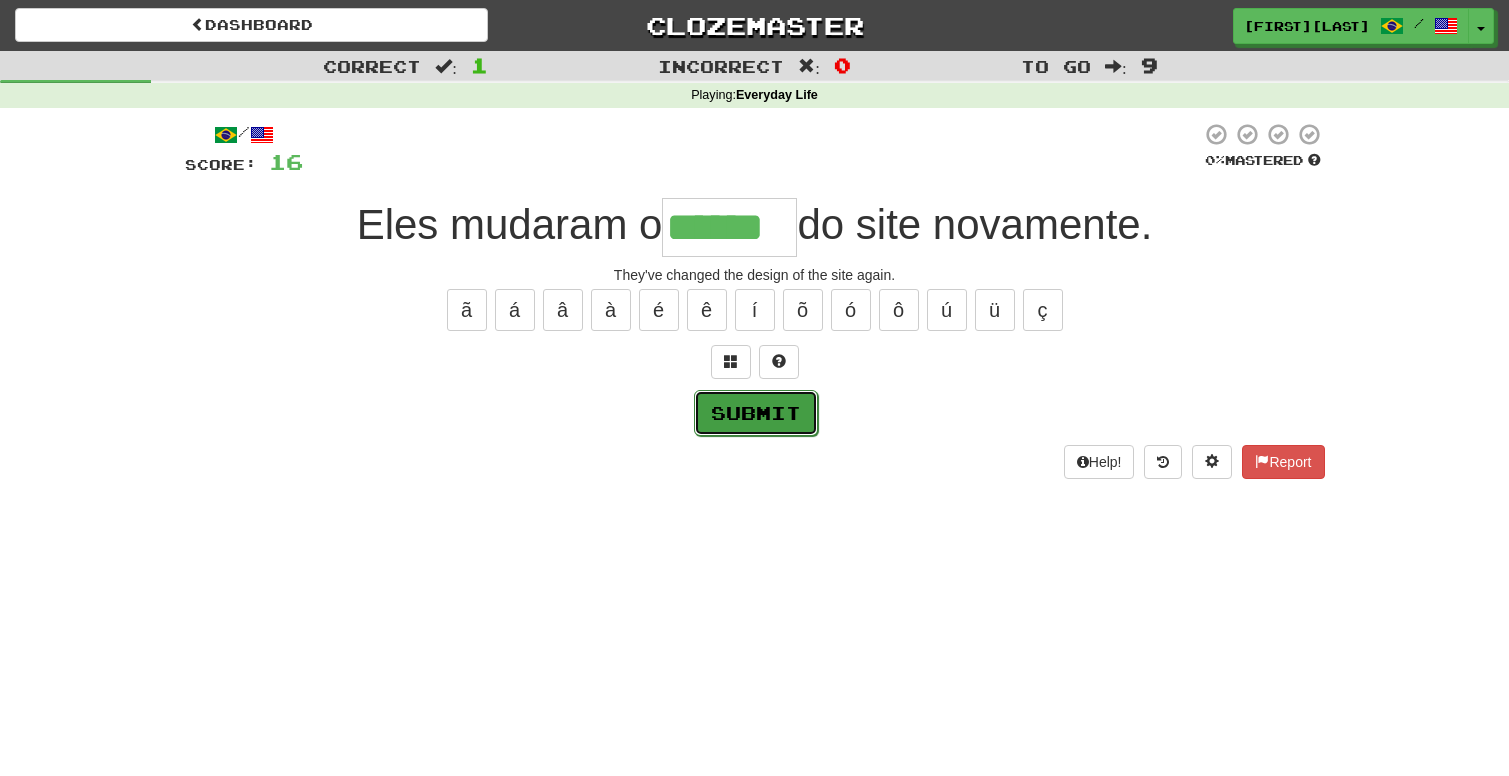 click on "Submit" at bounding box center [756, 413] 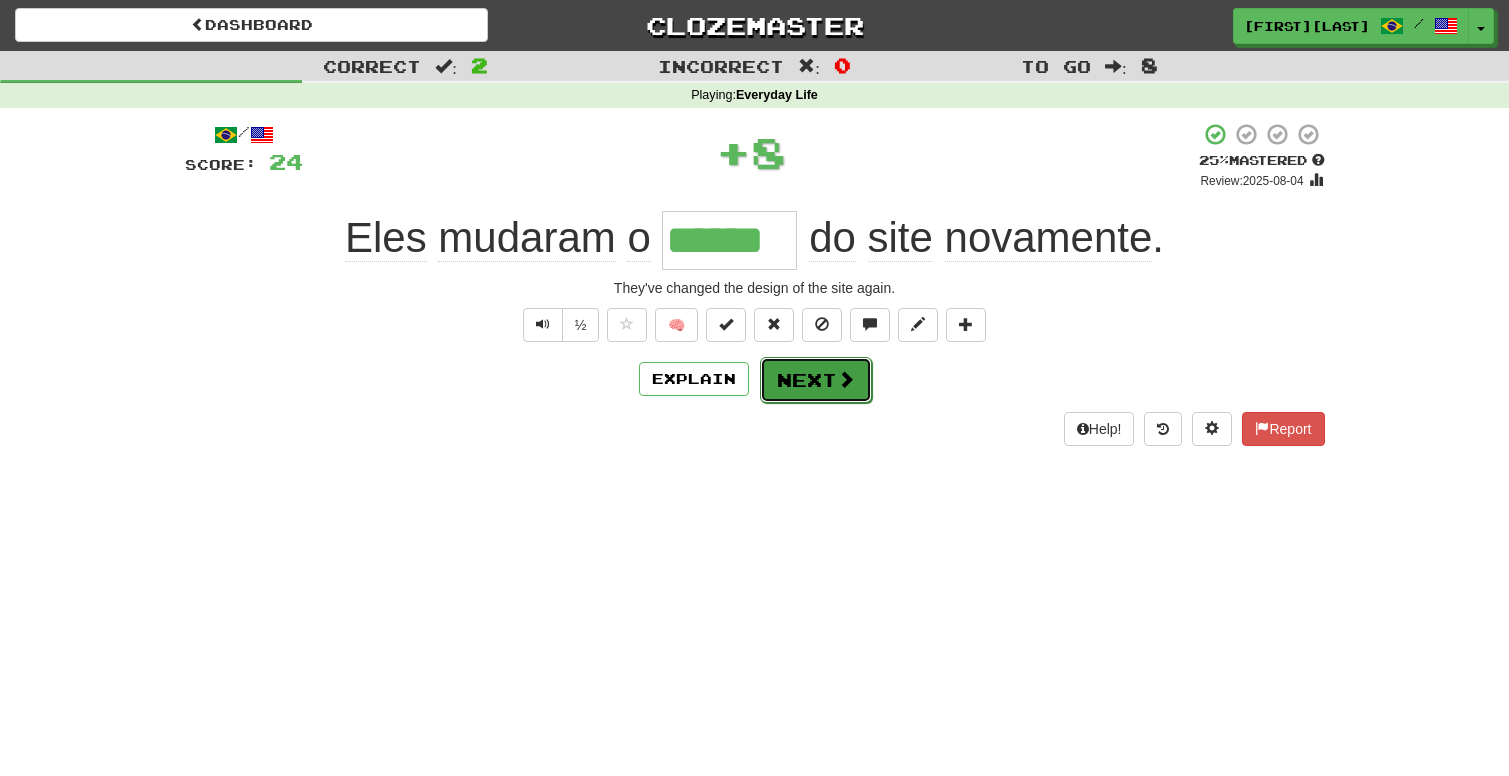 click on "Next" at bounding box center (816, 380) 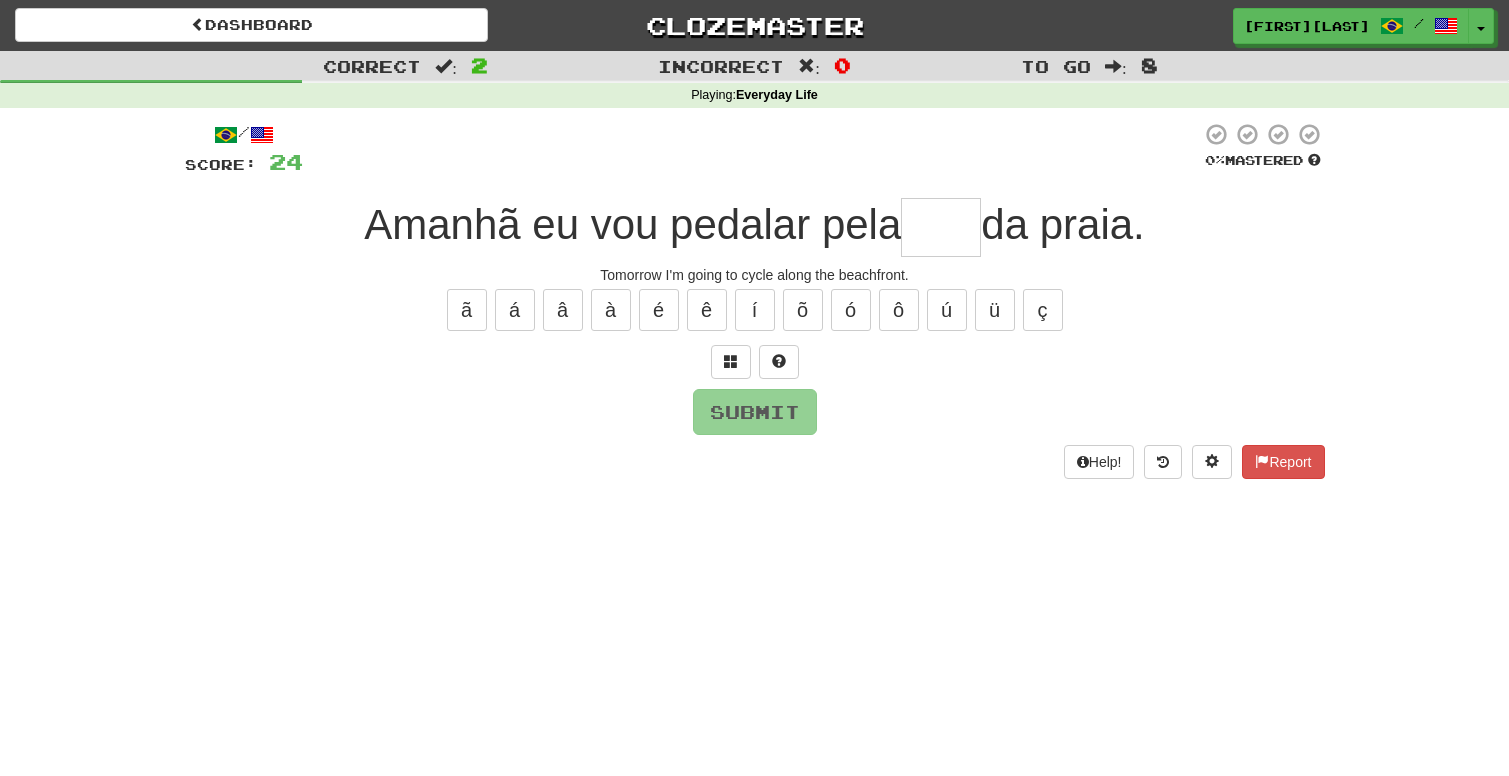 type on "*" 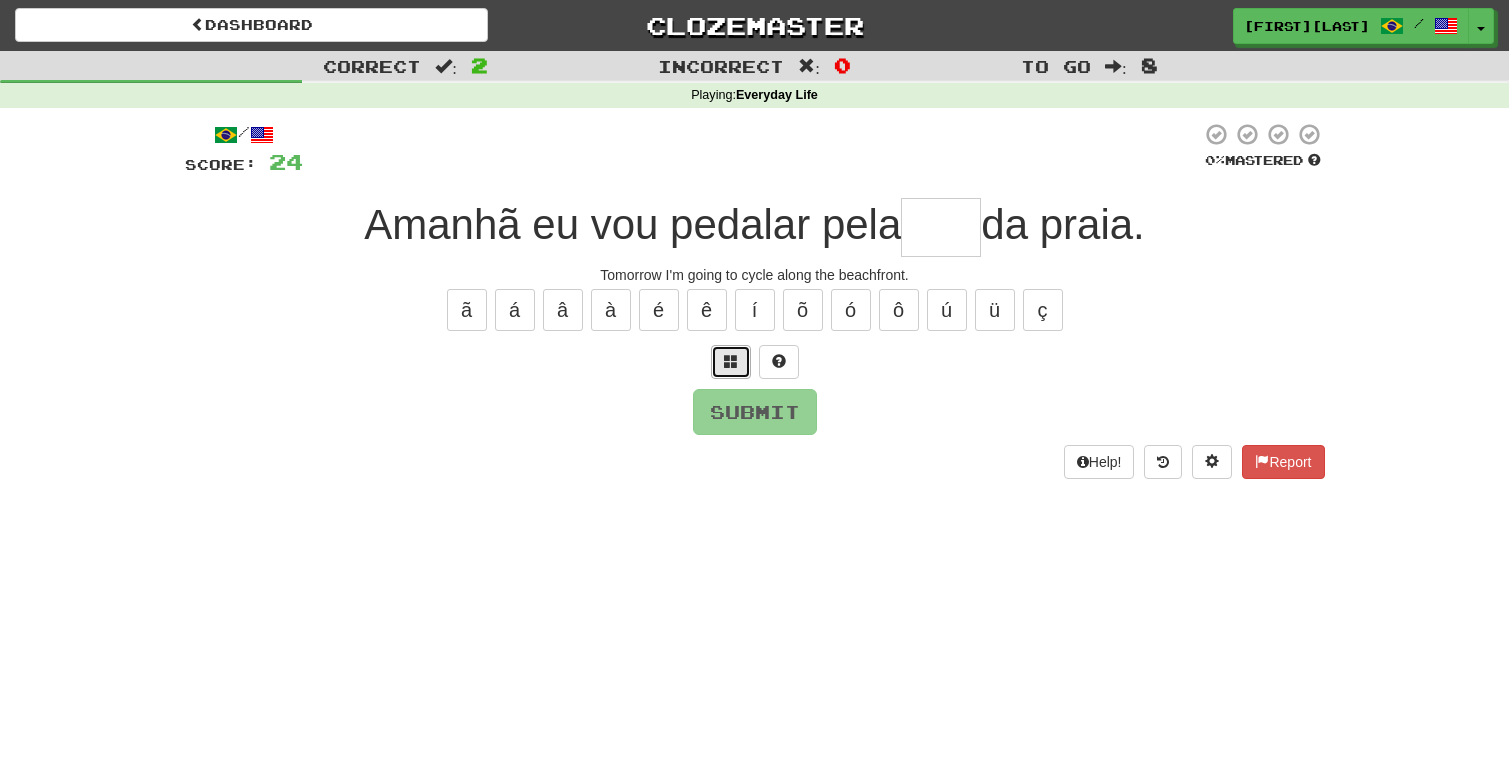 click at bounding box center (731, 361) 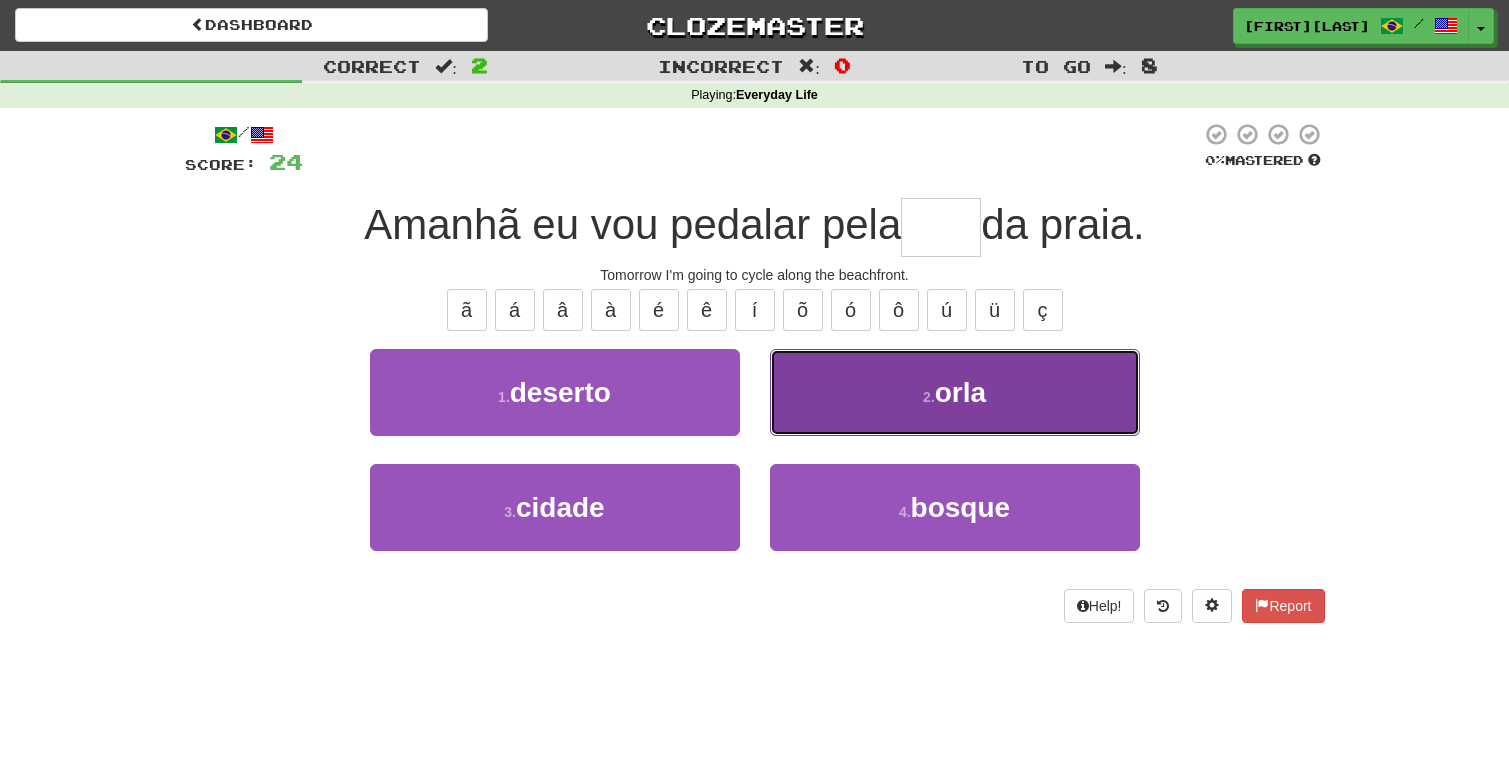 click on "2 .  orla" at bounding box center [955, 392] 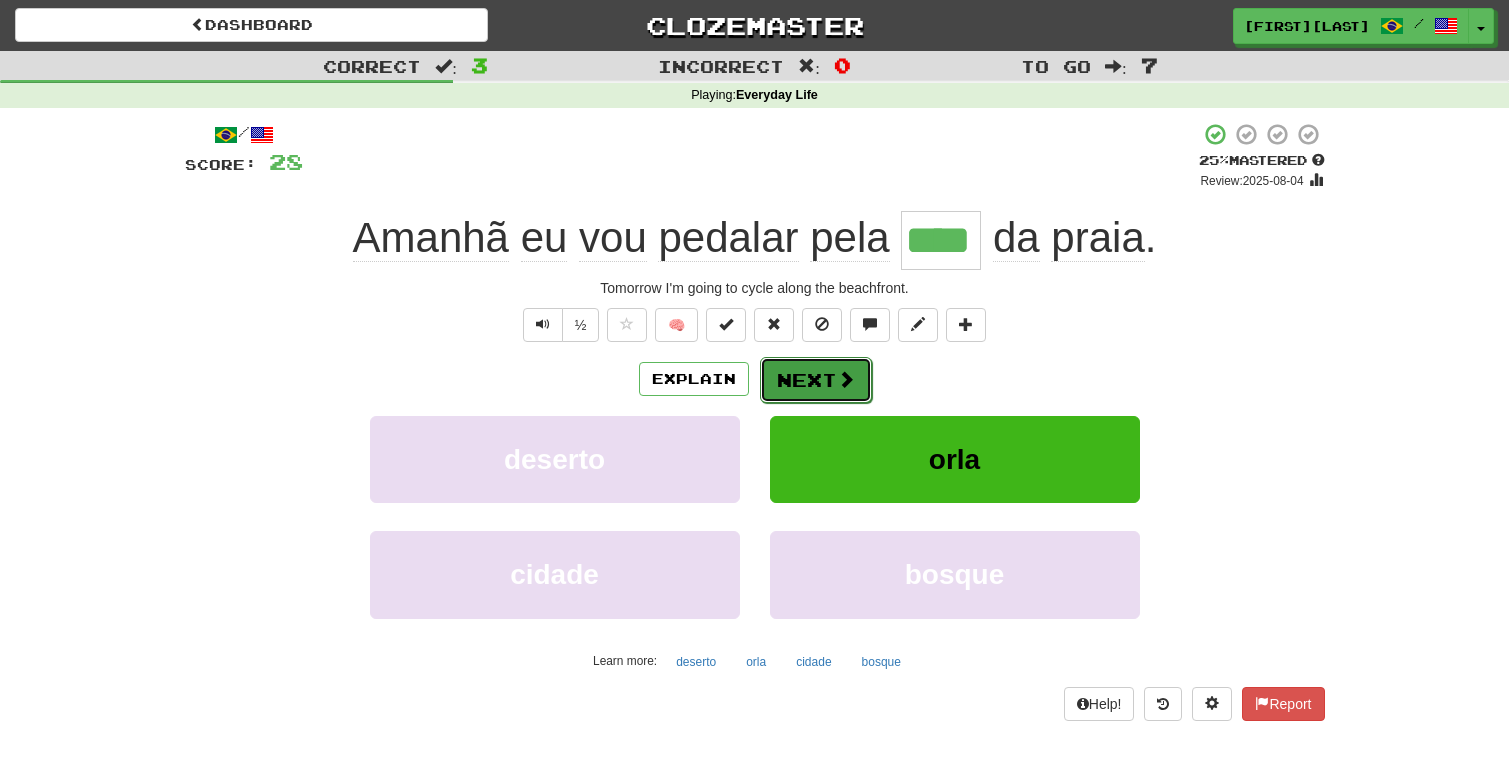 click on "Next" at bounding box center (816, 380) 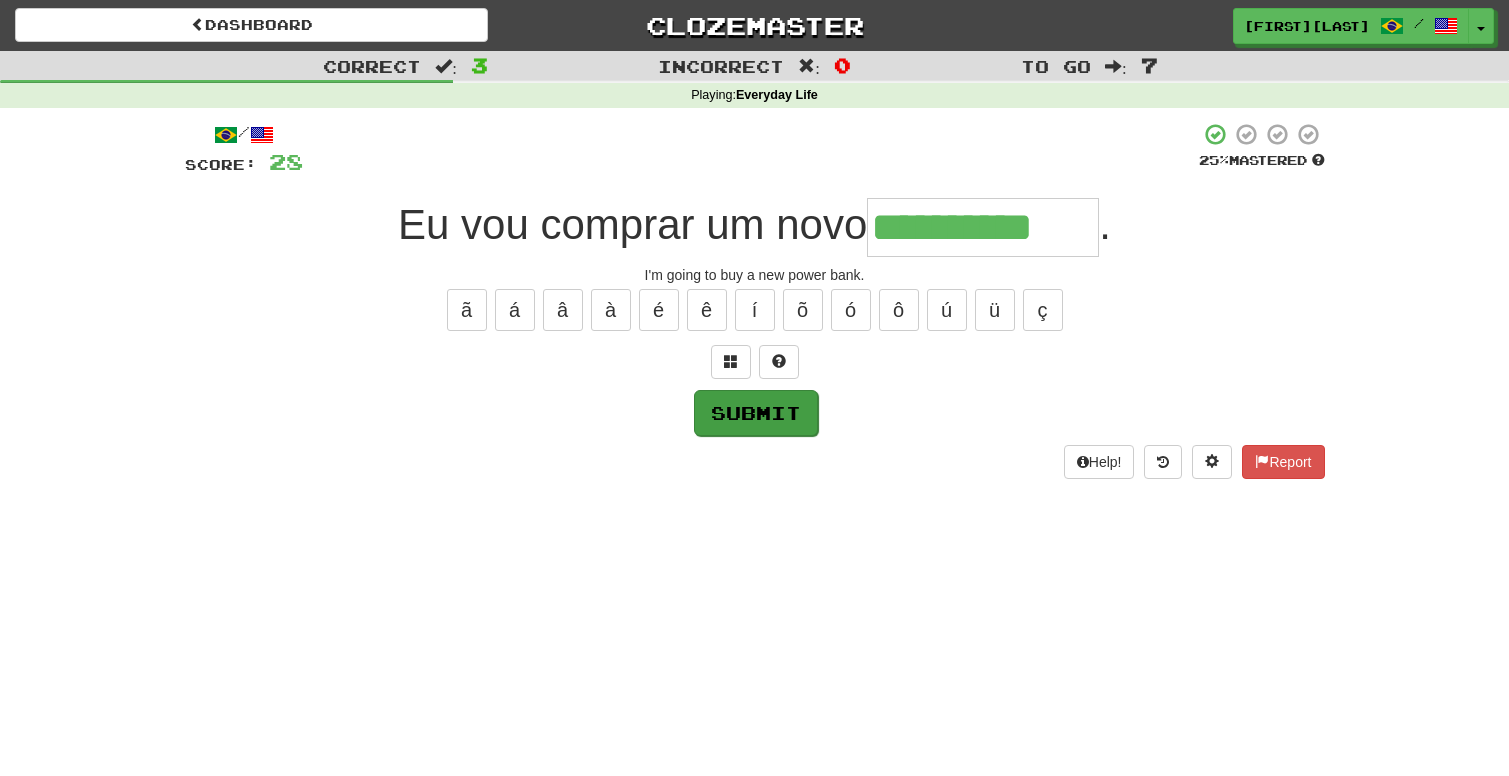 type on "**********" 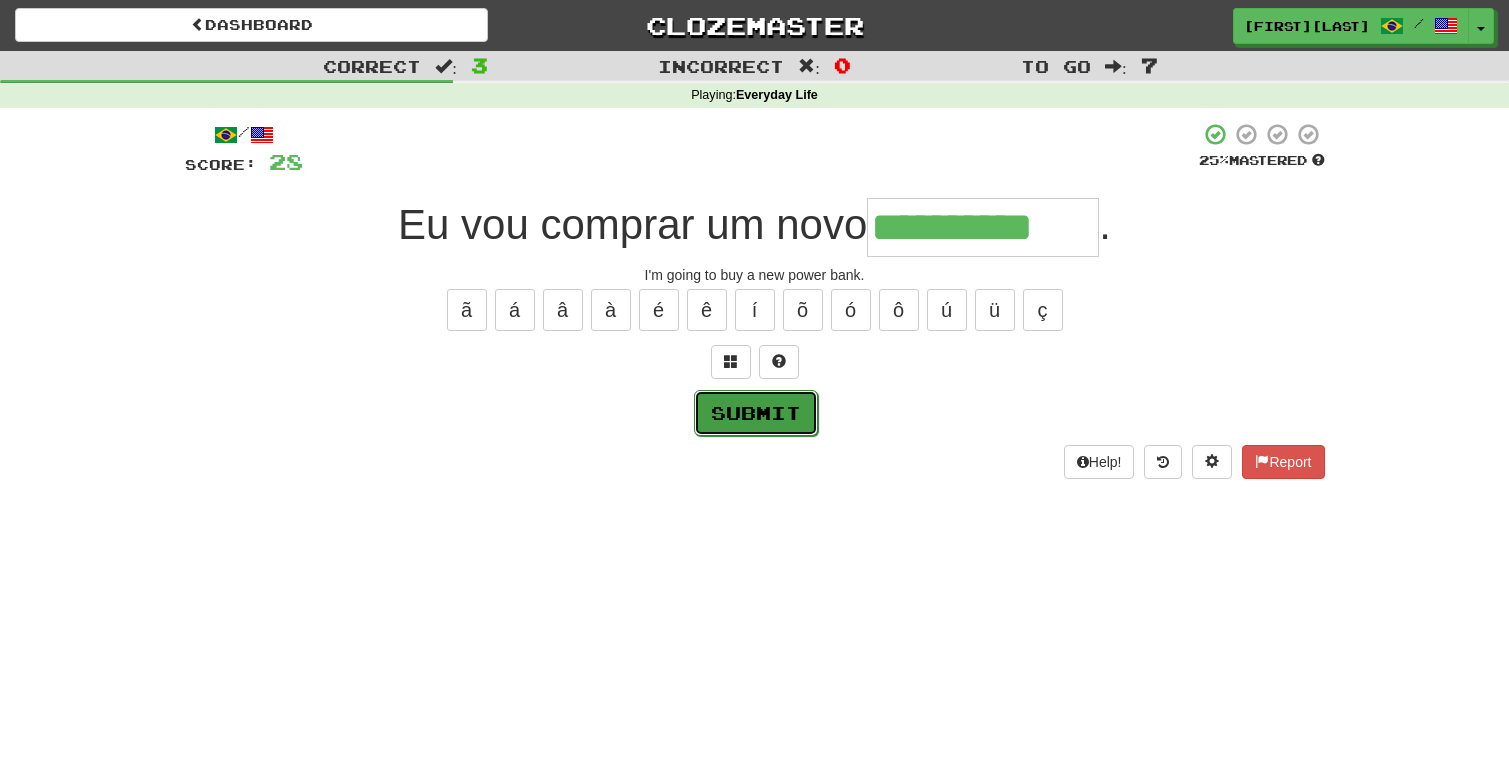 click on "Submit" at bounding box center [756, 413] 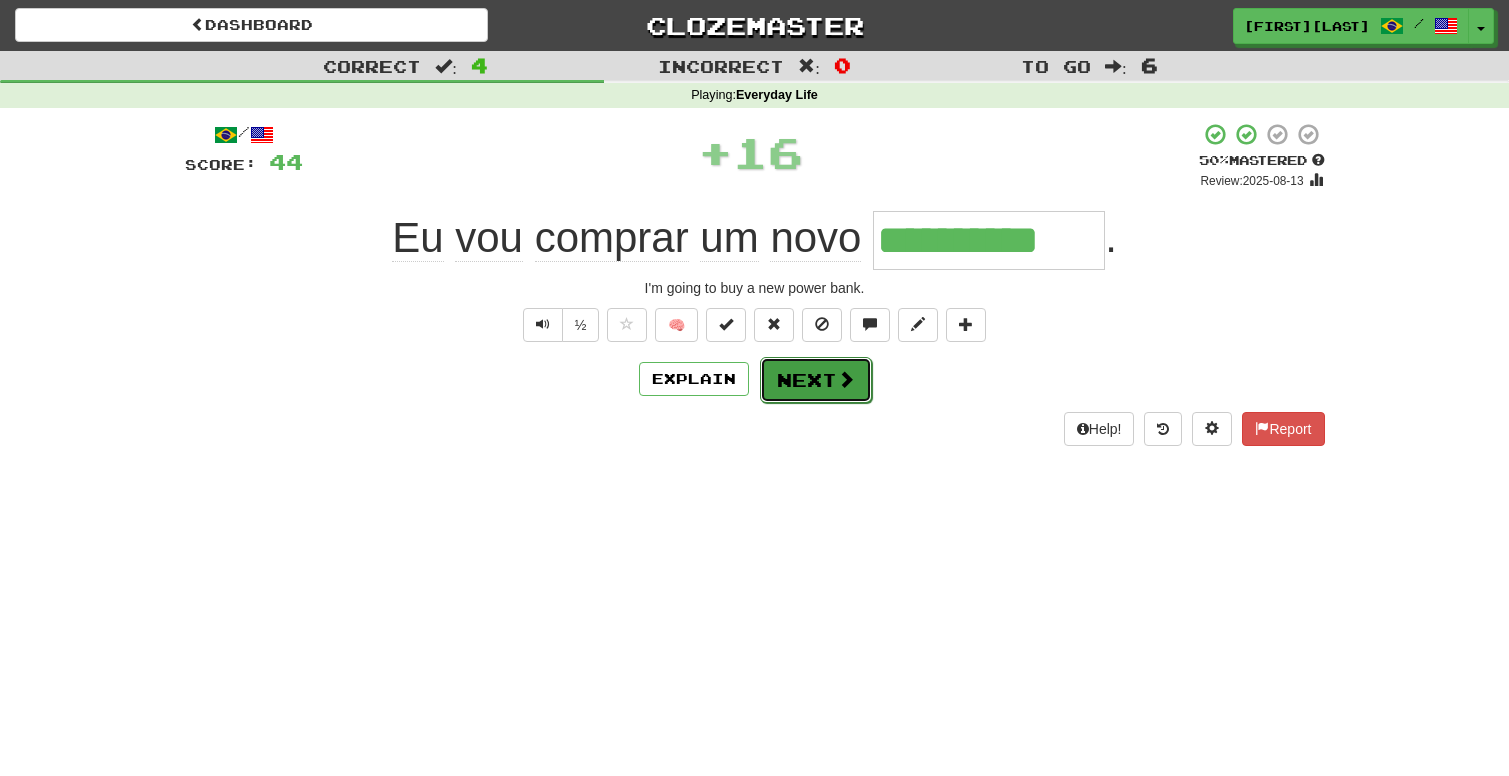 click on "Next" at bounding box center (816, 380) 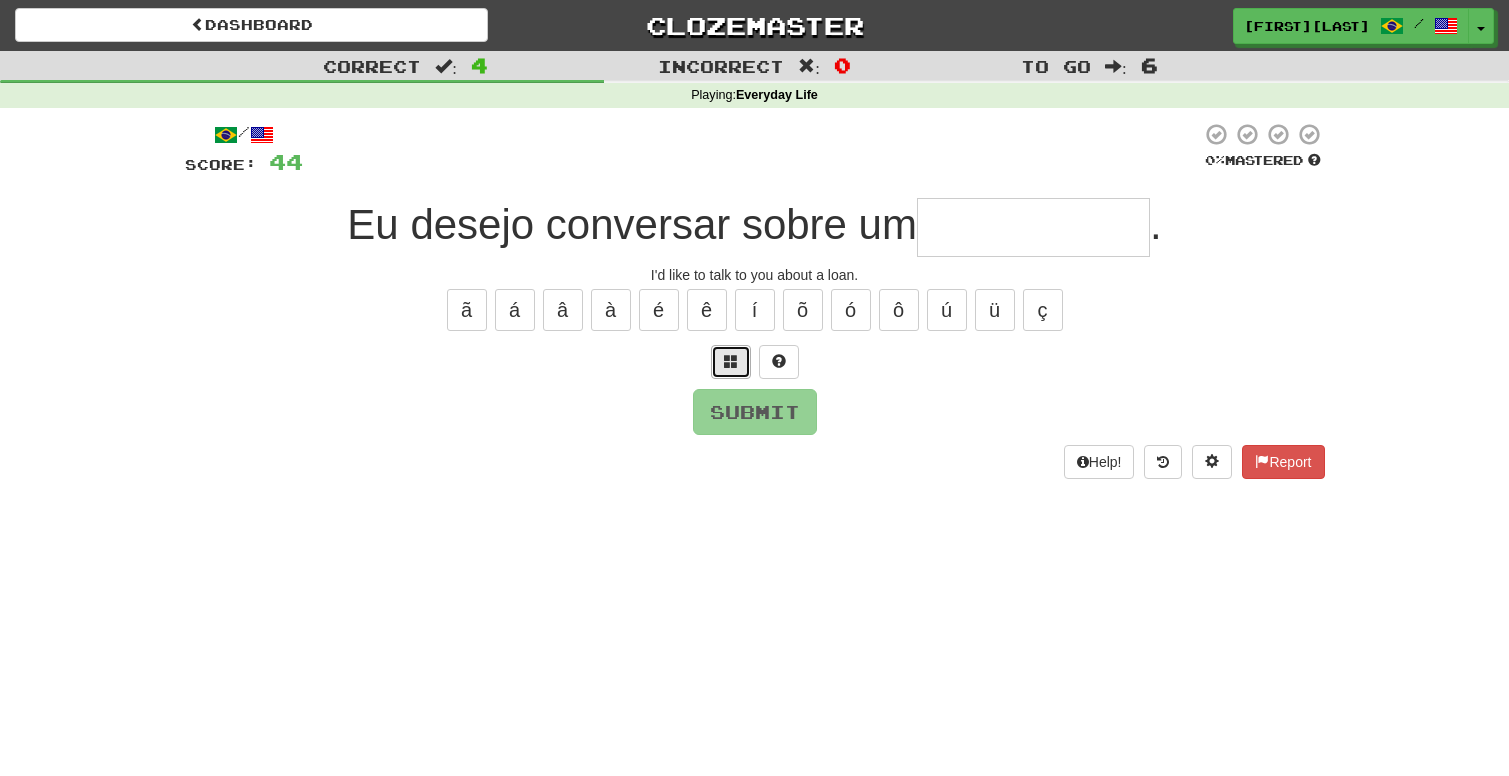 click at bounding box center [731, 361] 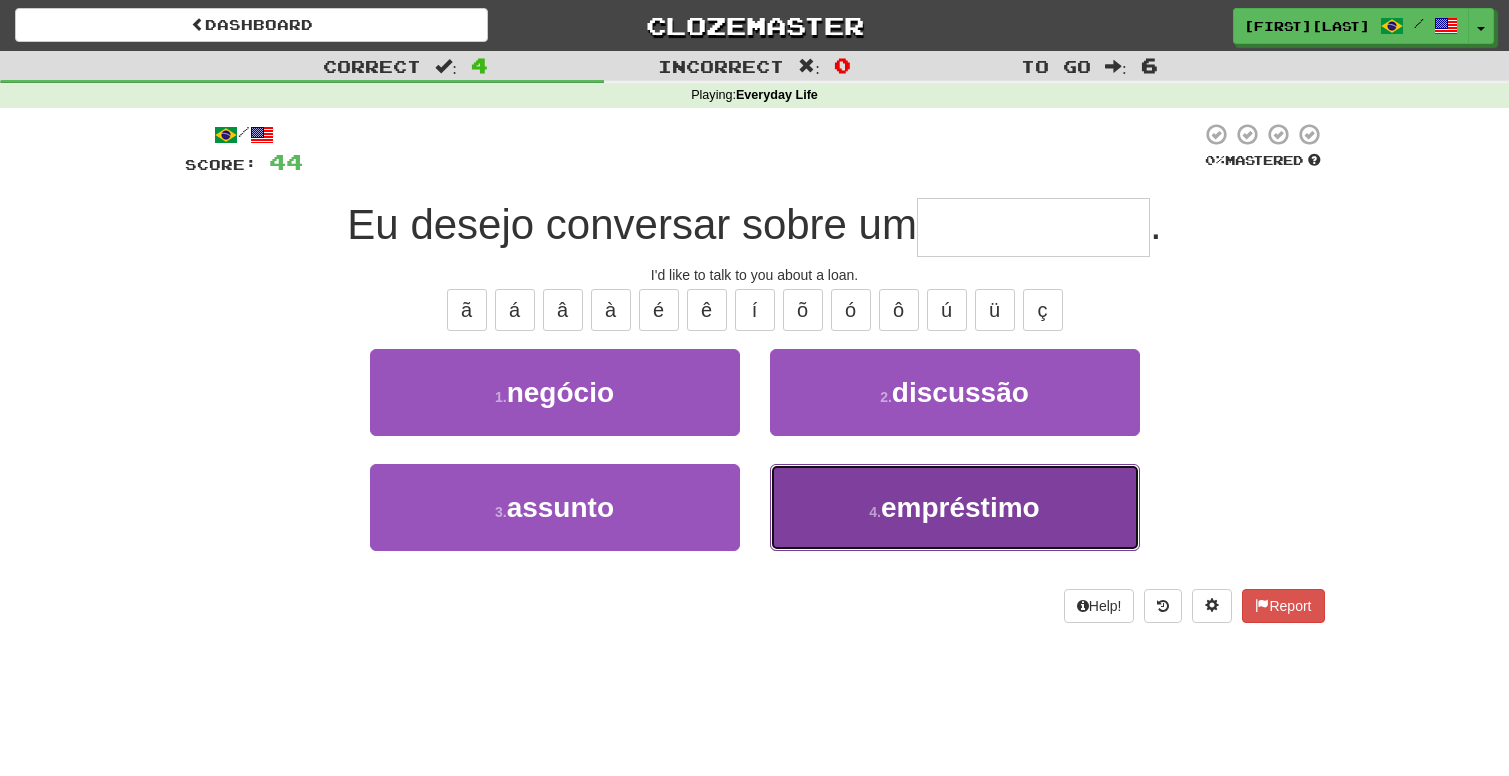 click on "empréstimo" at bounding box center (960, 507) 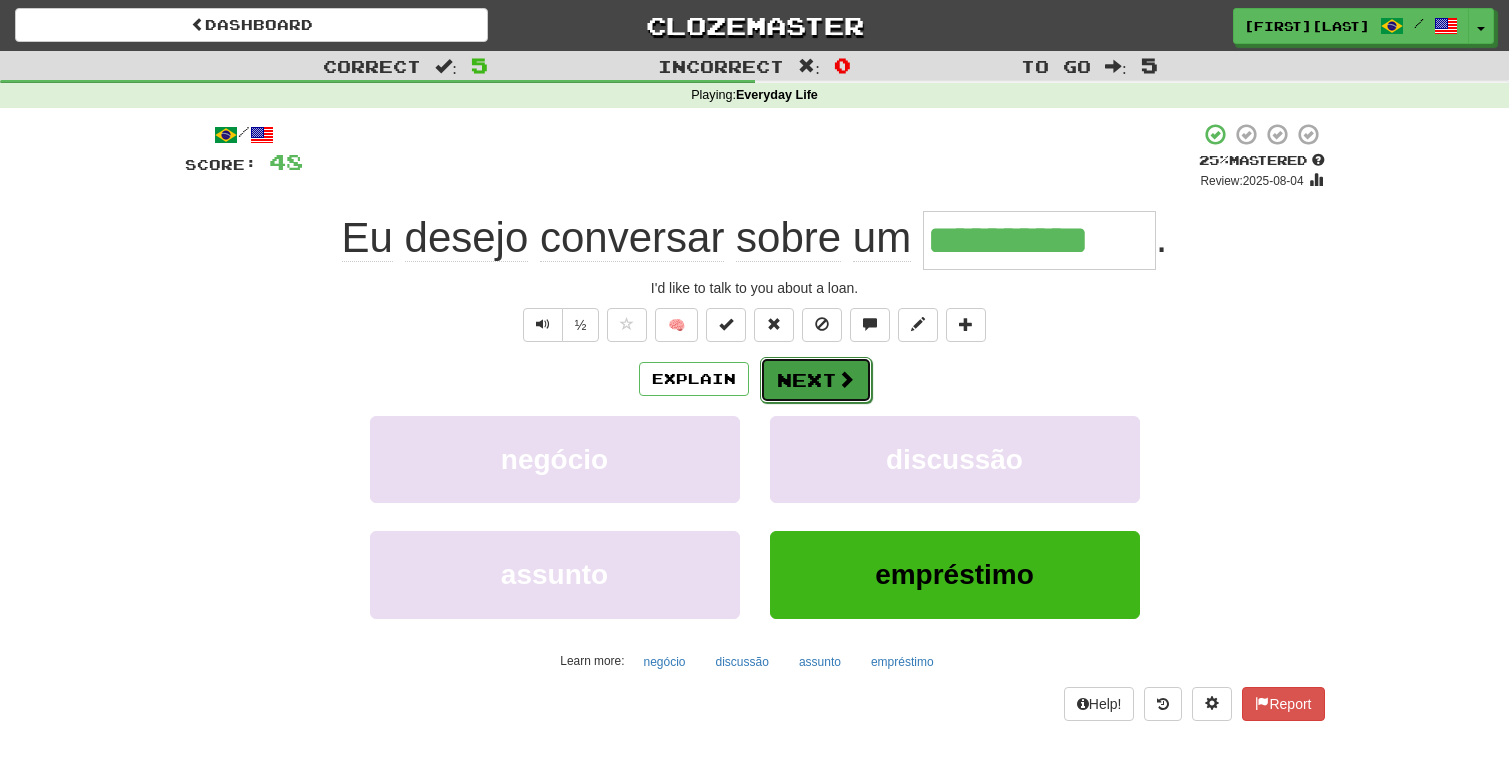 click on "Next" at bounding box center [816, 380] 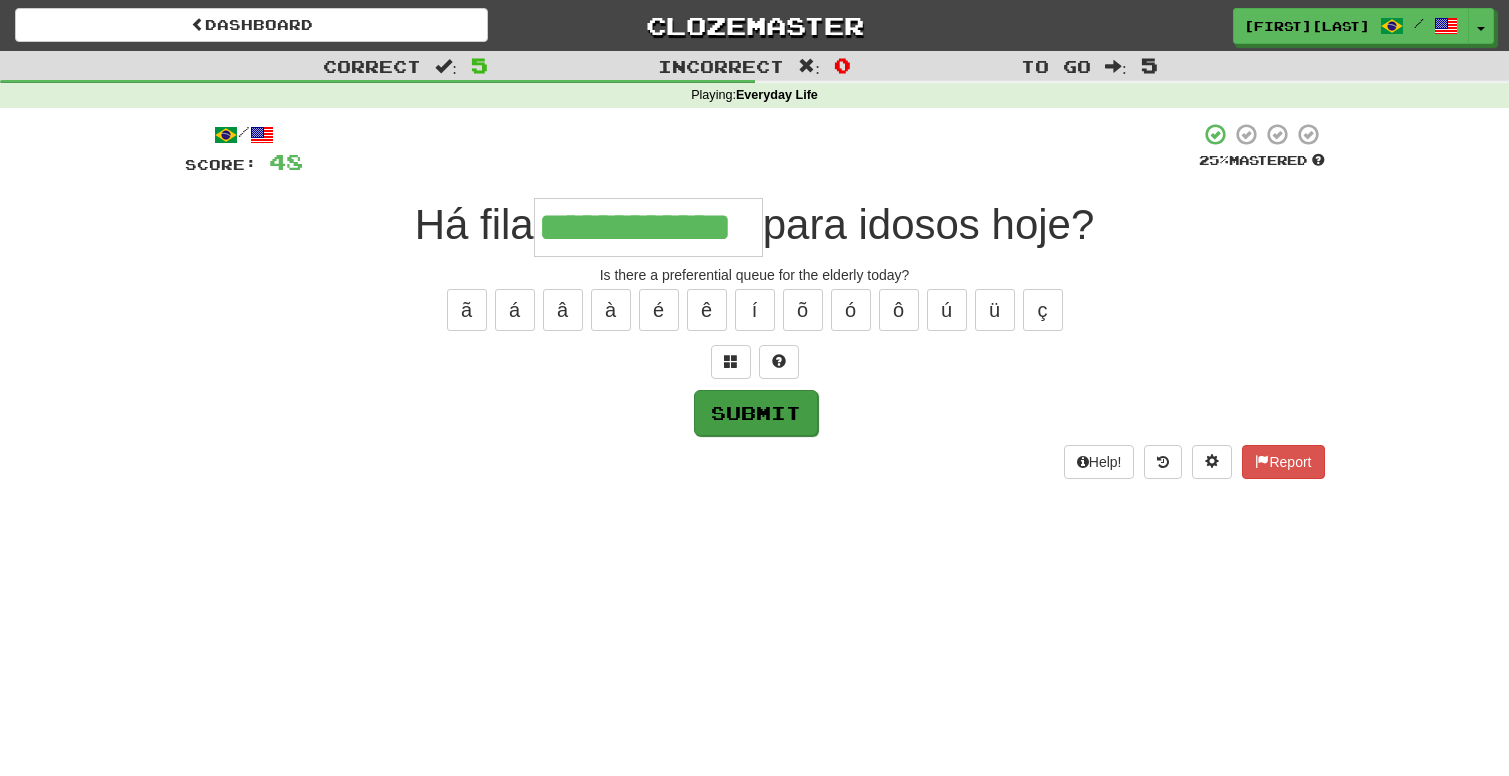 type on "**********" 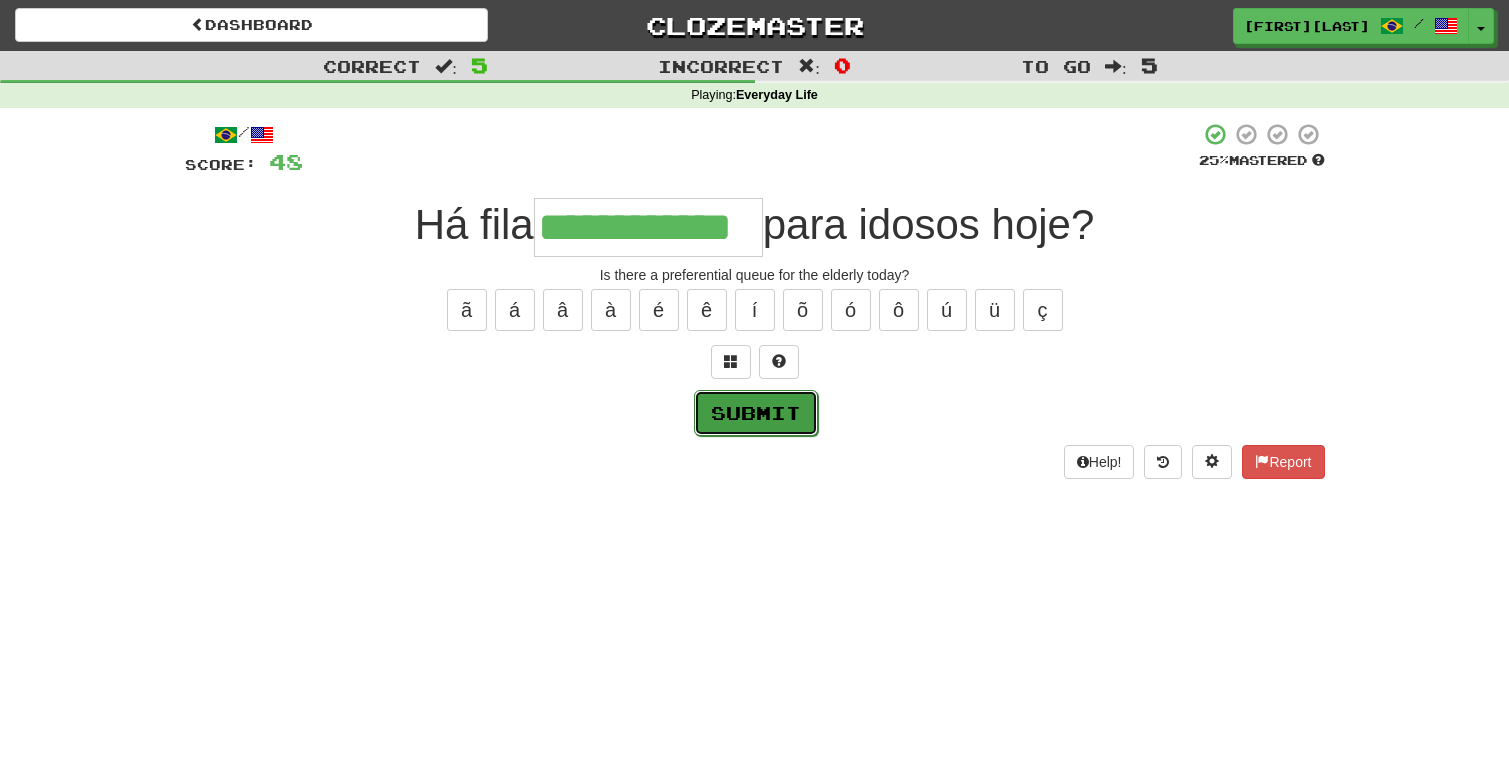 click on "Submit" at bounding box center [756, 413] 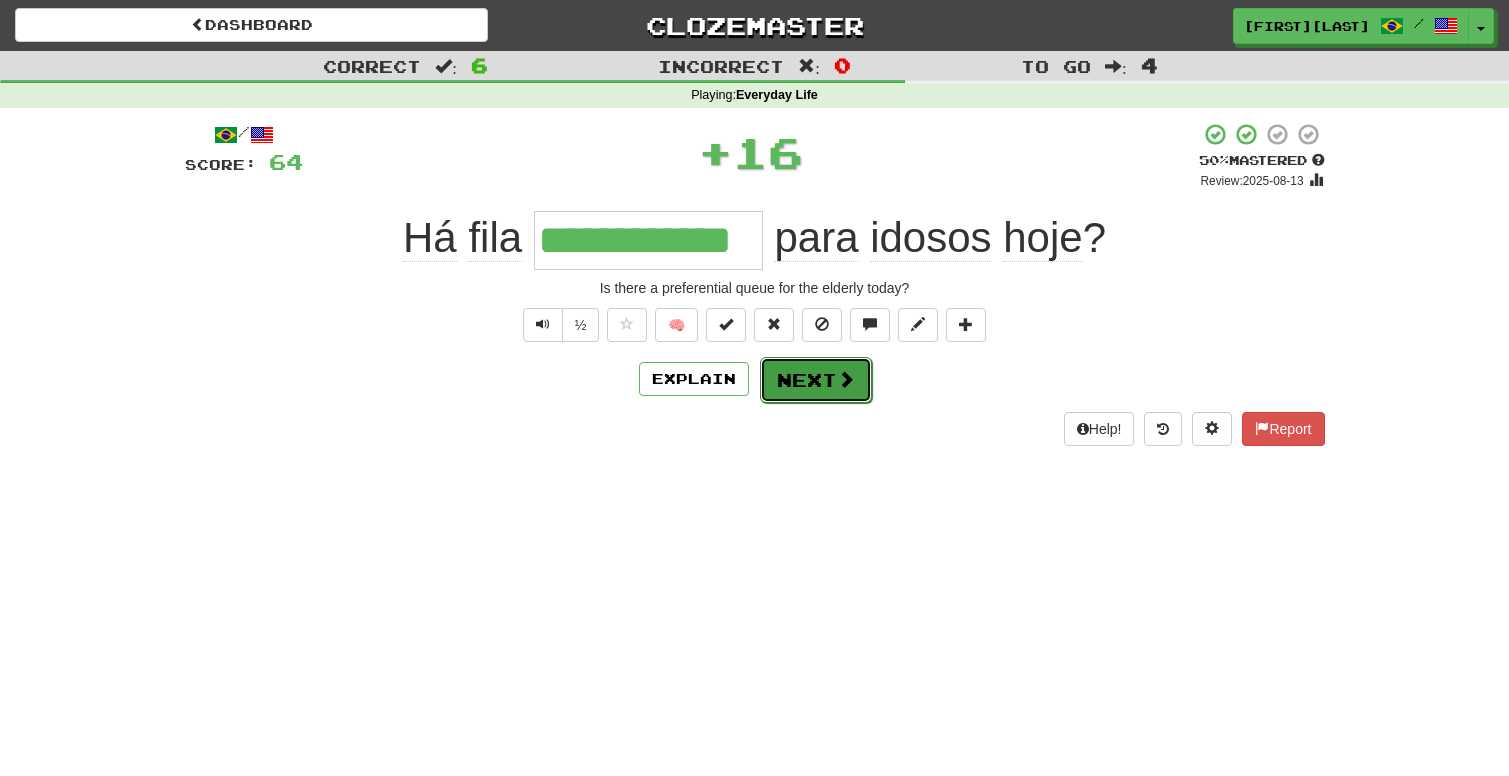 click on "Next" at bounding box center [816, 380] 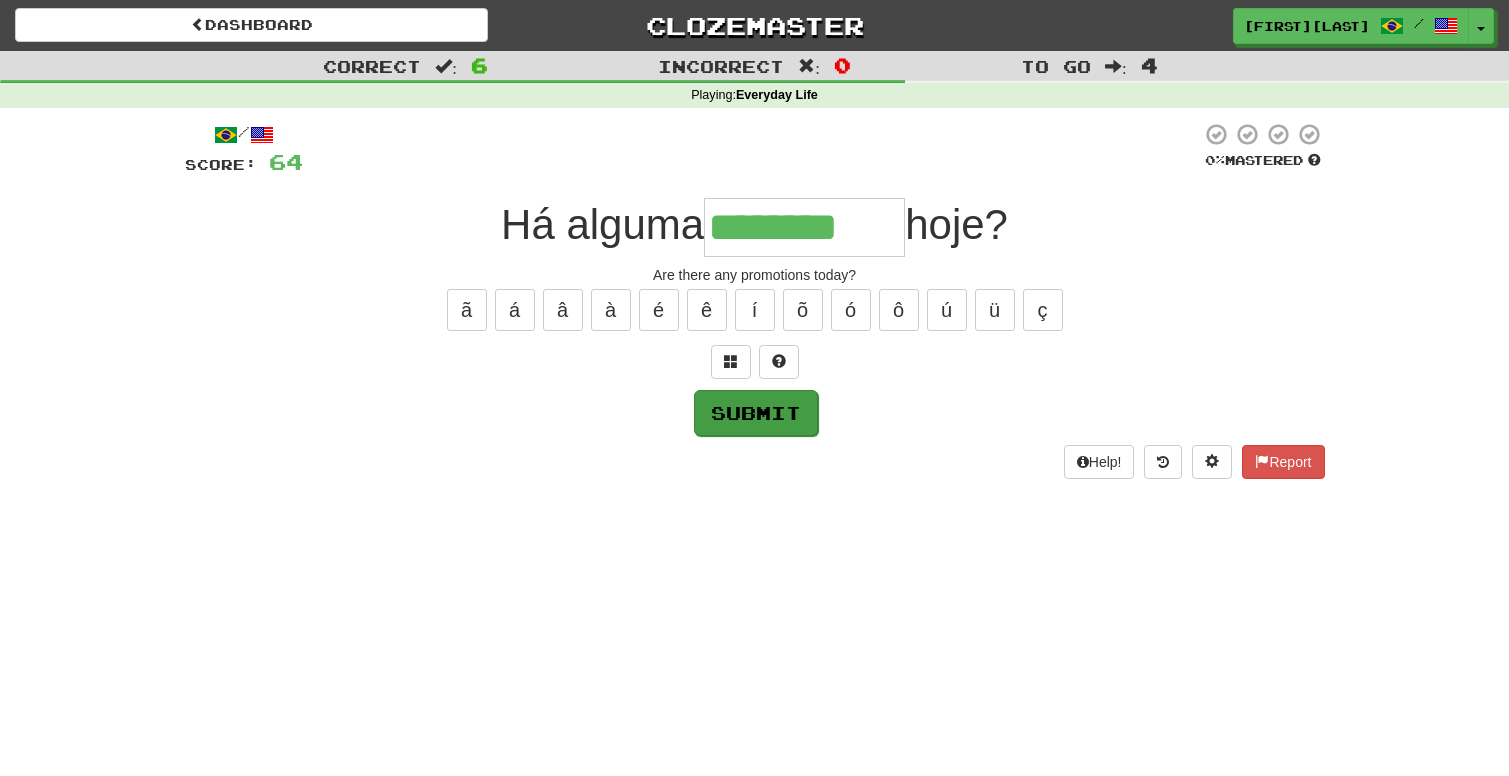 type on "********" 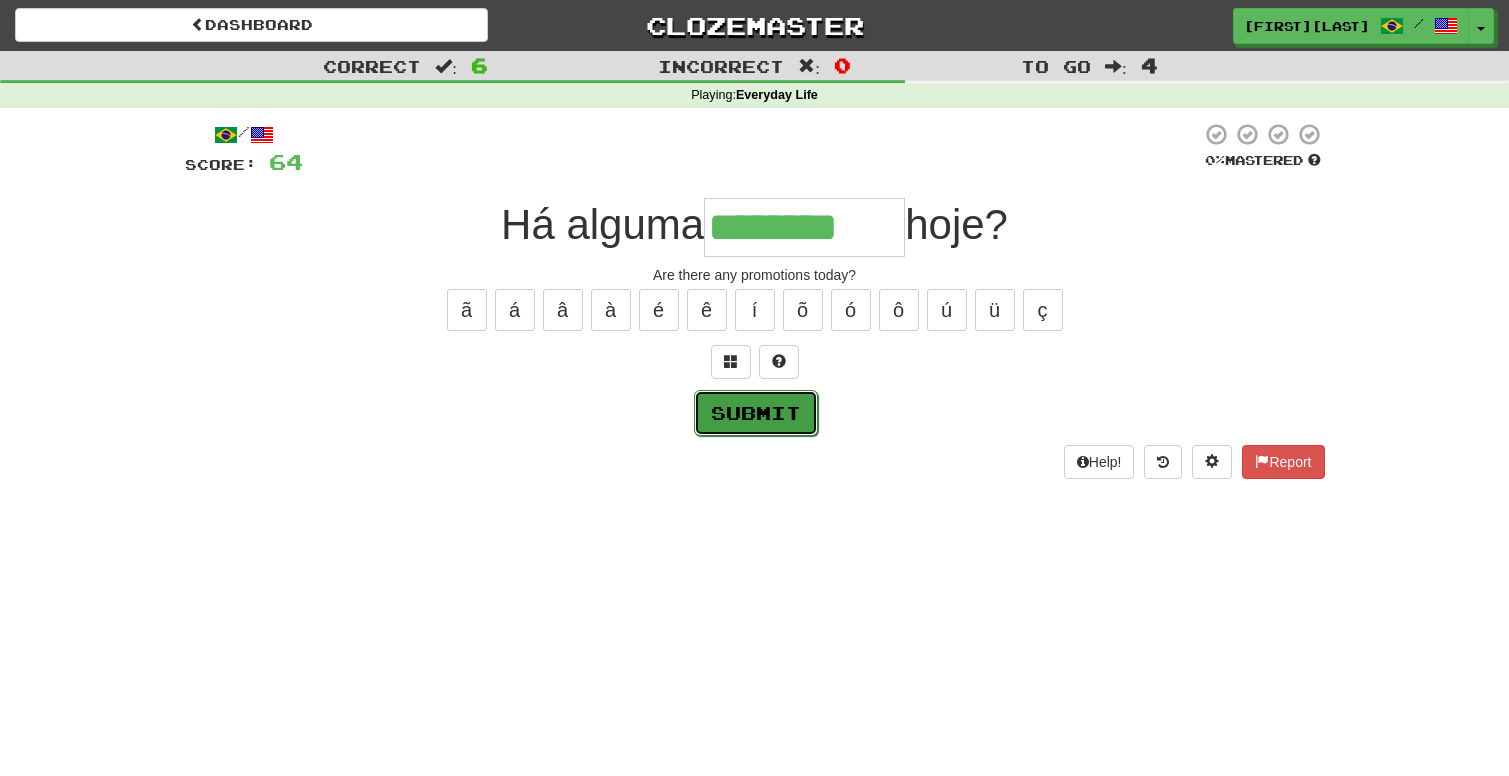 click on "Submit" at bounding box center [756, 413] 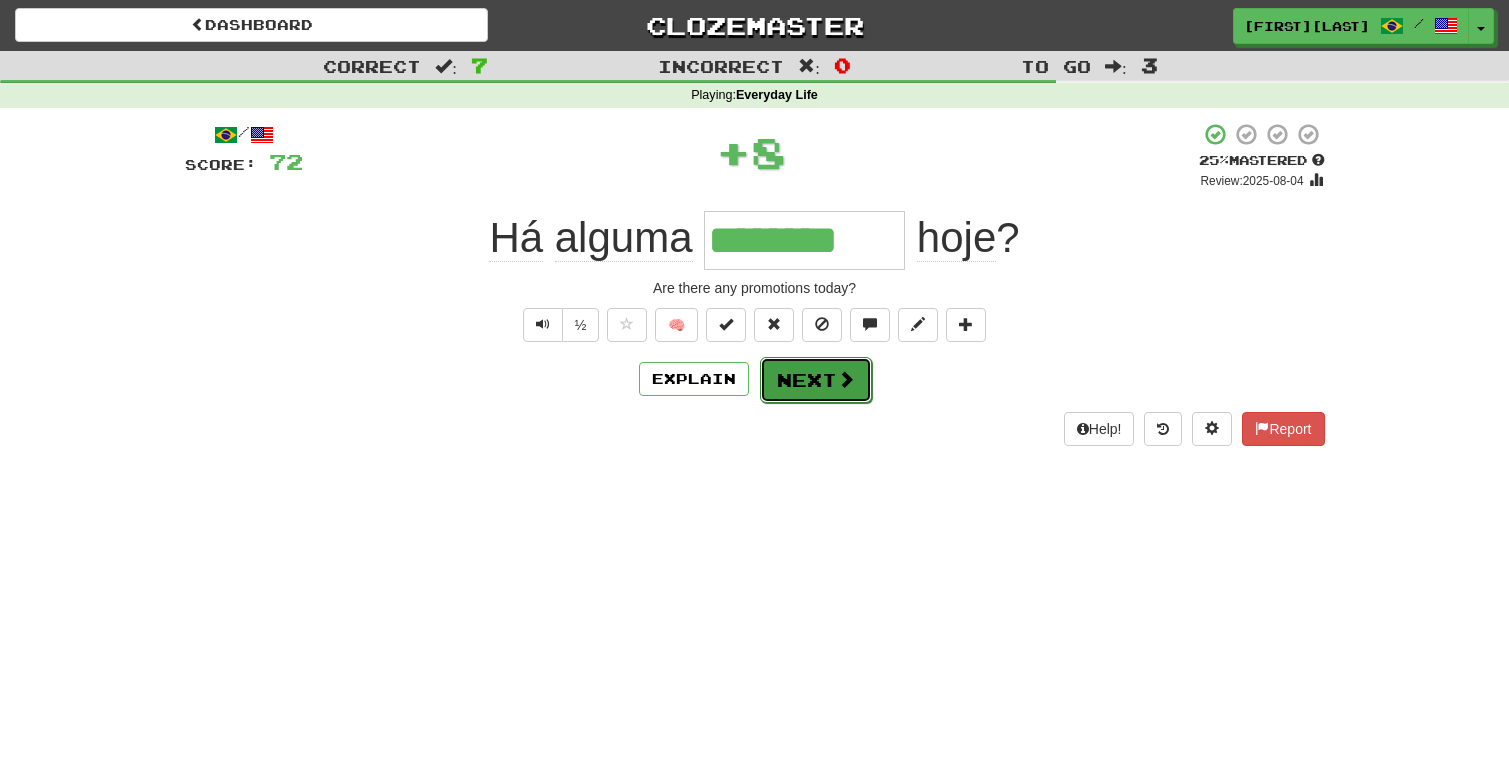 click on "Next" at bounding box center (816, 380) 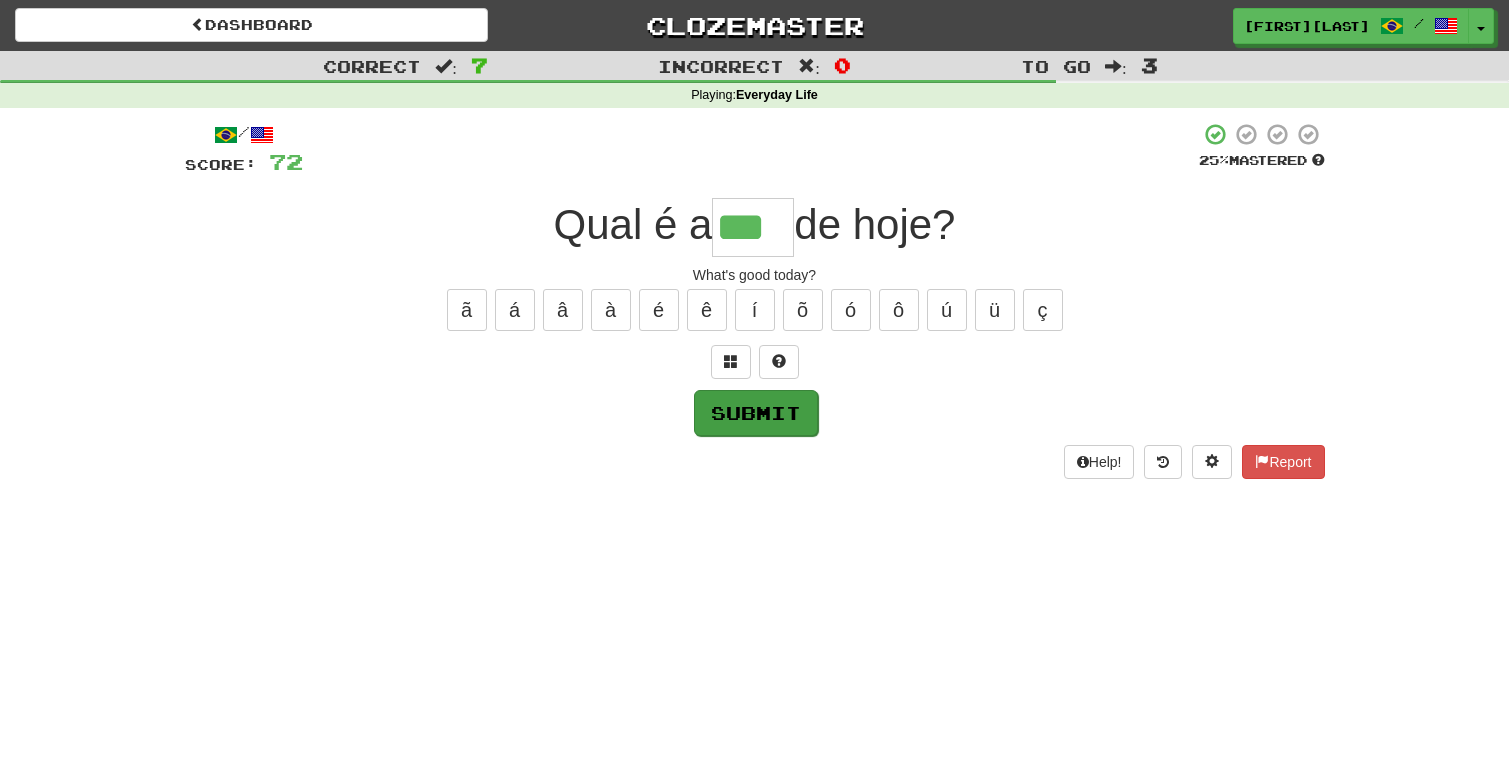 type on "***" 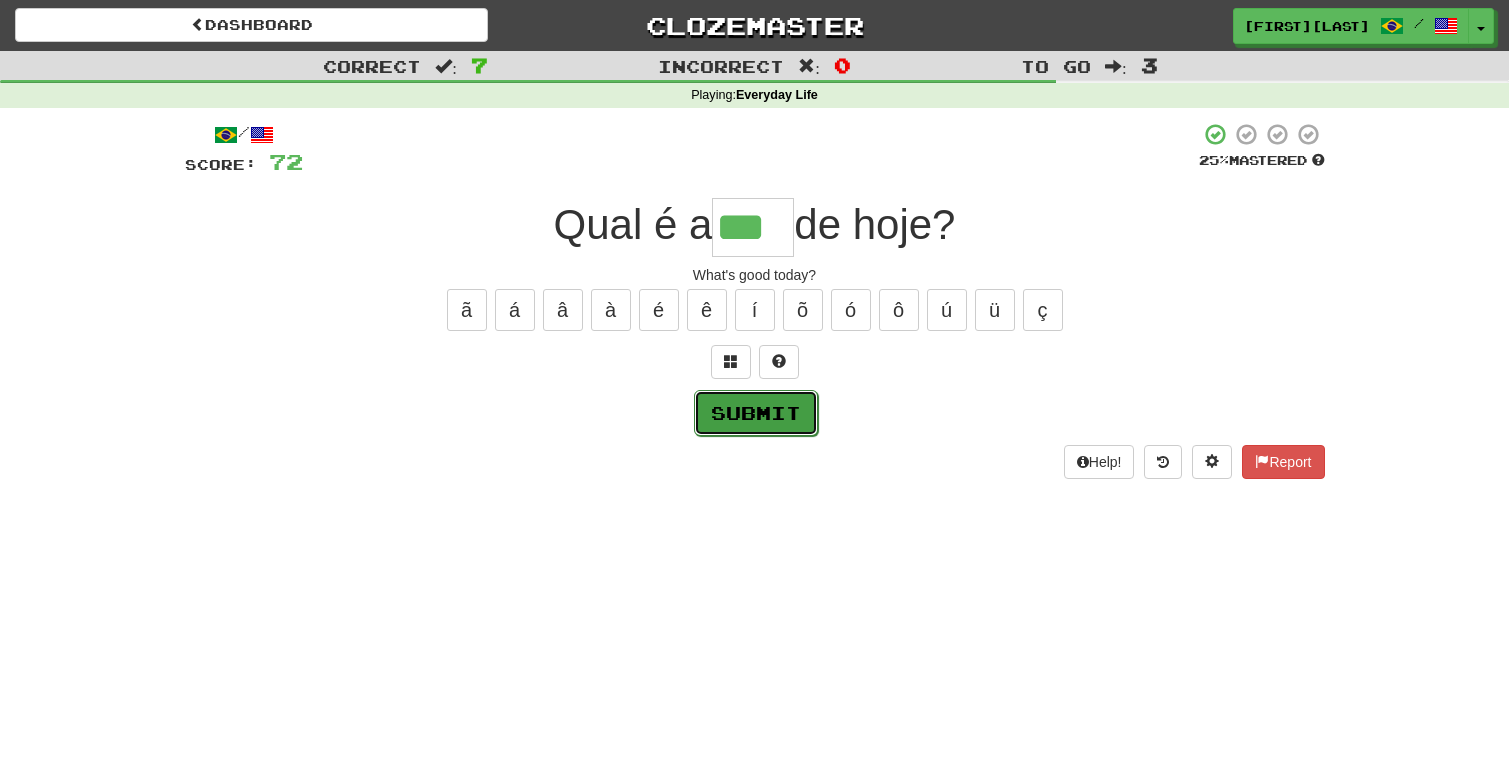 click on "Submit" at bounding box center (756, 413) 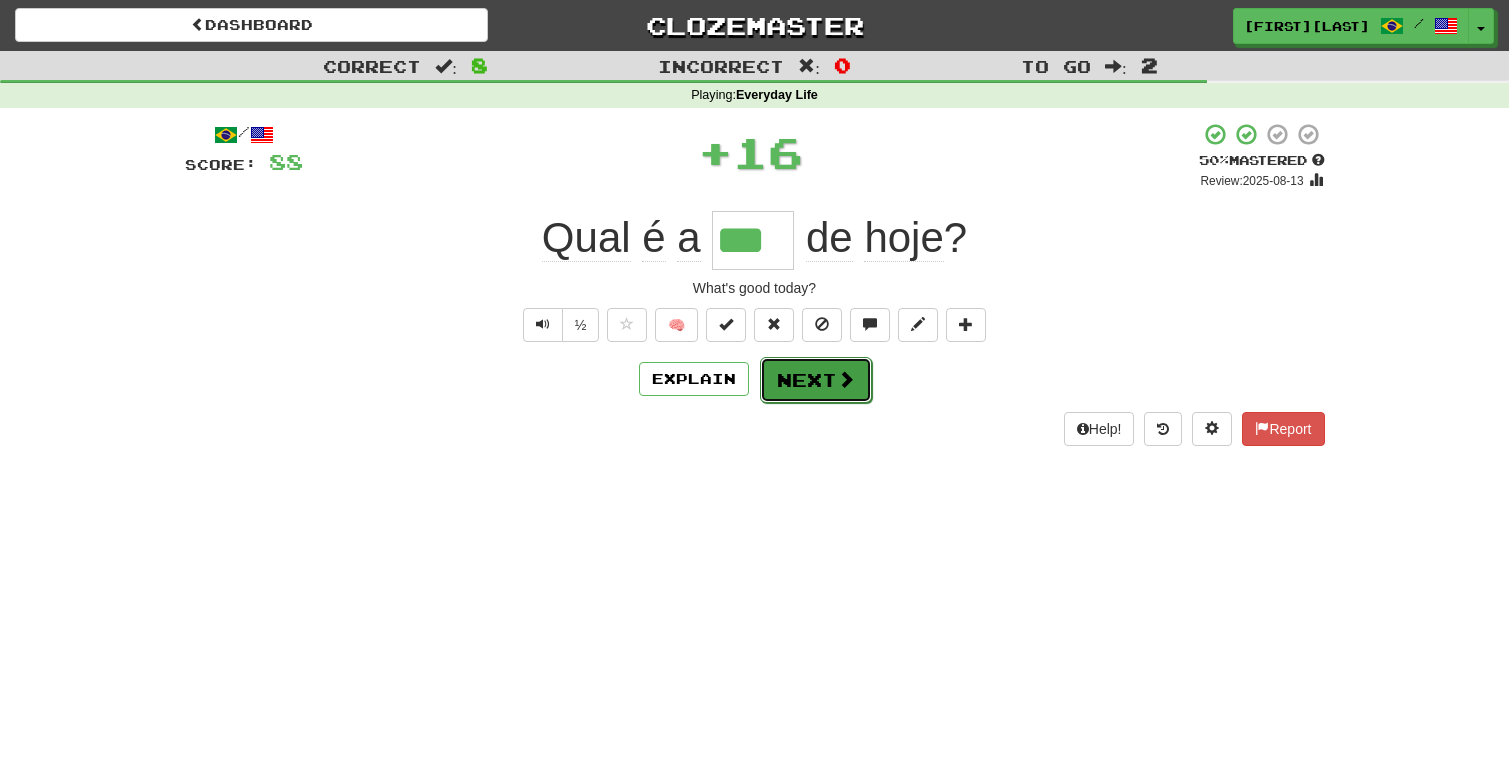 click on "Next" at bounding box center [816, 380] 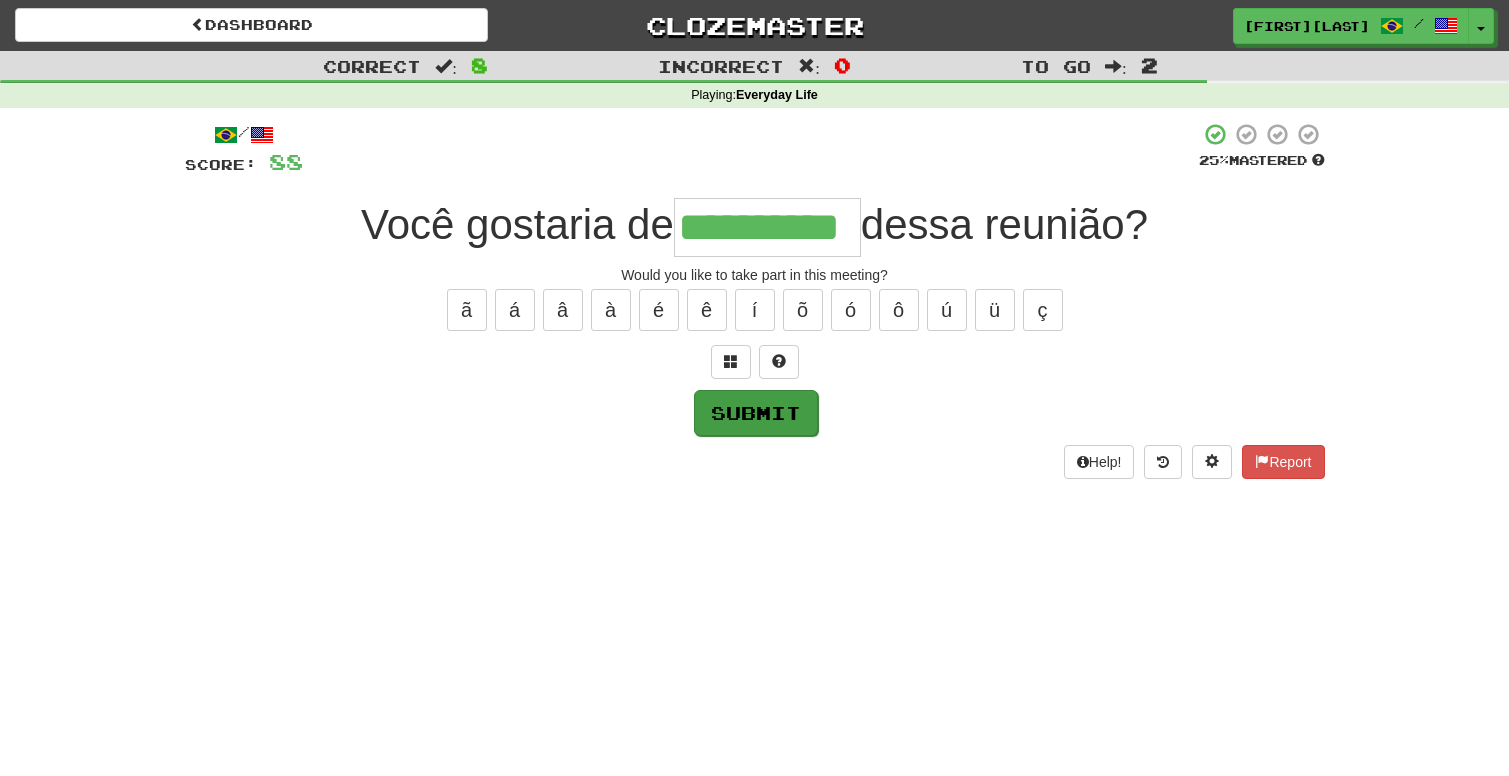 type on "**********" 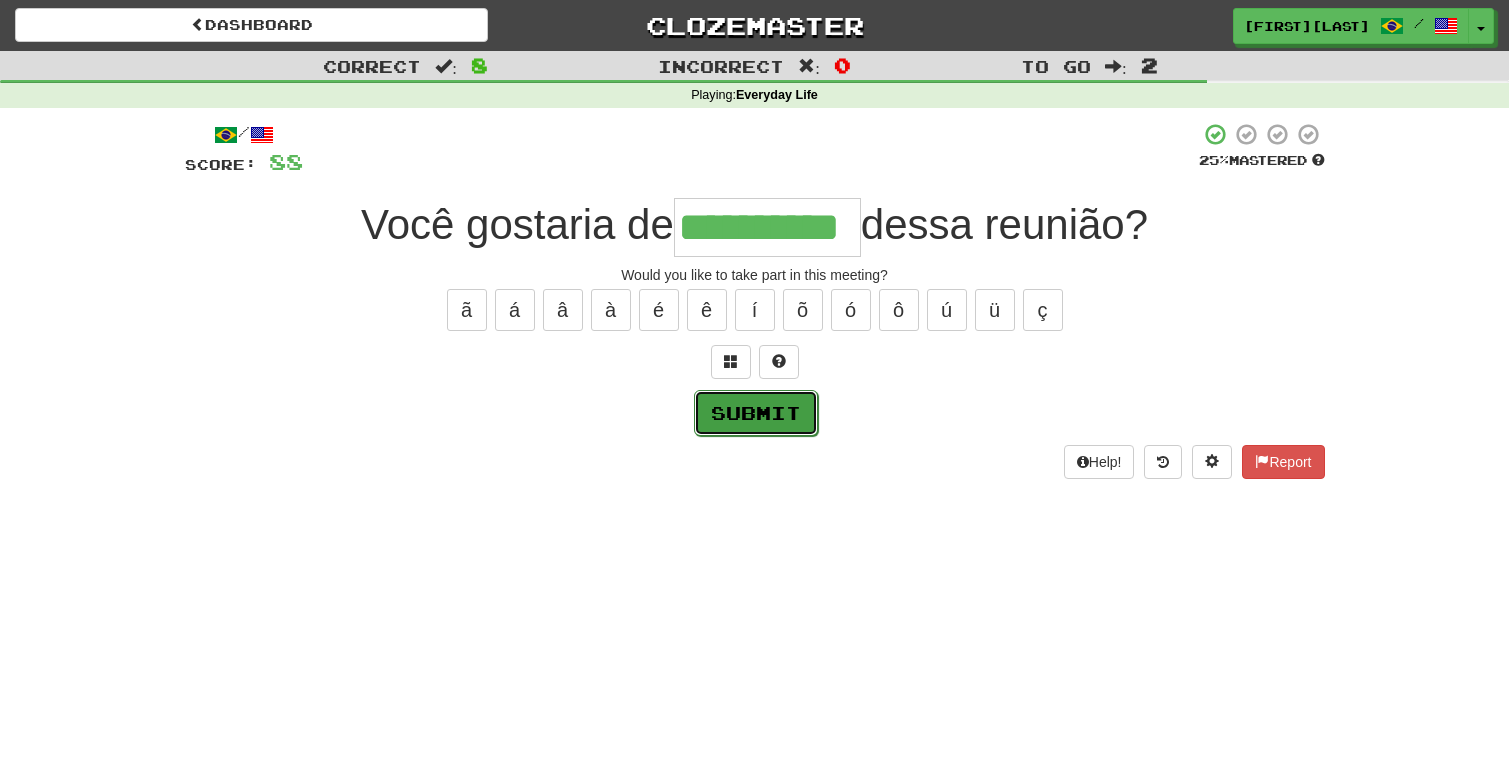 click on "Submit" at bounding box center [756, 413] 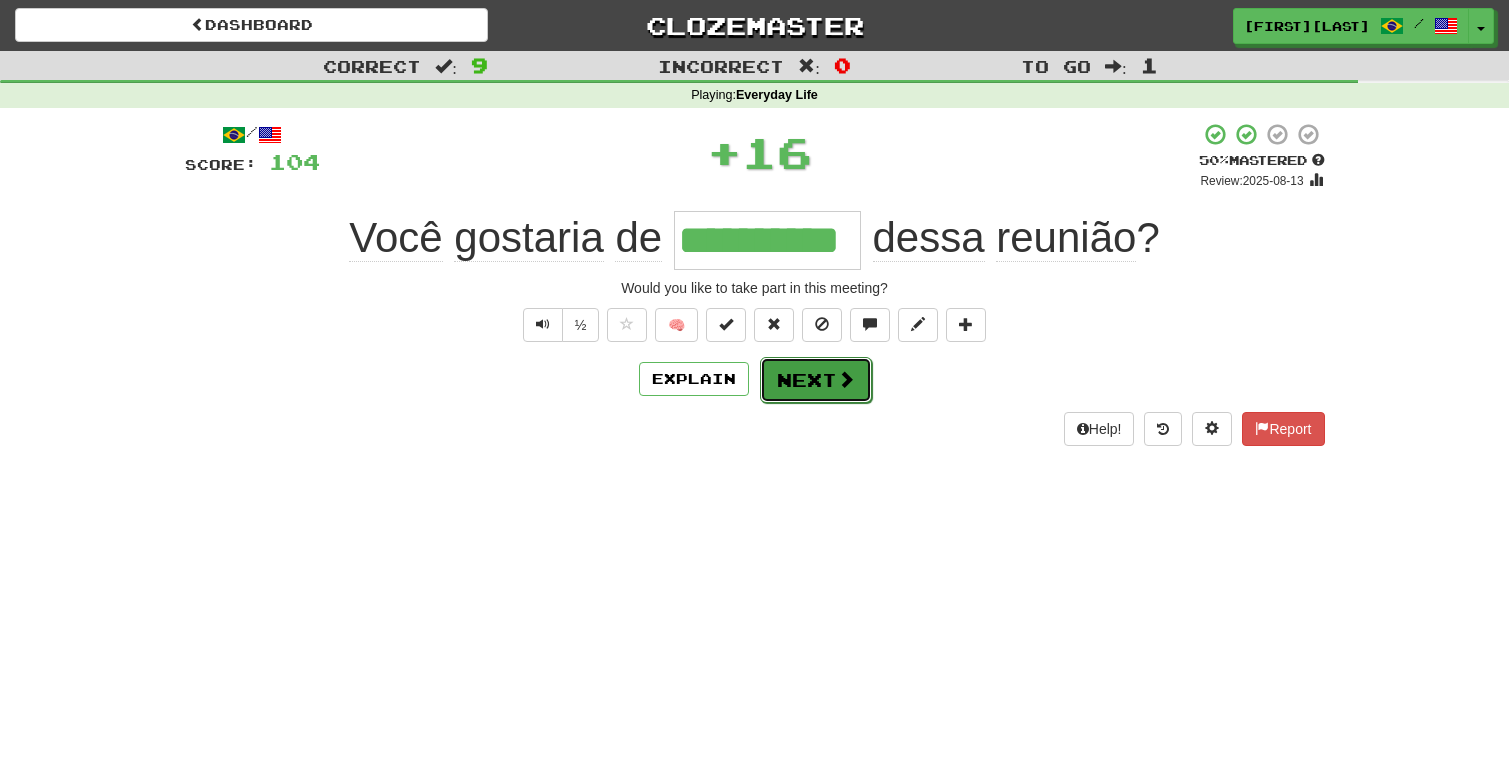 click on "Next" at bounding box center [816, 380] 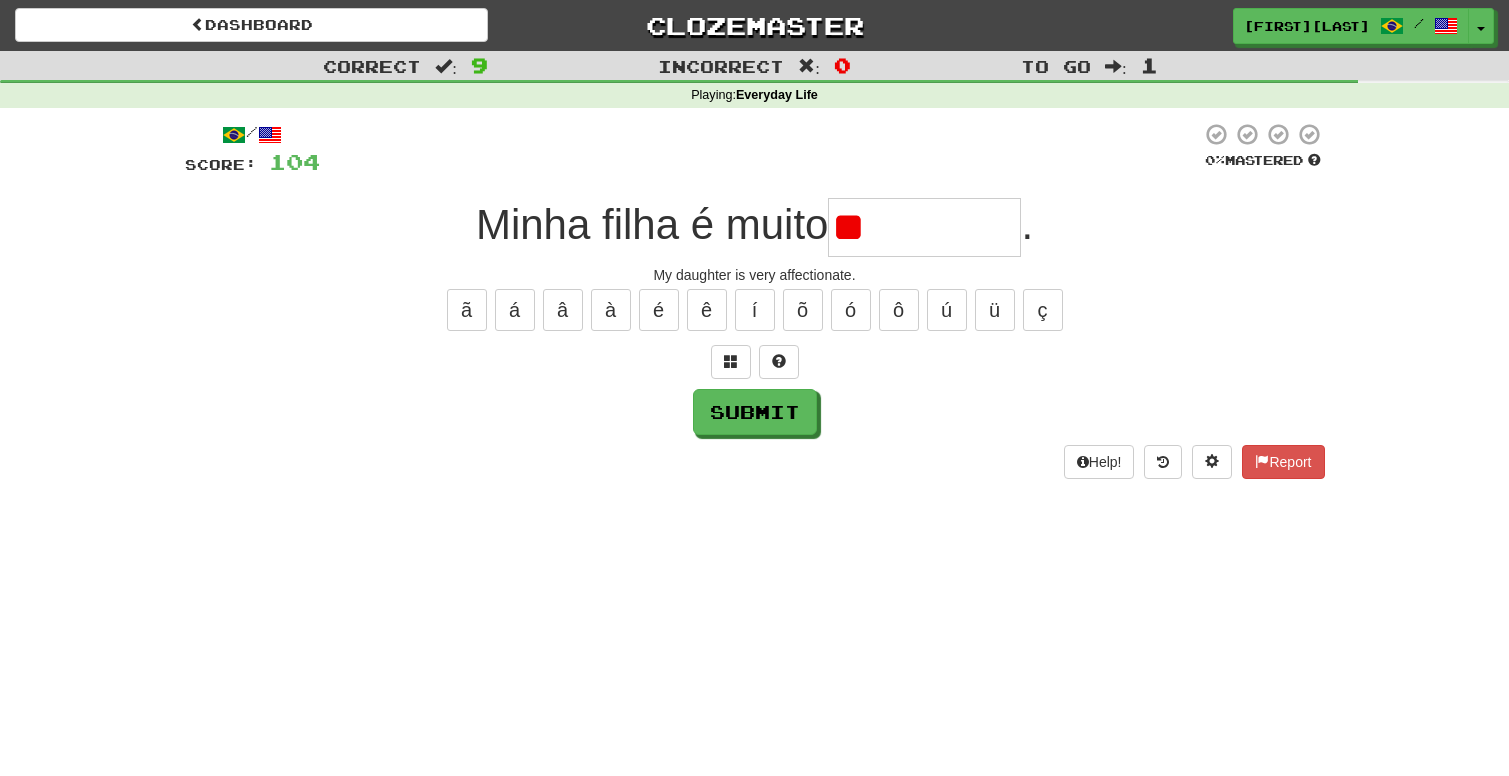 type on "*" 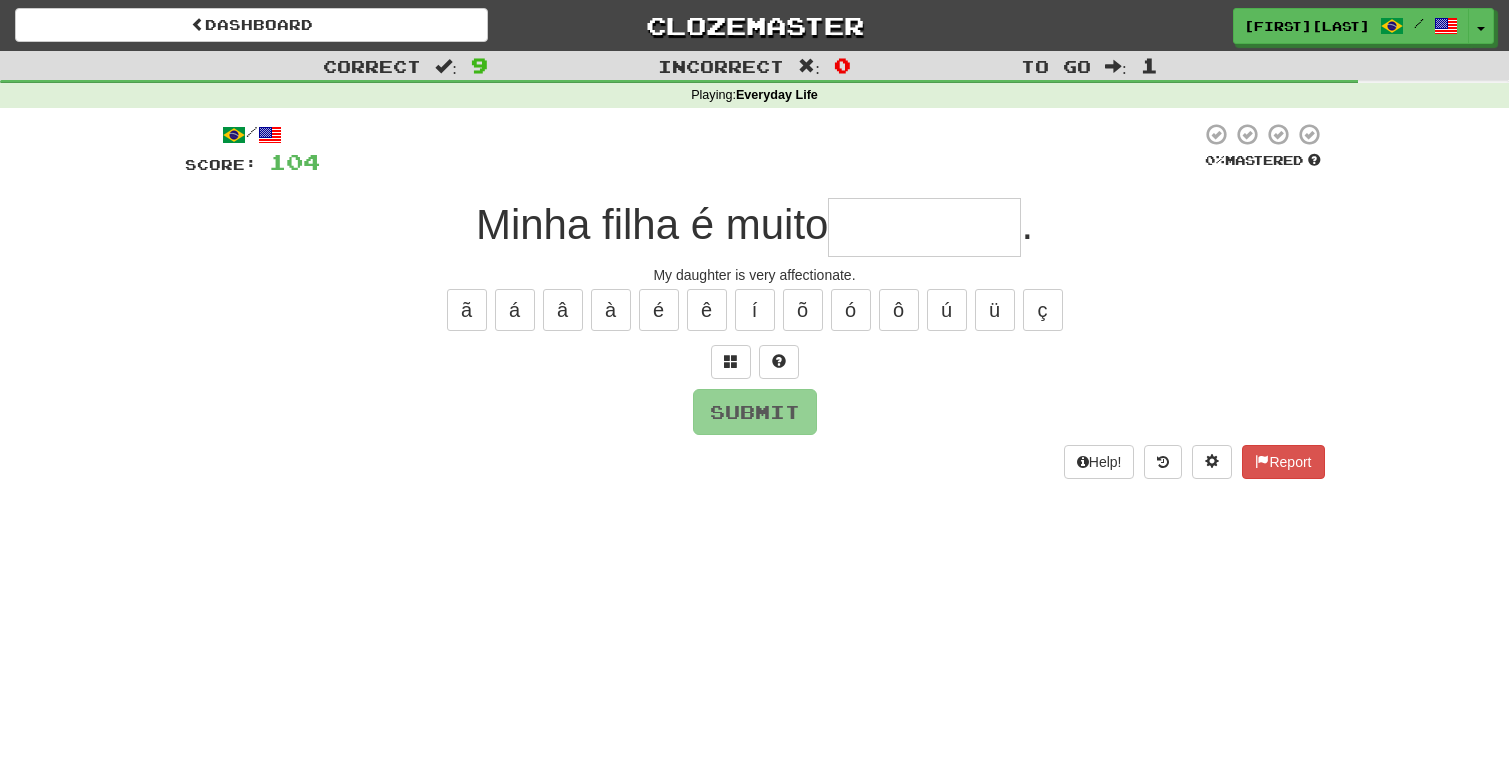 type on "*" 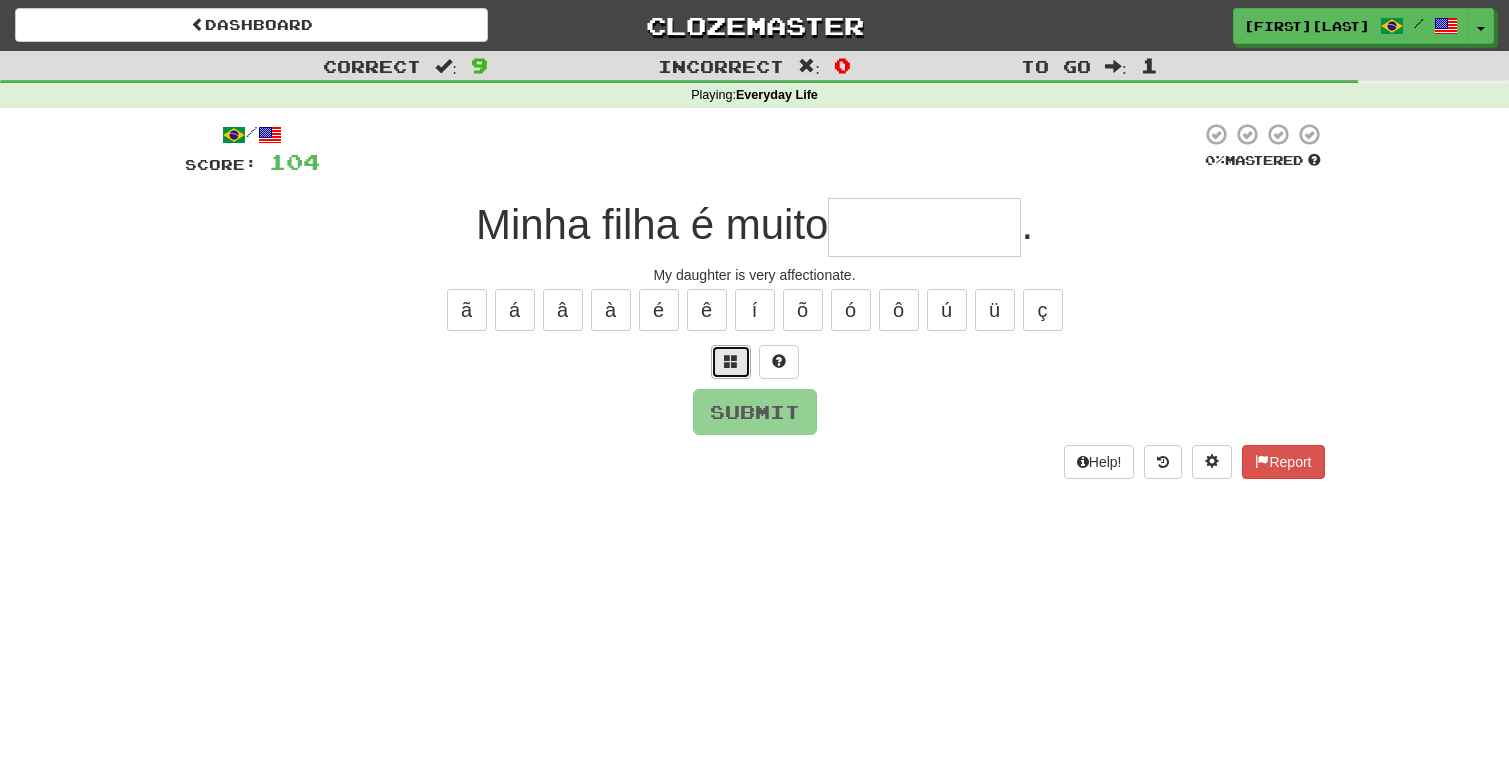 click at bounding box center (731, 362) 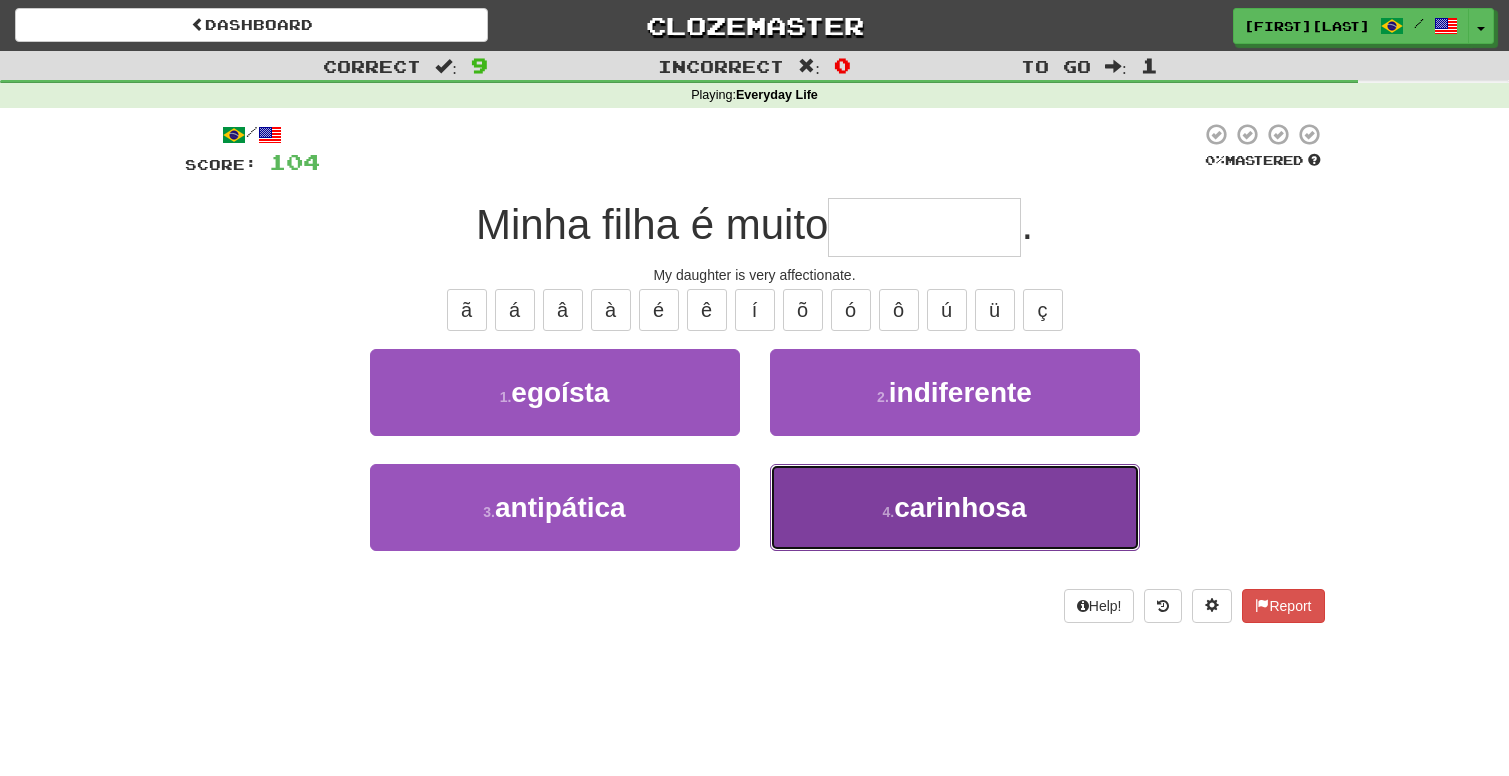 click on "4 .  carinhosa" at bounding box center (955, 507) 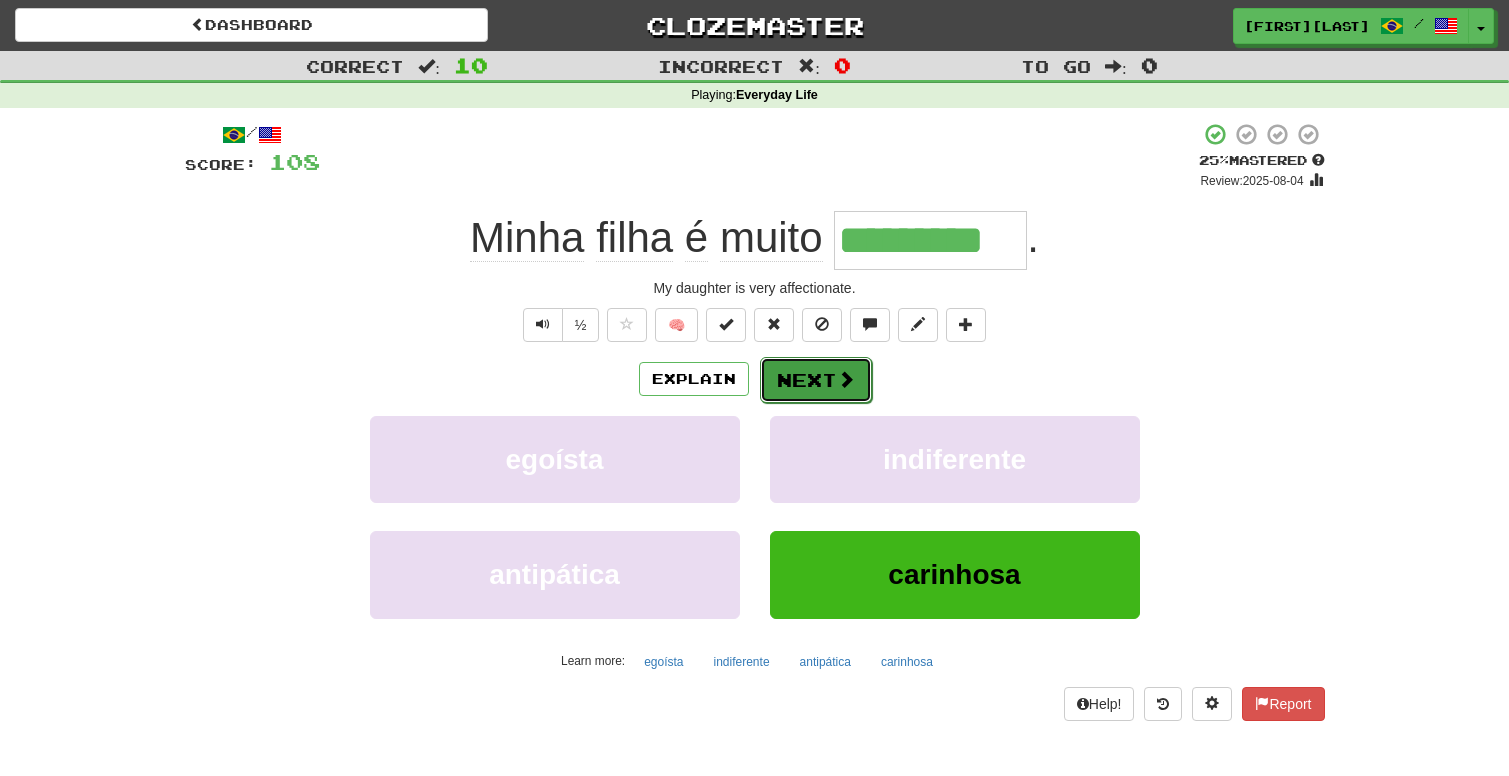 click on "Next" at bounding box center [816, 380] 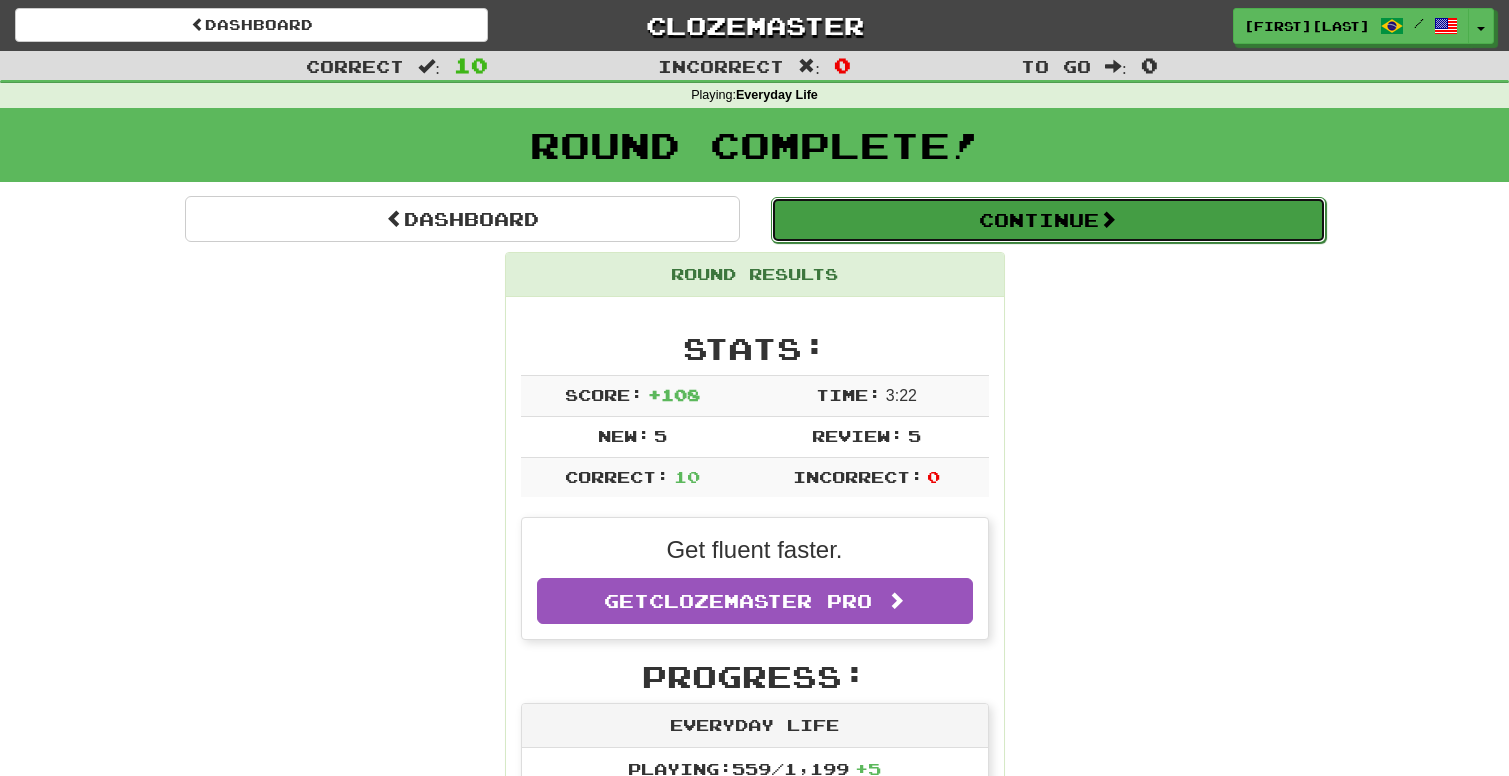 click on "Continue" at bounding box center (1048, 220) 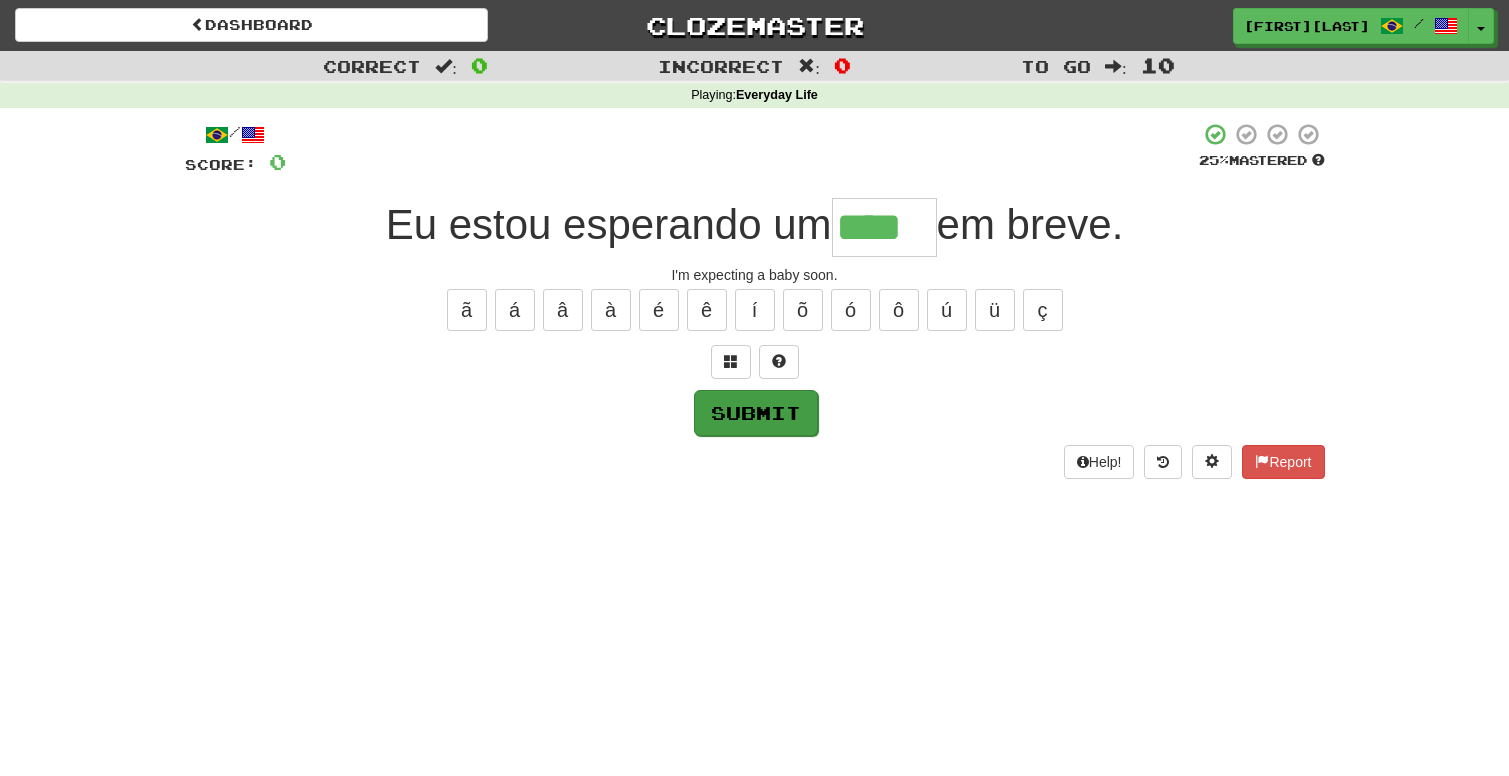 type on "****" 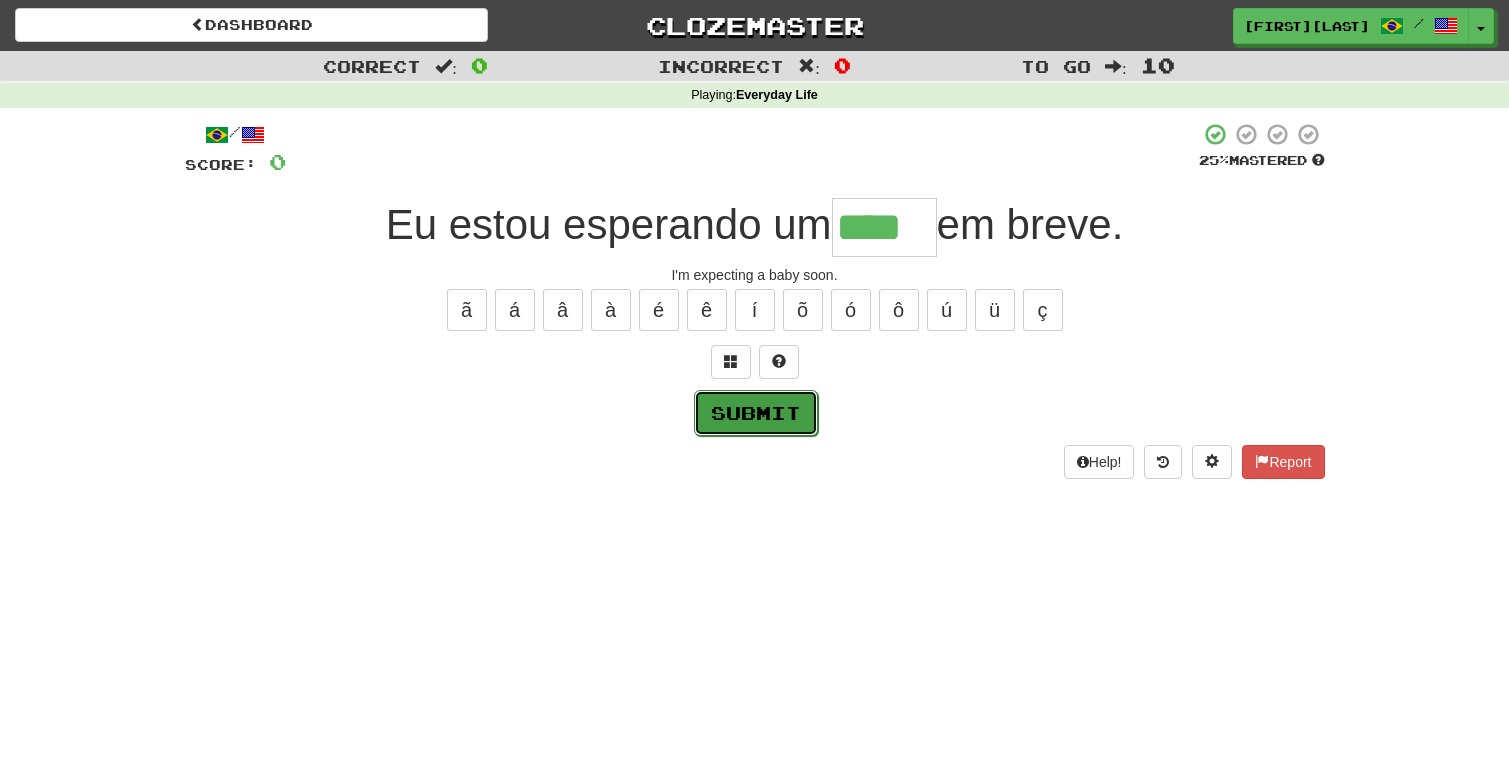 click on "Submit" at bounding box center (756, 413) 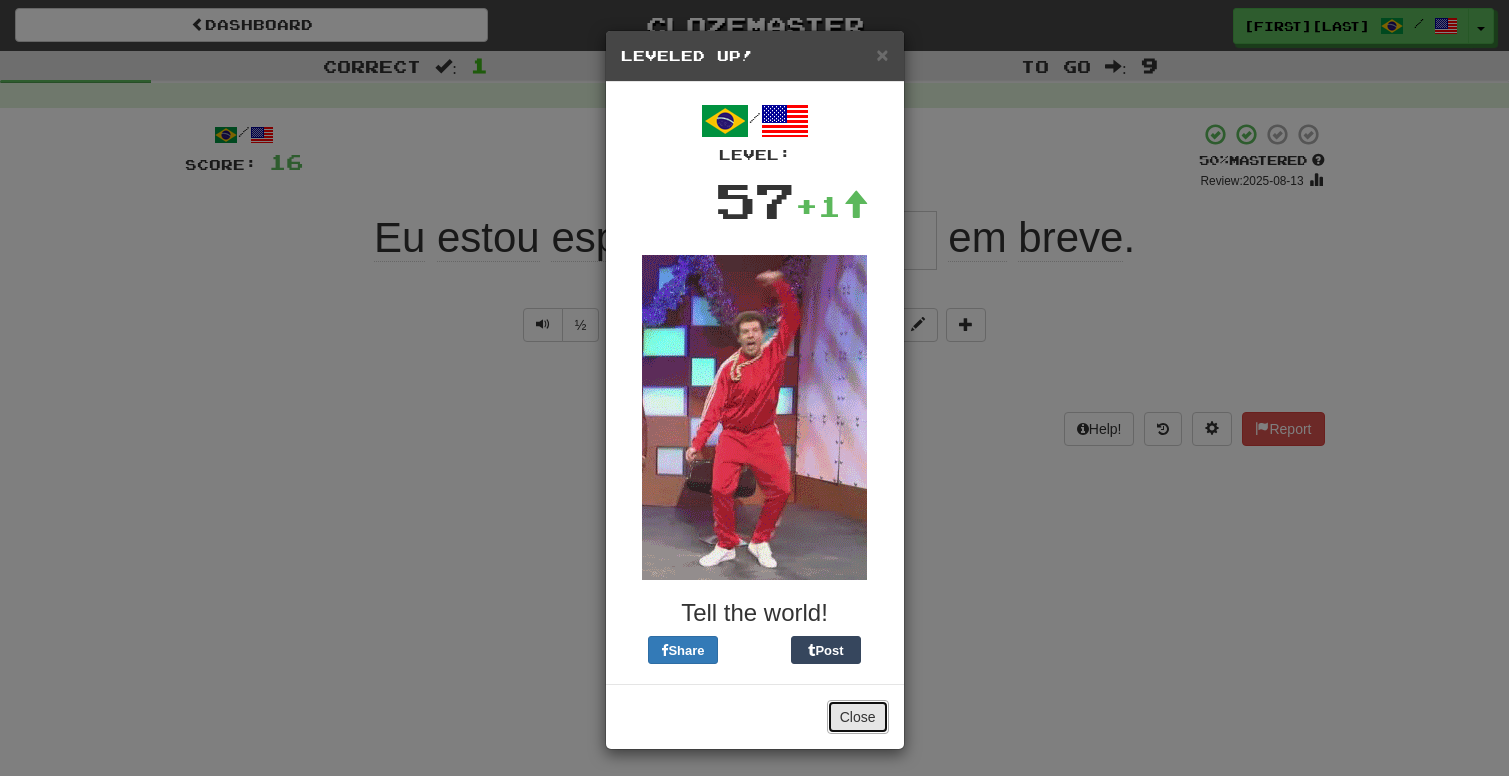click on "Close" at bounding box center (858, 717) 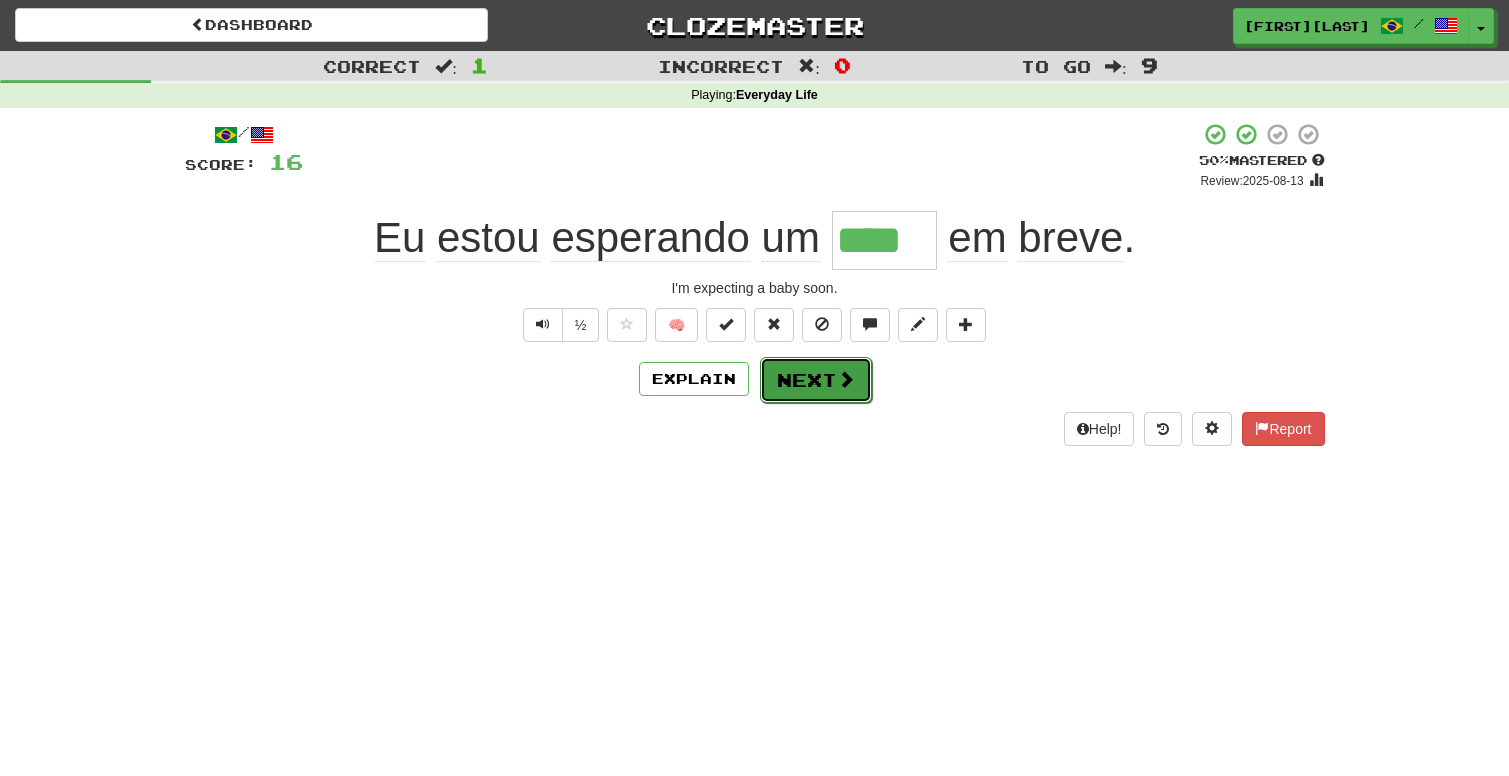 click on "Next" at bounding box center [816, 380] 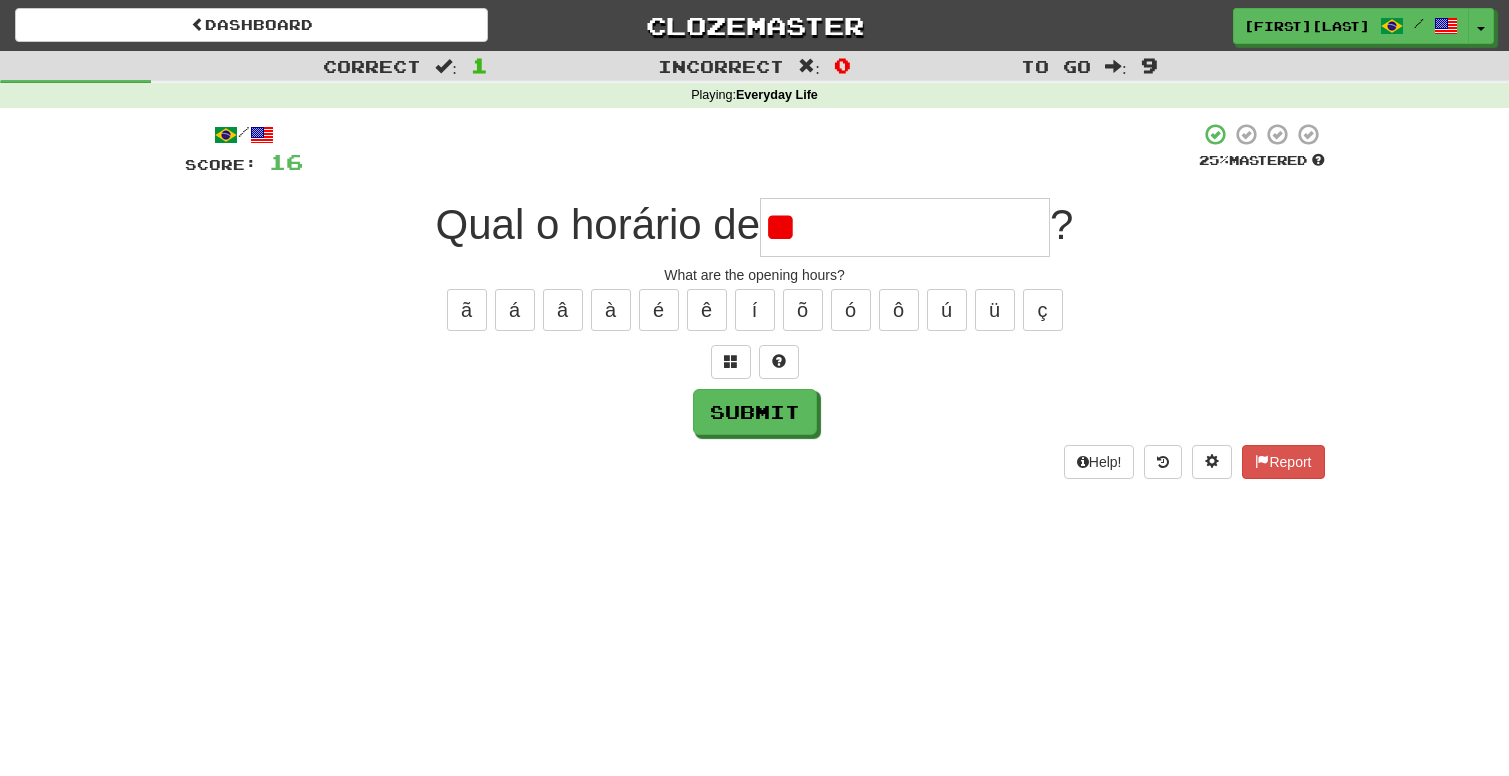 type on "*" 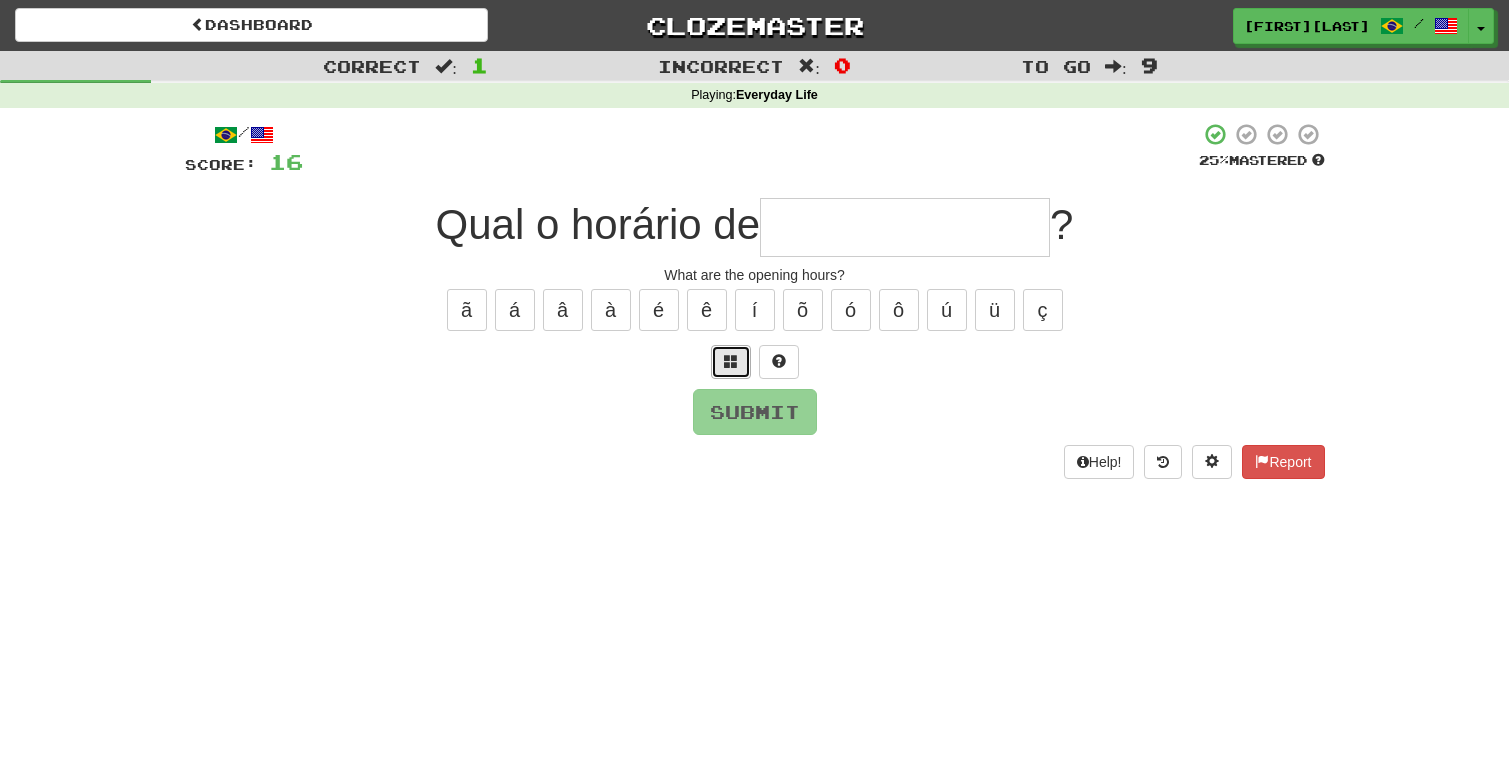 click at bounding box center [731, 361] 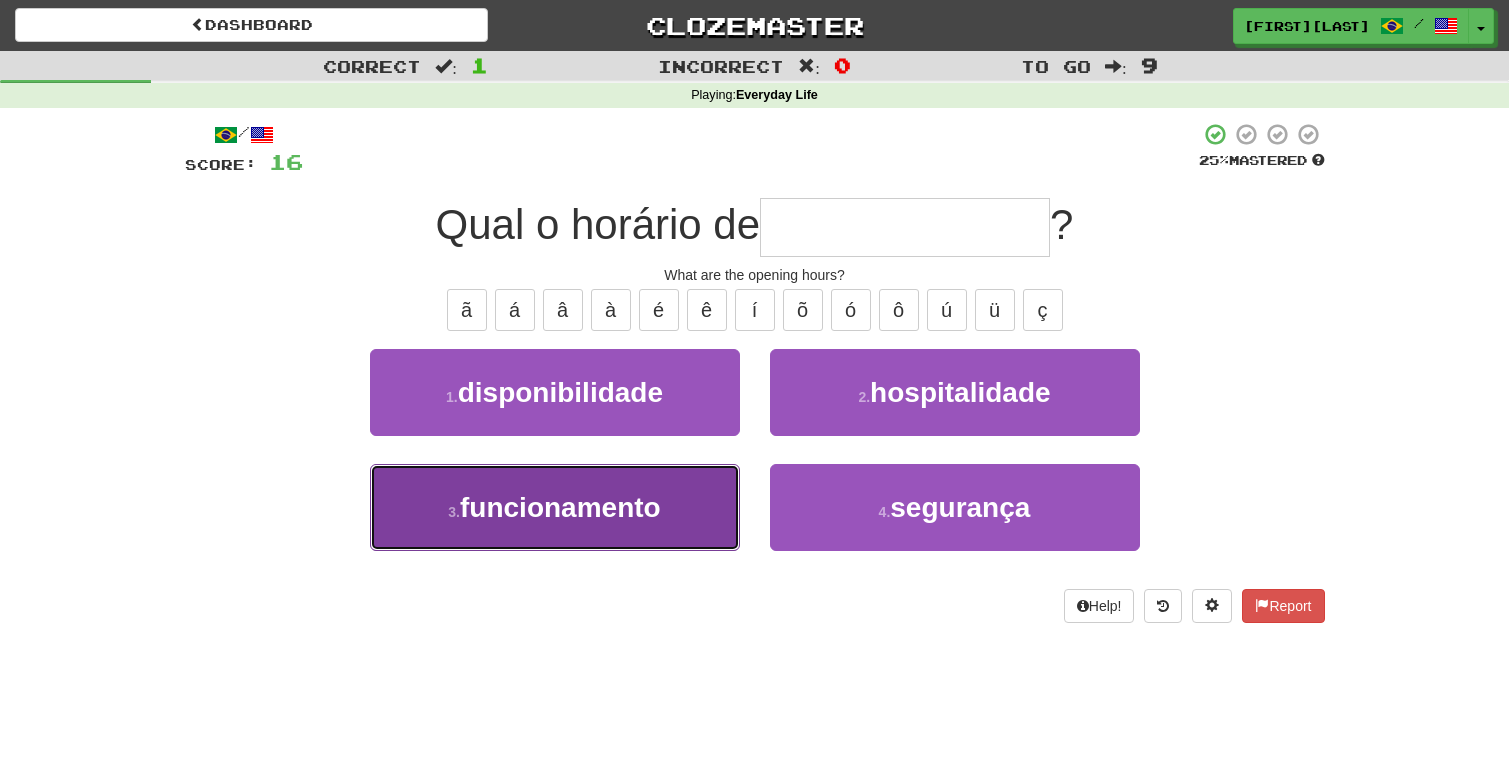 click on "funcionamento" at bounding box center (560, 507) 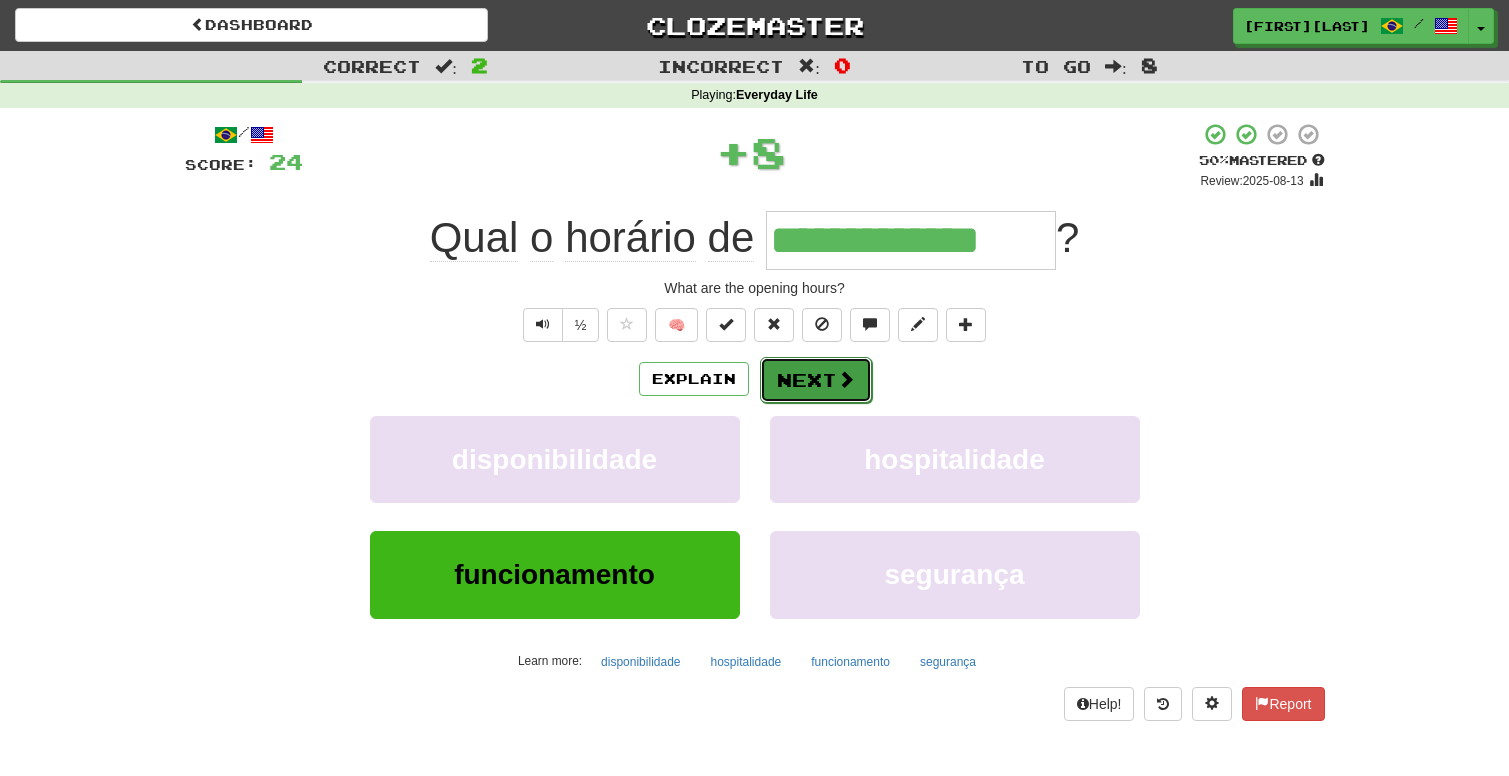 click on "Next" at bounding box center [816, 380] 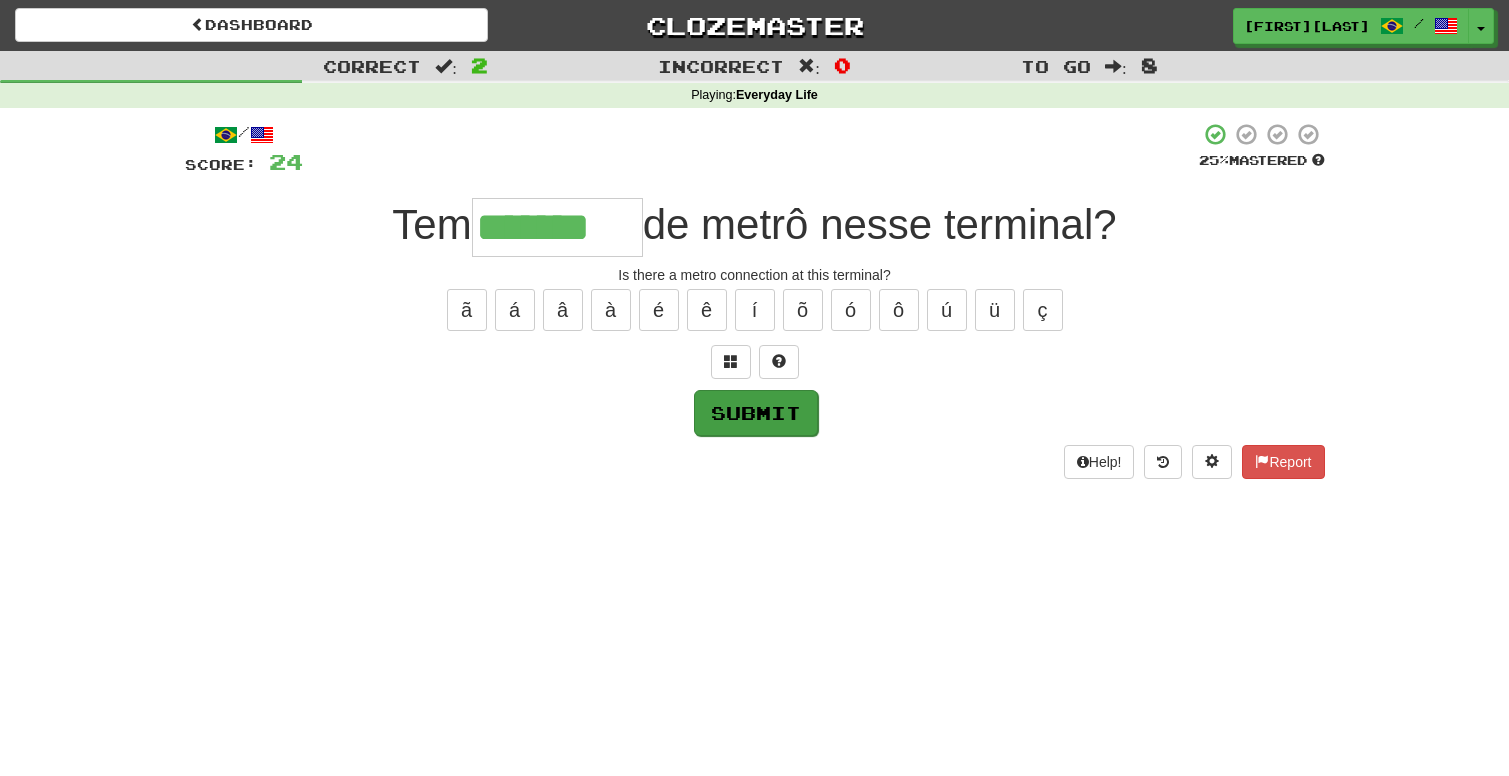 type on "*******" 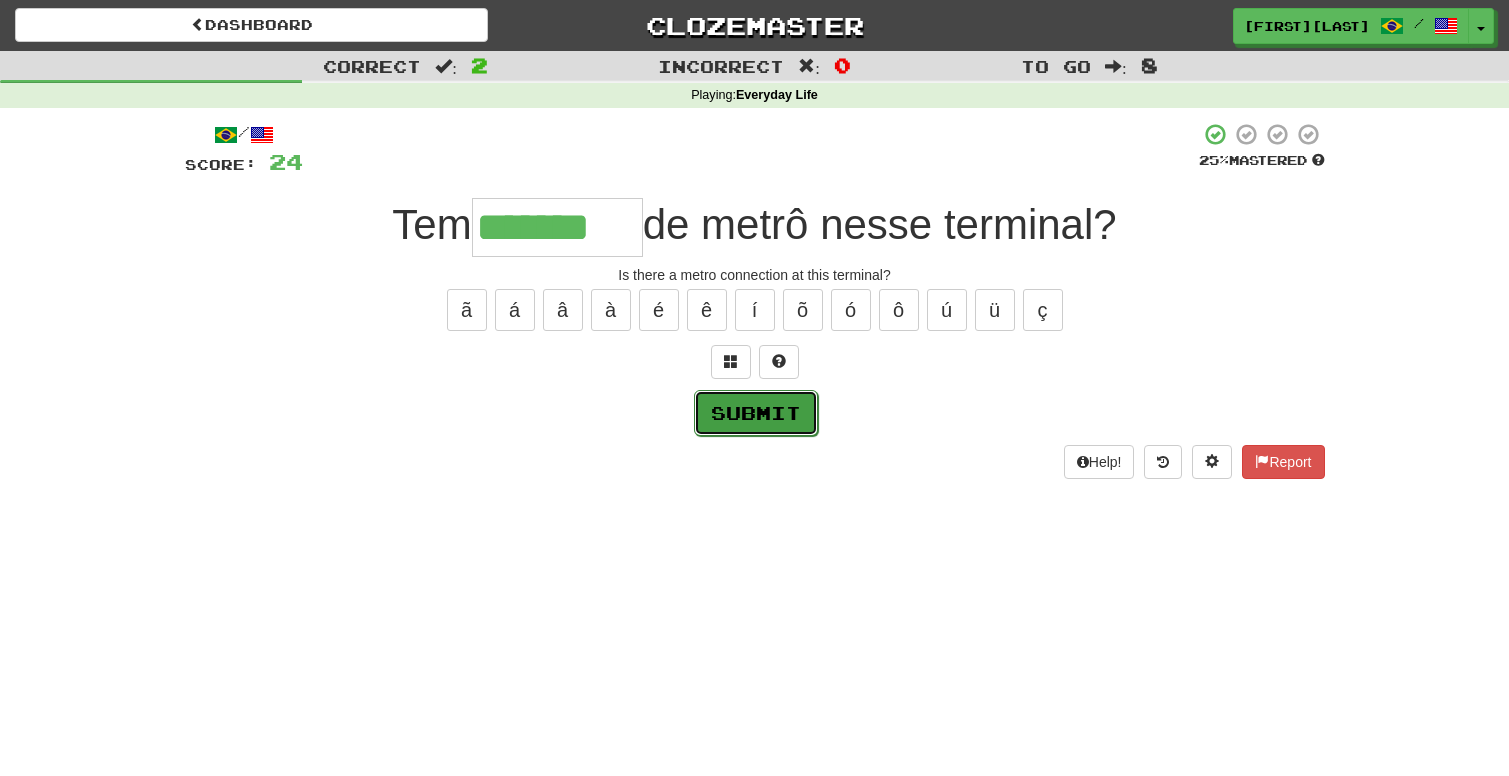click on "Submit" at bounding box center (756, 413) 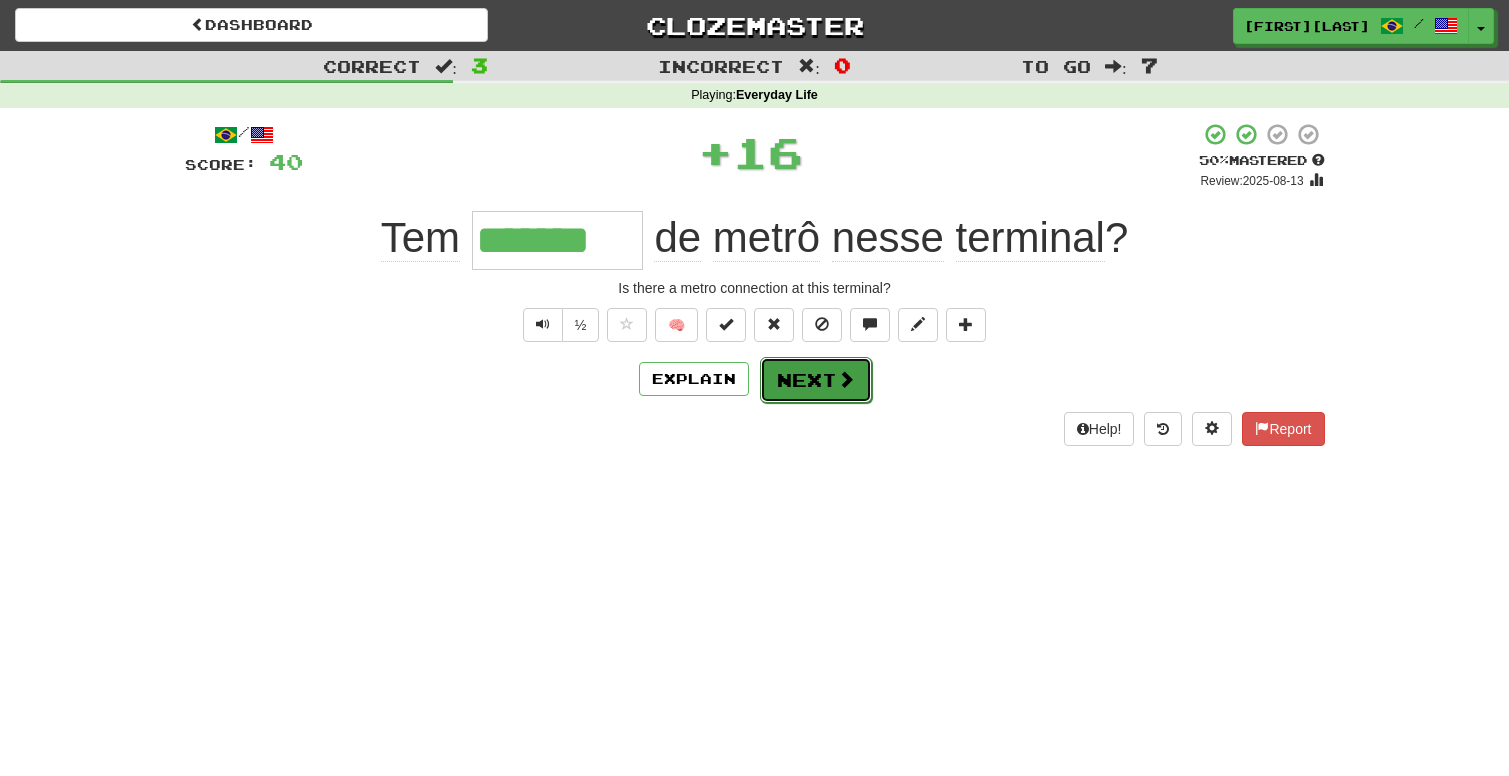 click on "Next" at bounding box center (816, 380) 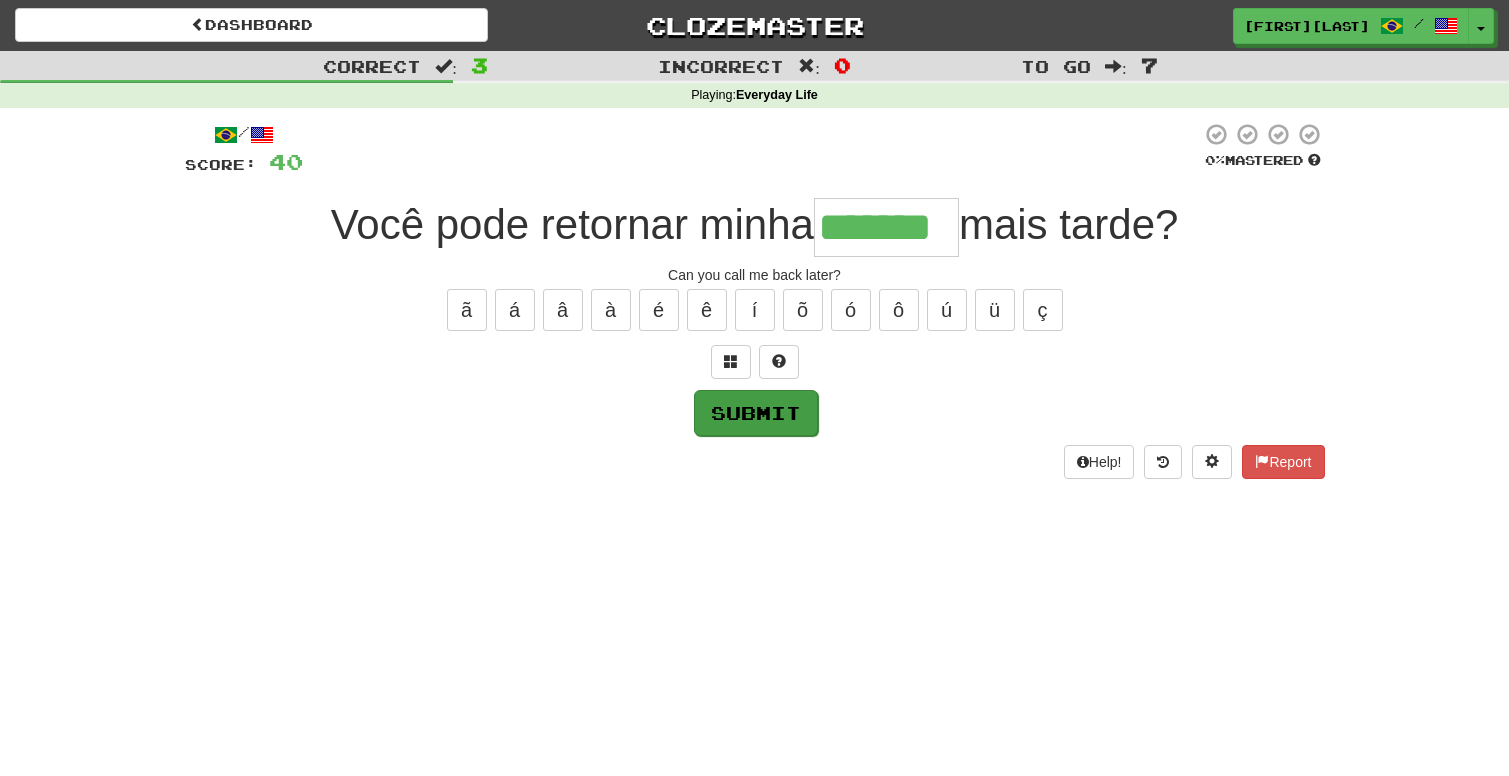 type on "*******" 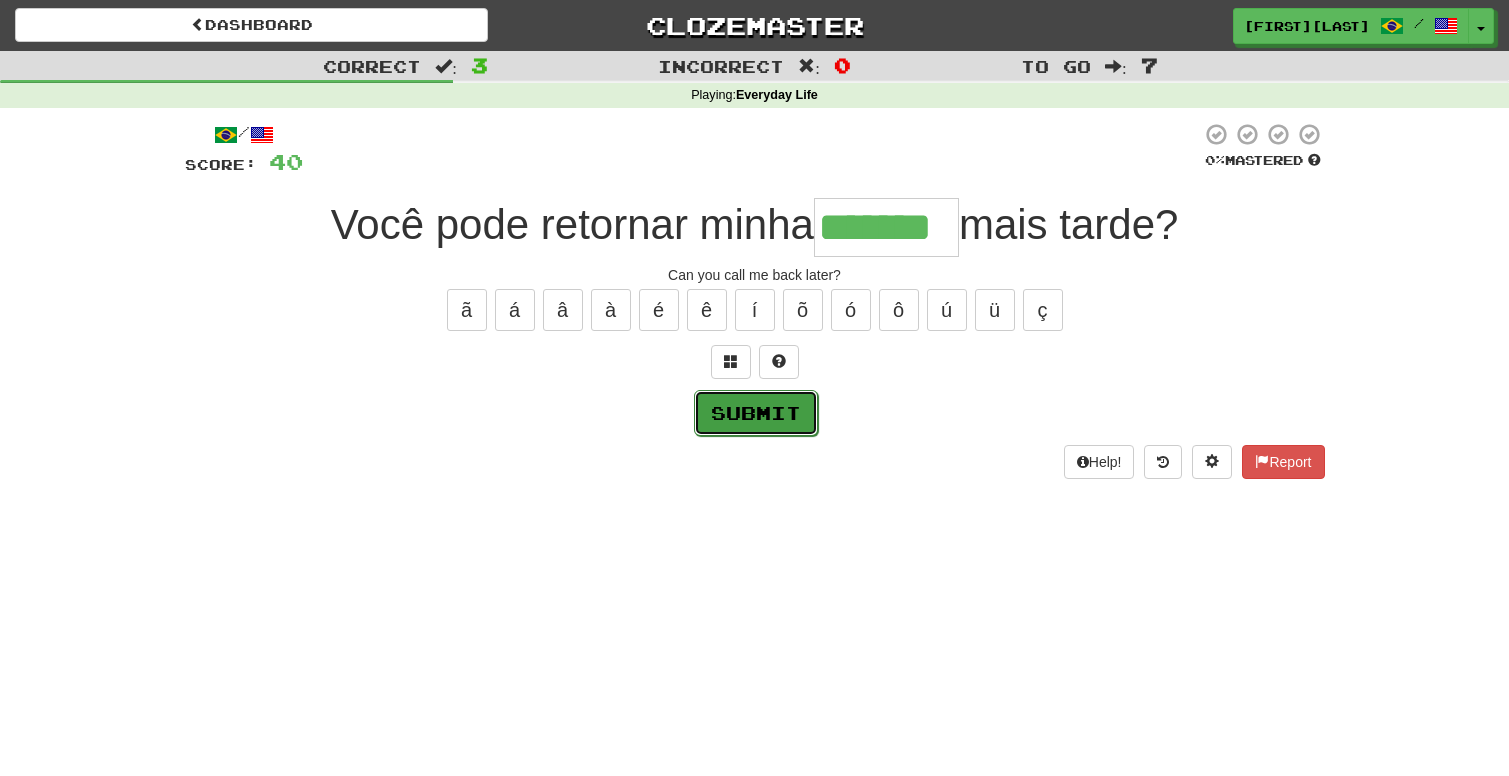 click on "Submit" at bounding box center (756, 413) 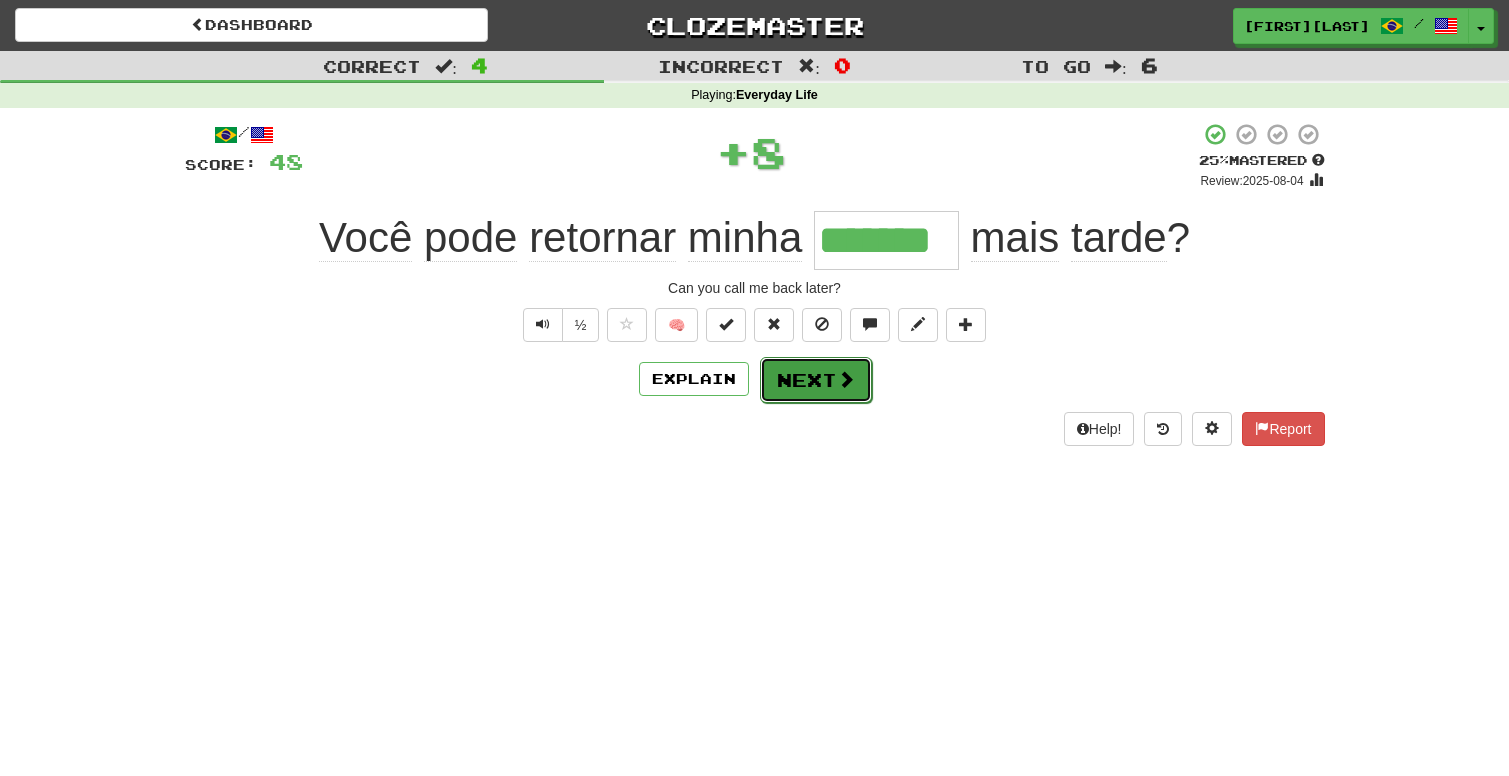 click on "Next" at bounding box center (816, 380) 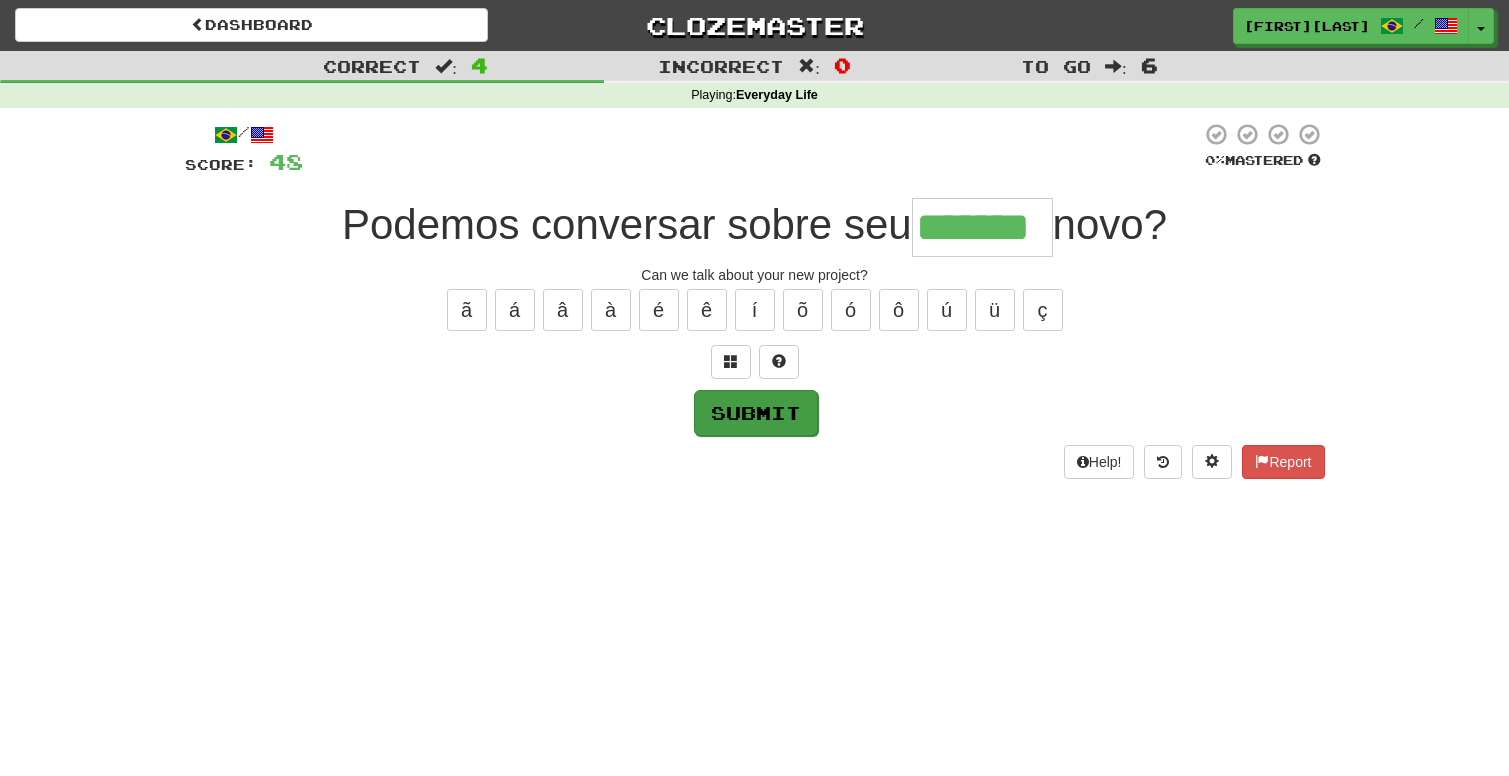 type on "*******" 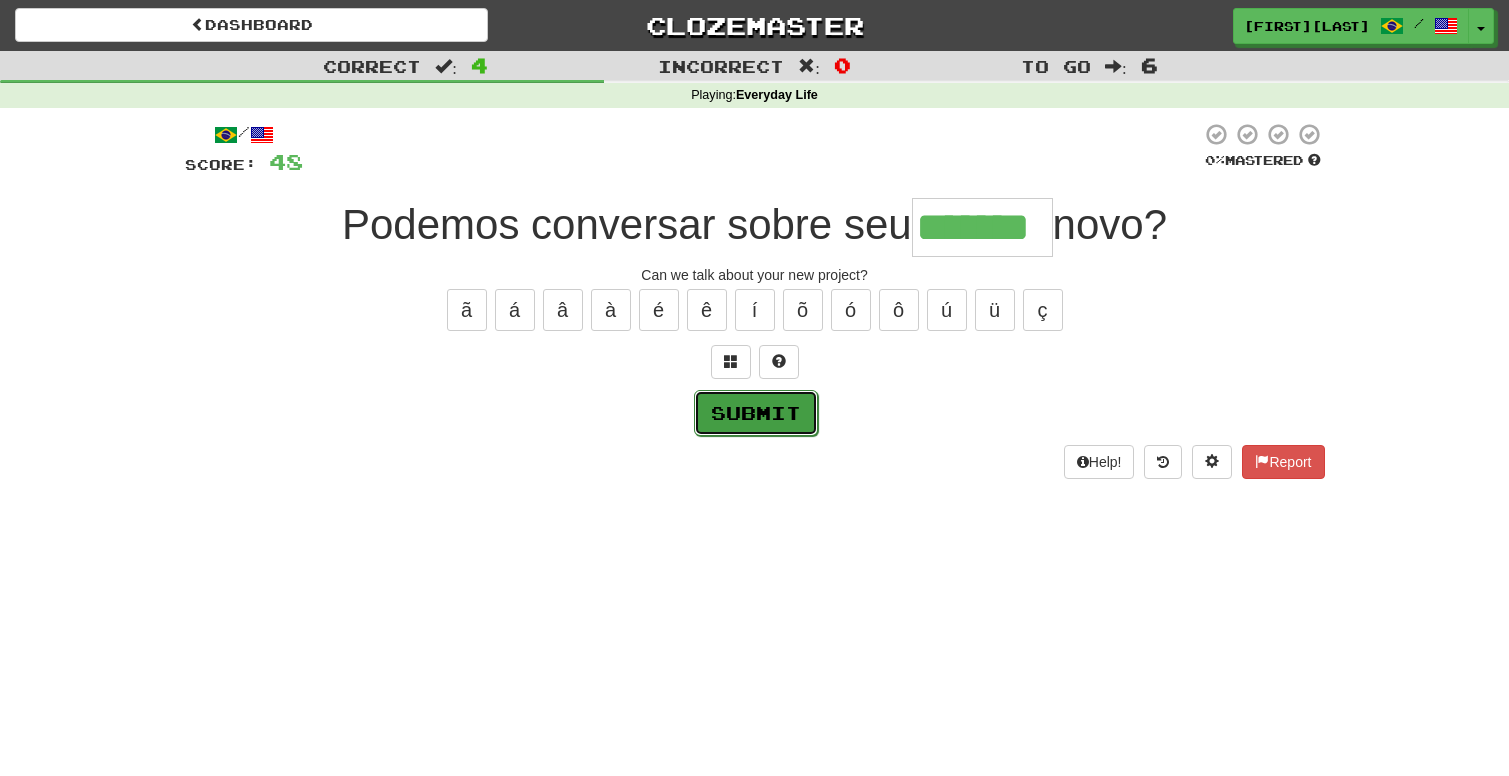 click on "Submit" at bounding box center [756, 413] 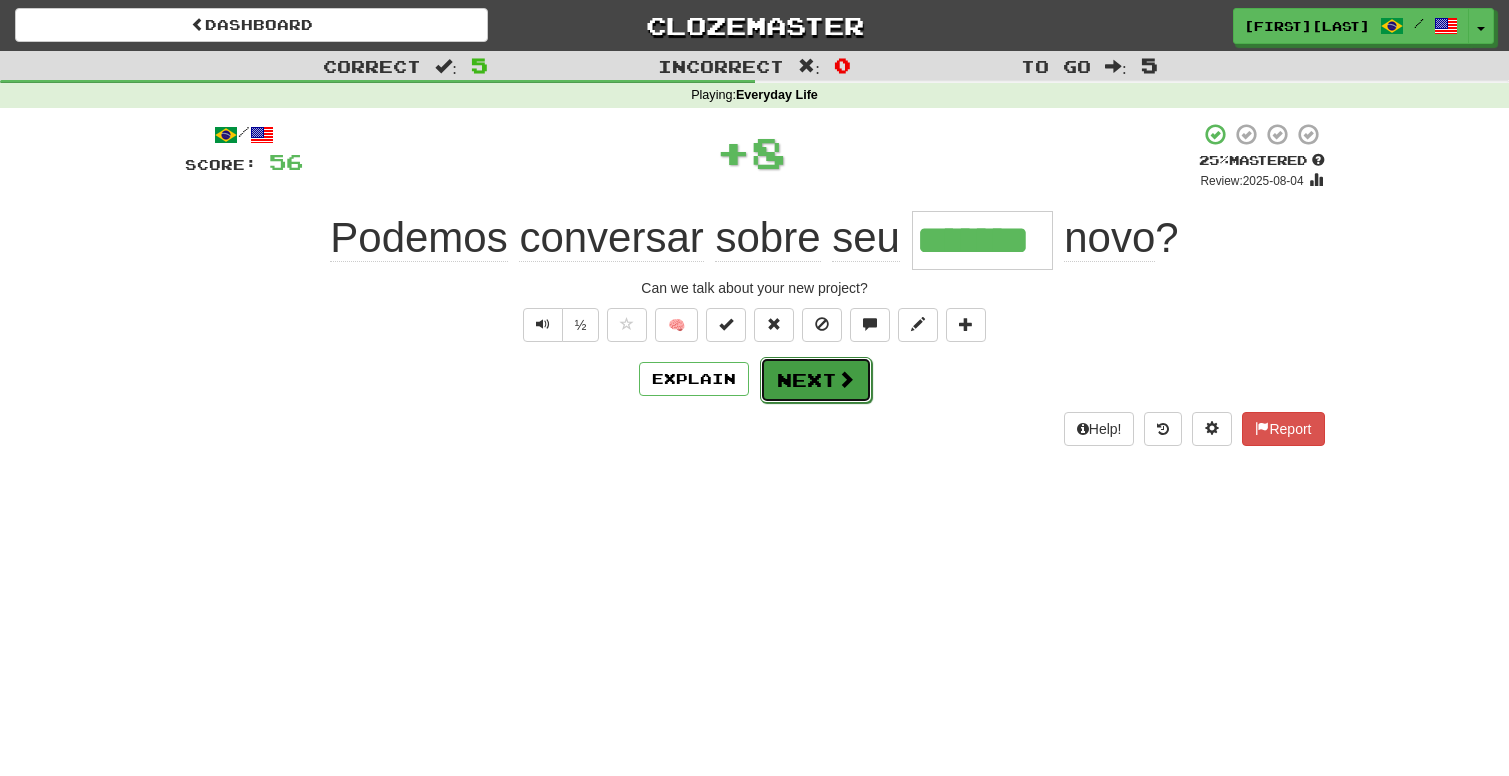 click on "Next" at bounding box center (816, 380) 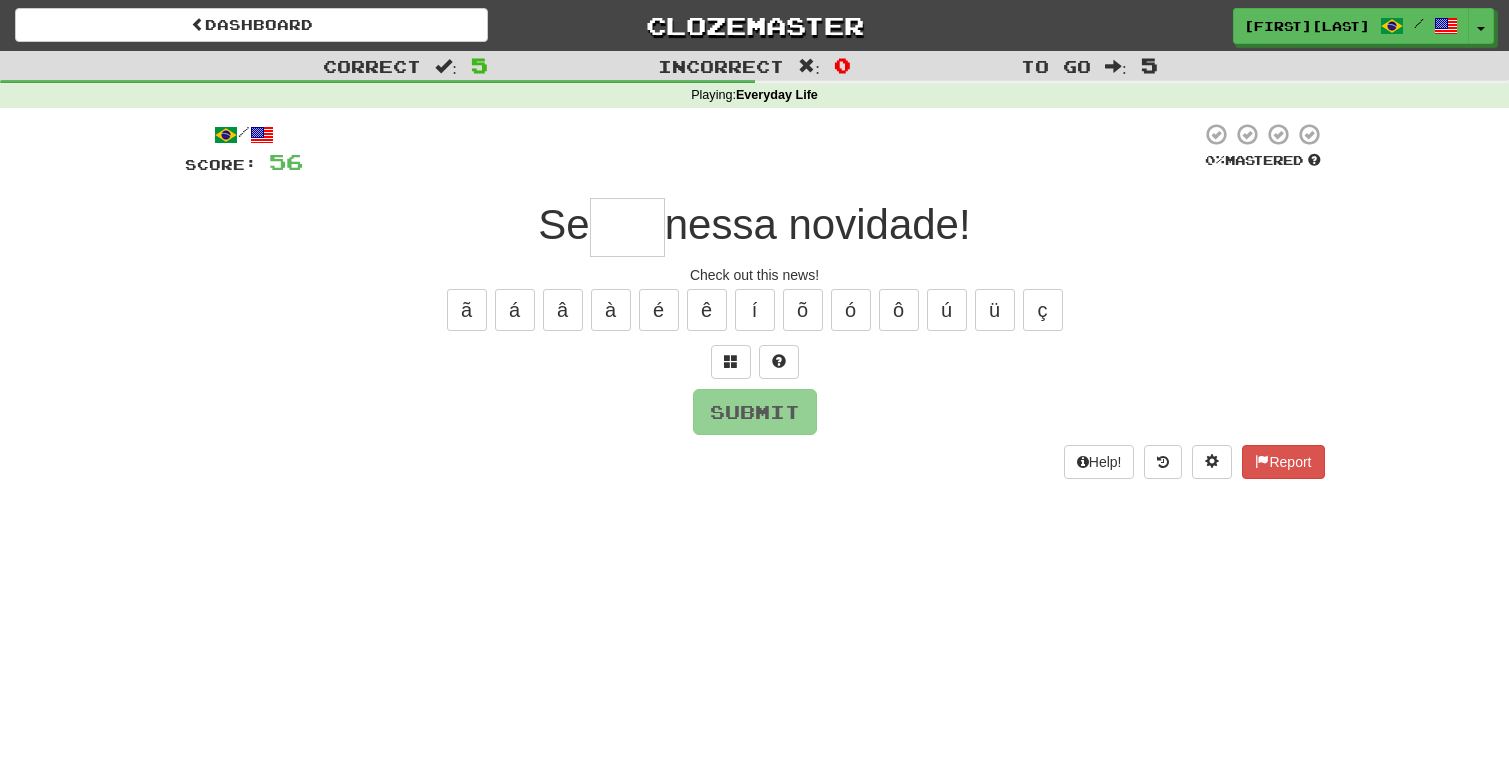 type on "*" 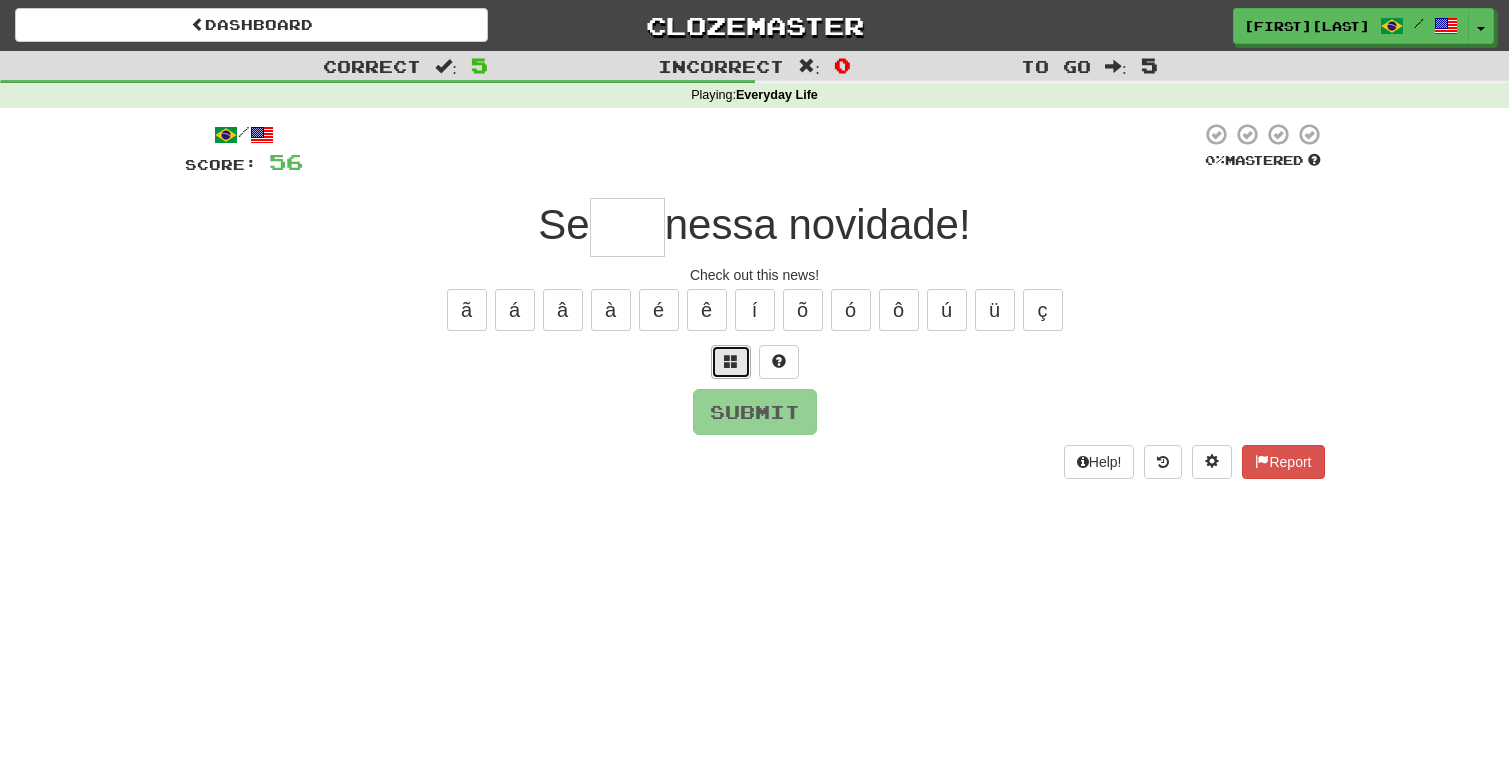 click at bounding box center (731, 361) 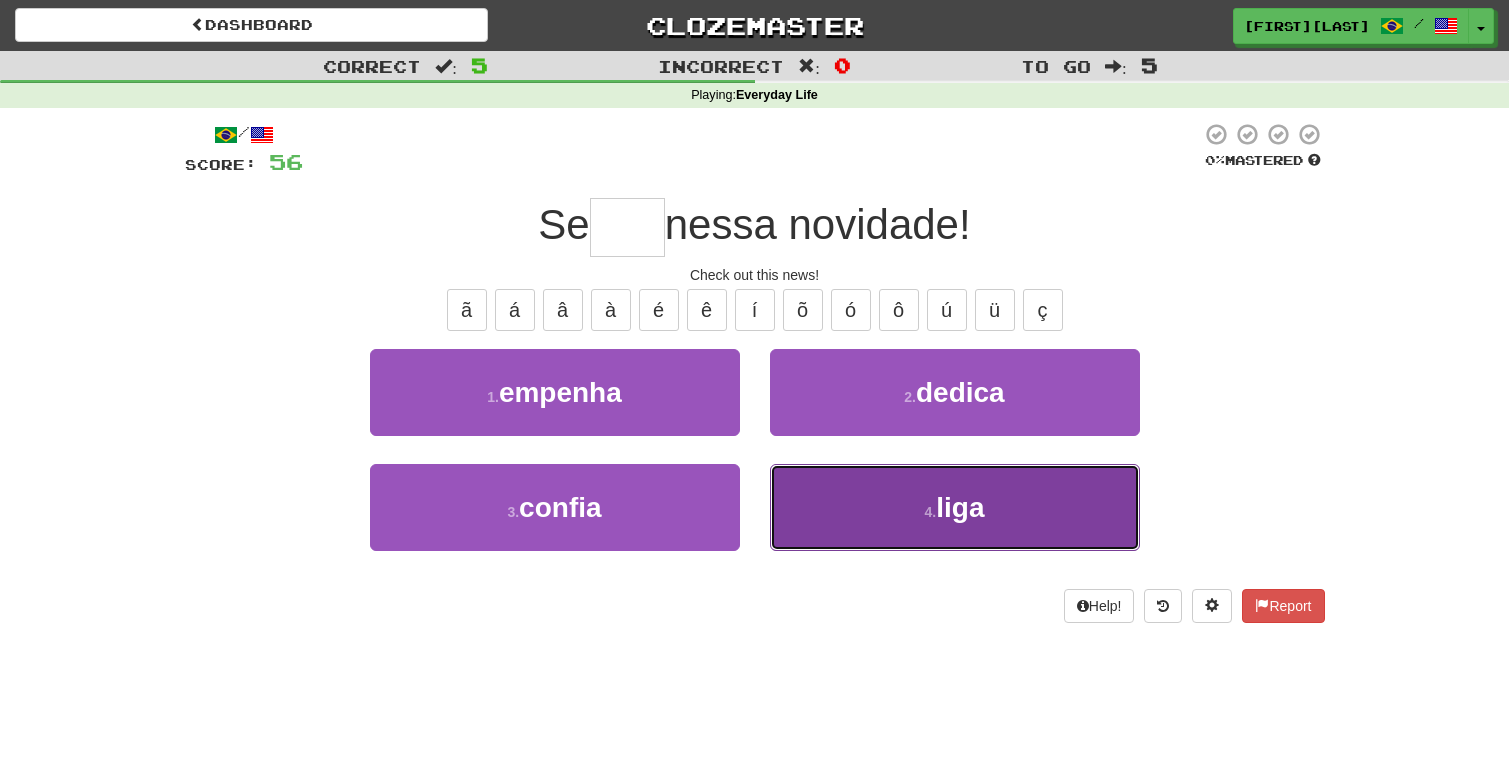 click on "4 .  liga" at bounding box center (955, 507) 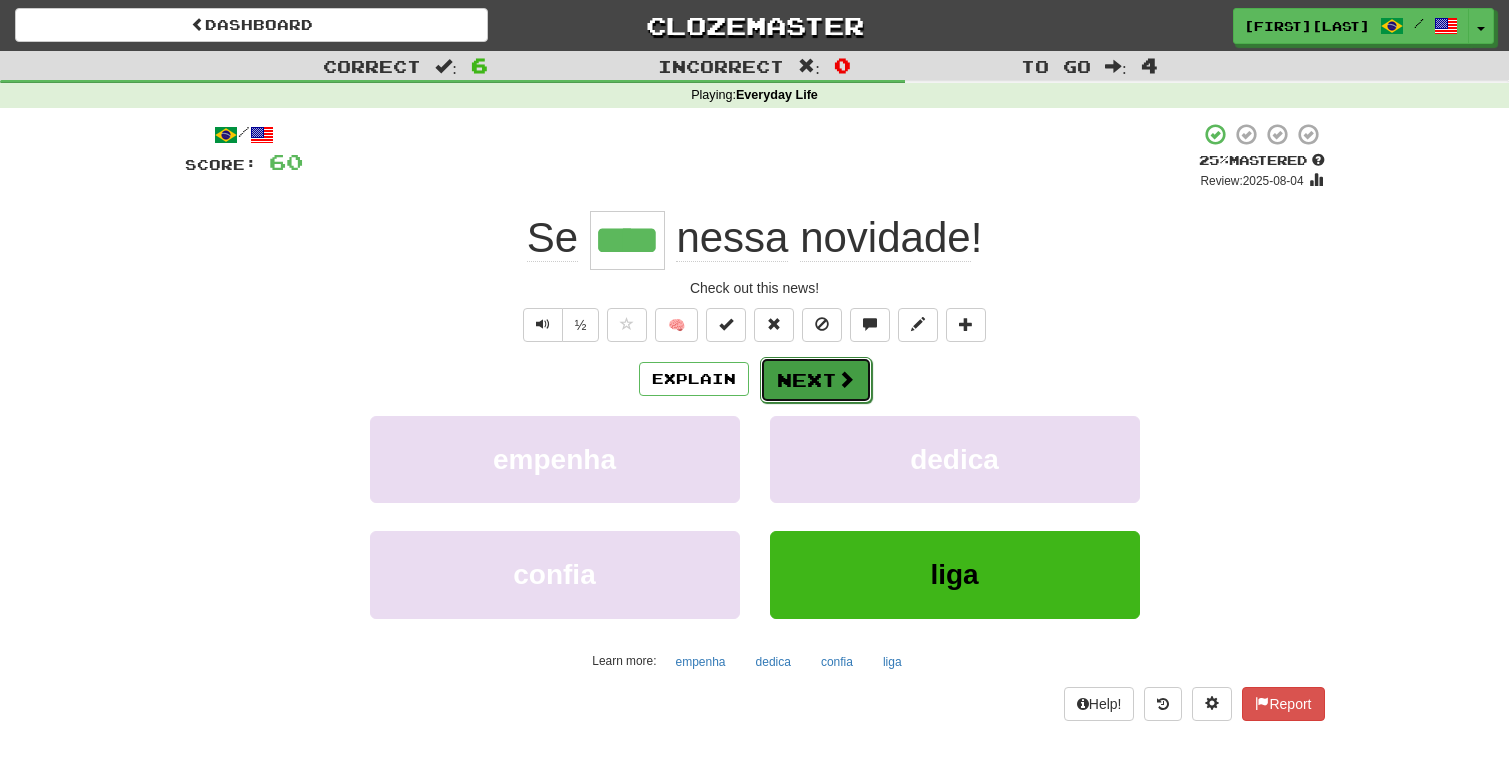 click at bounding box center (846, 379) 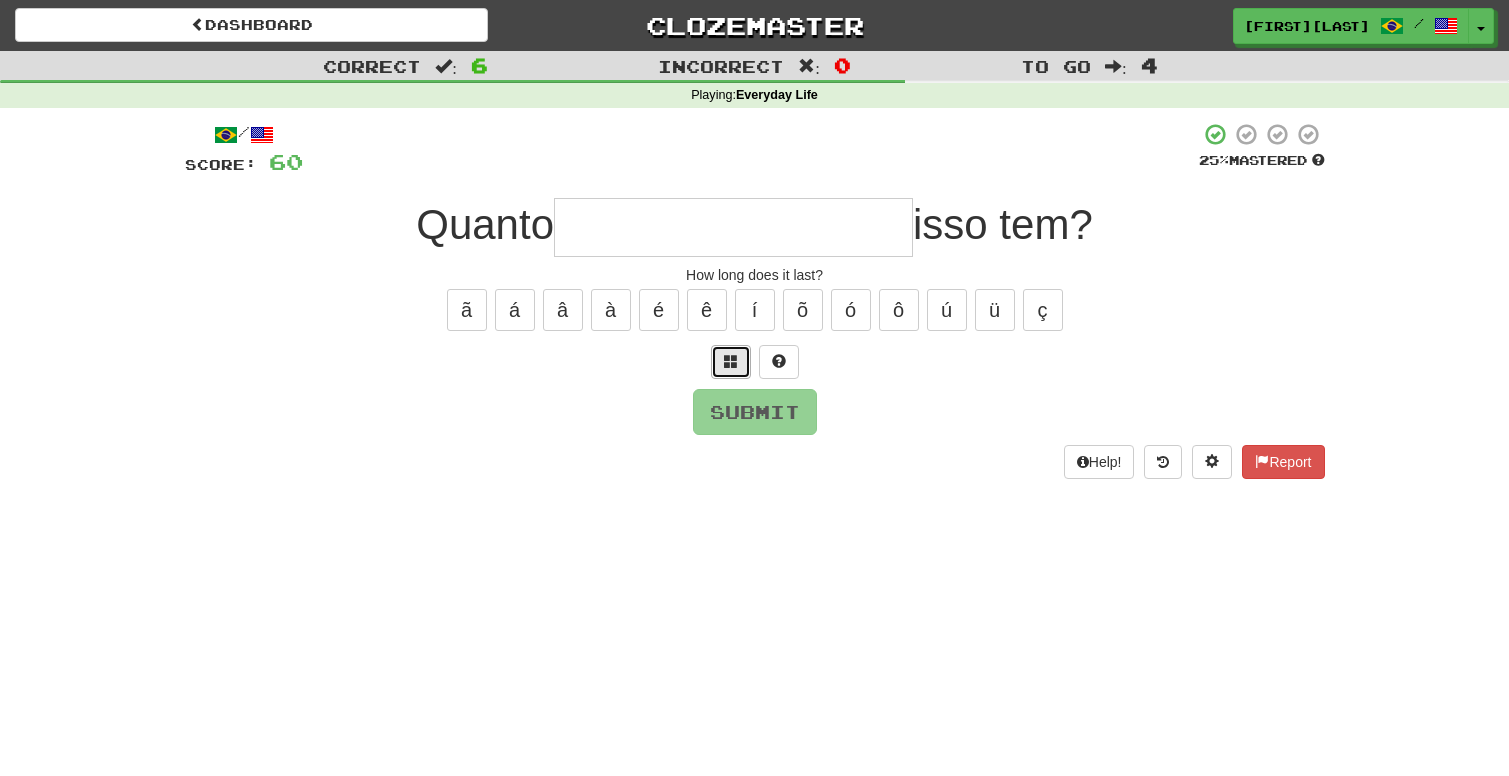 click at bounding box center (731, 361) 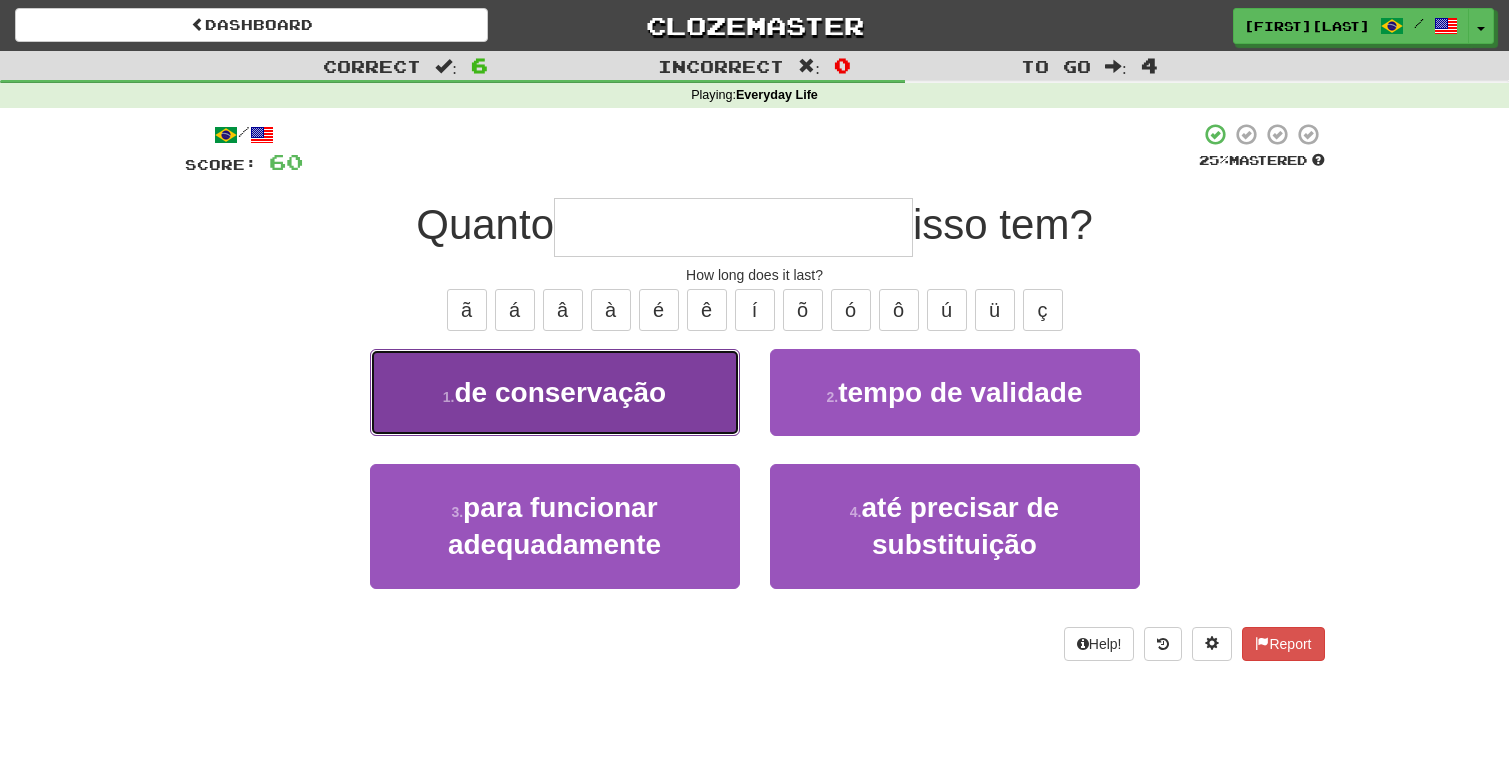 click on "de conservação" at bounding box center (561, 392) 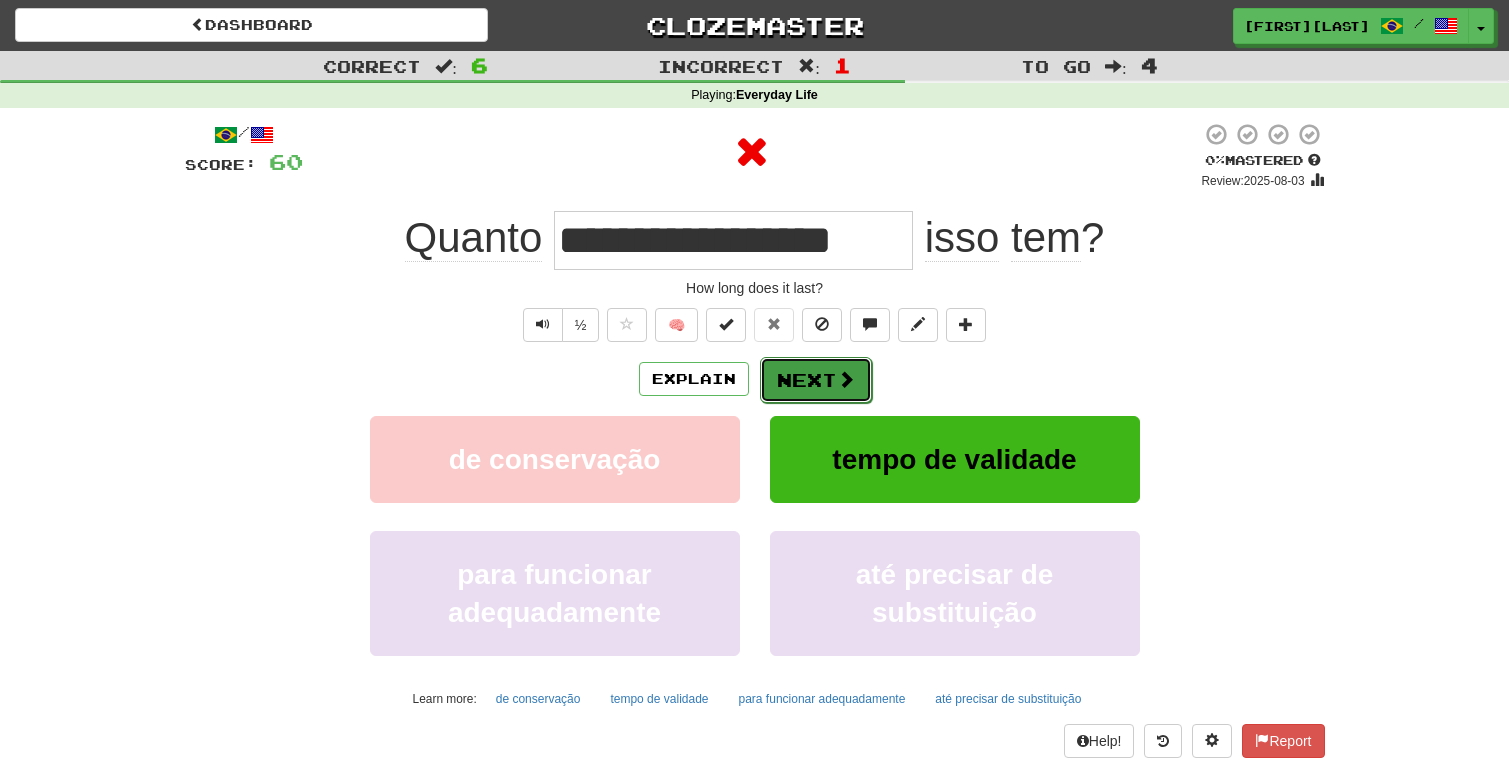 click on "Next" at bounding box center [816, 380] 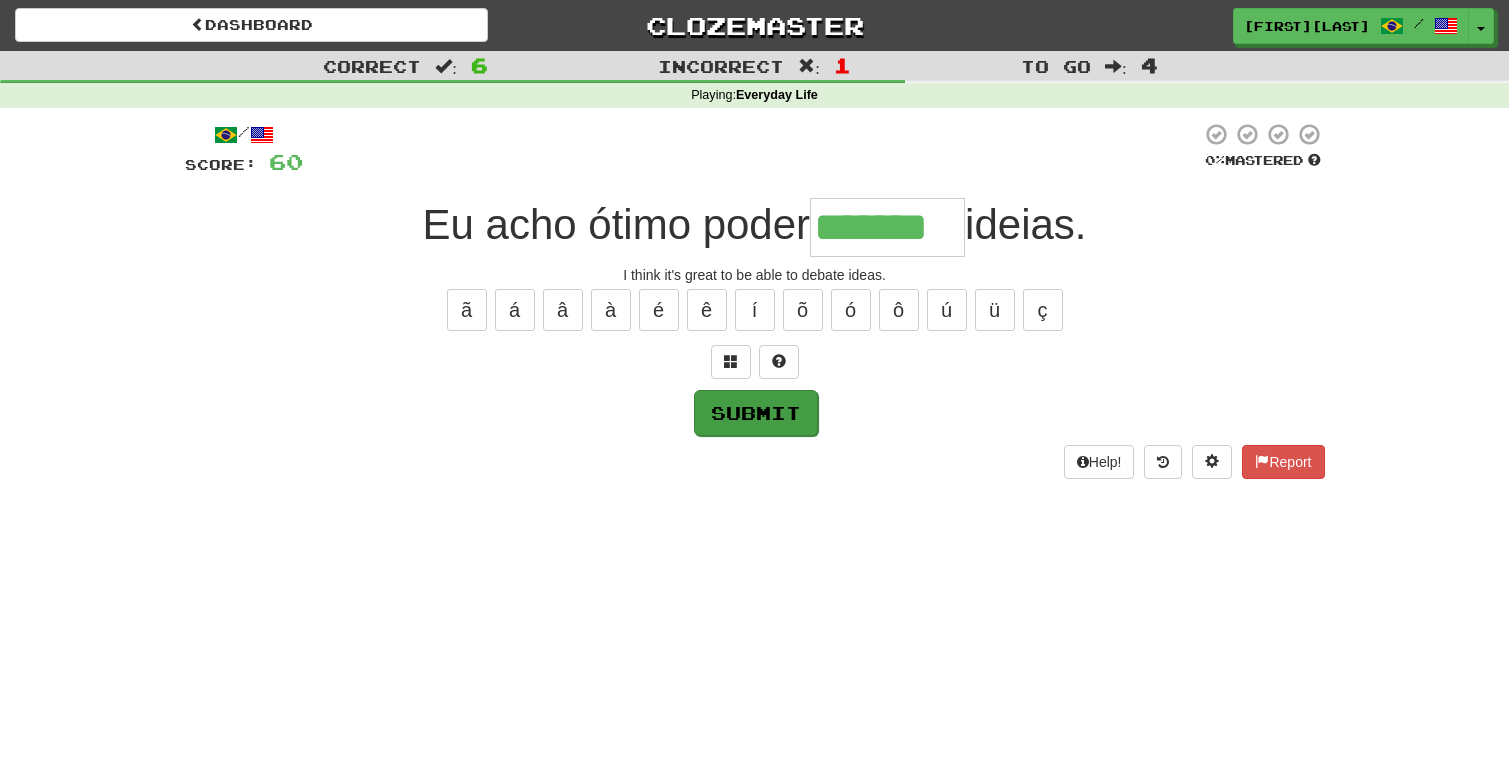 type on "*******" 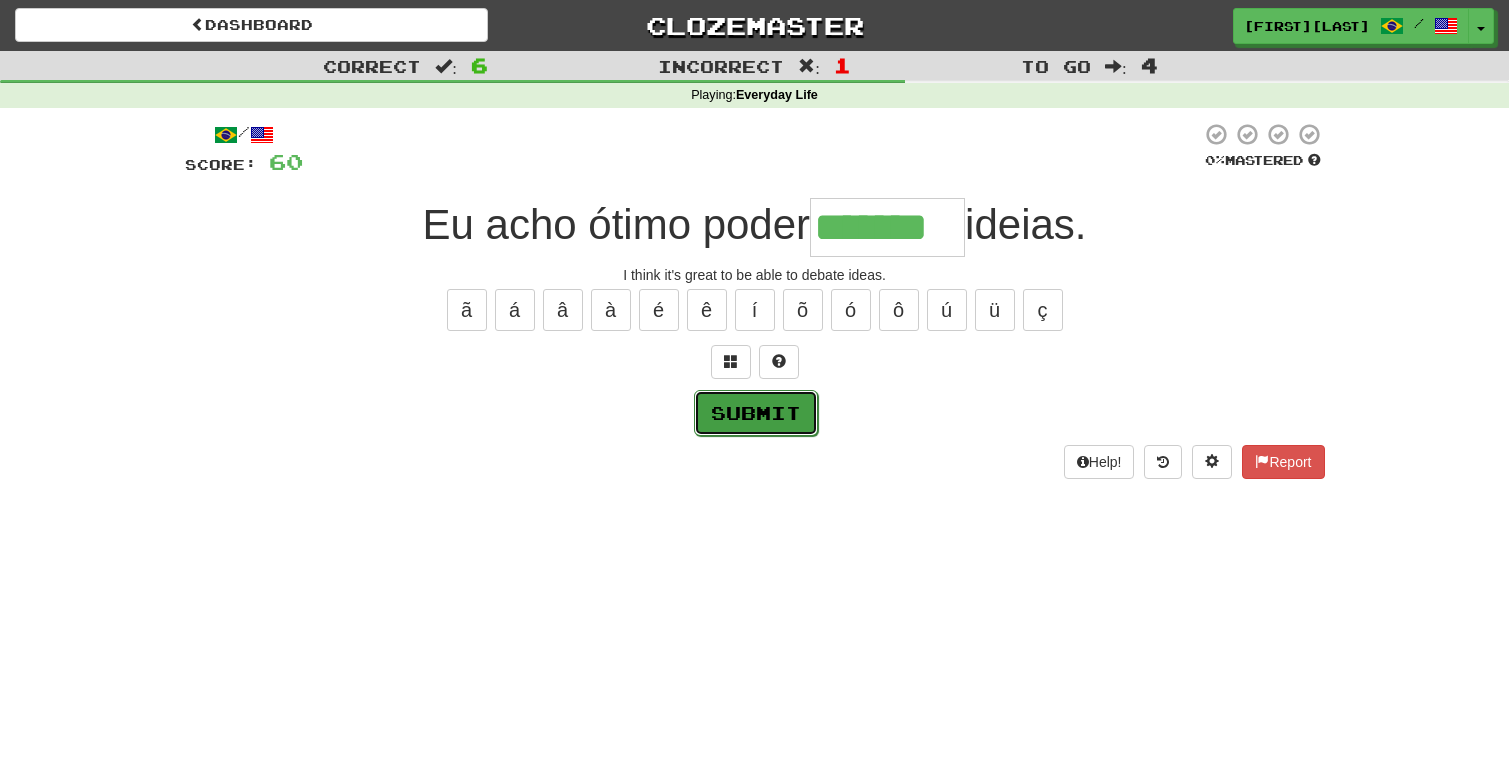 click on "Submit" at bounding box center (756, 413) 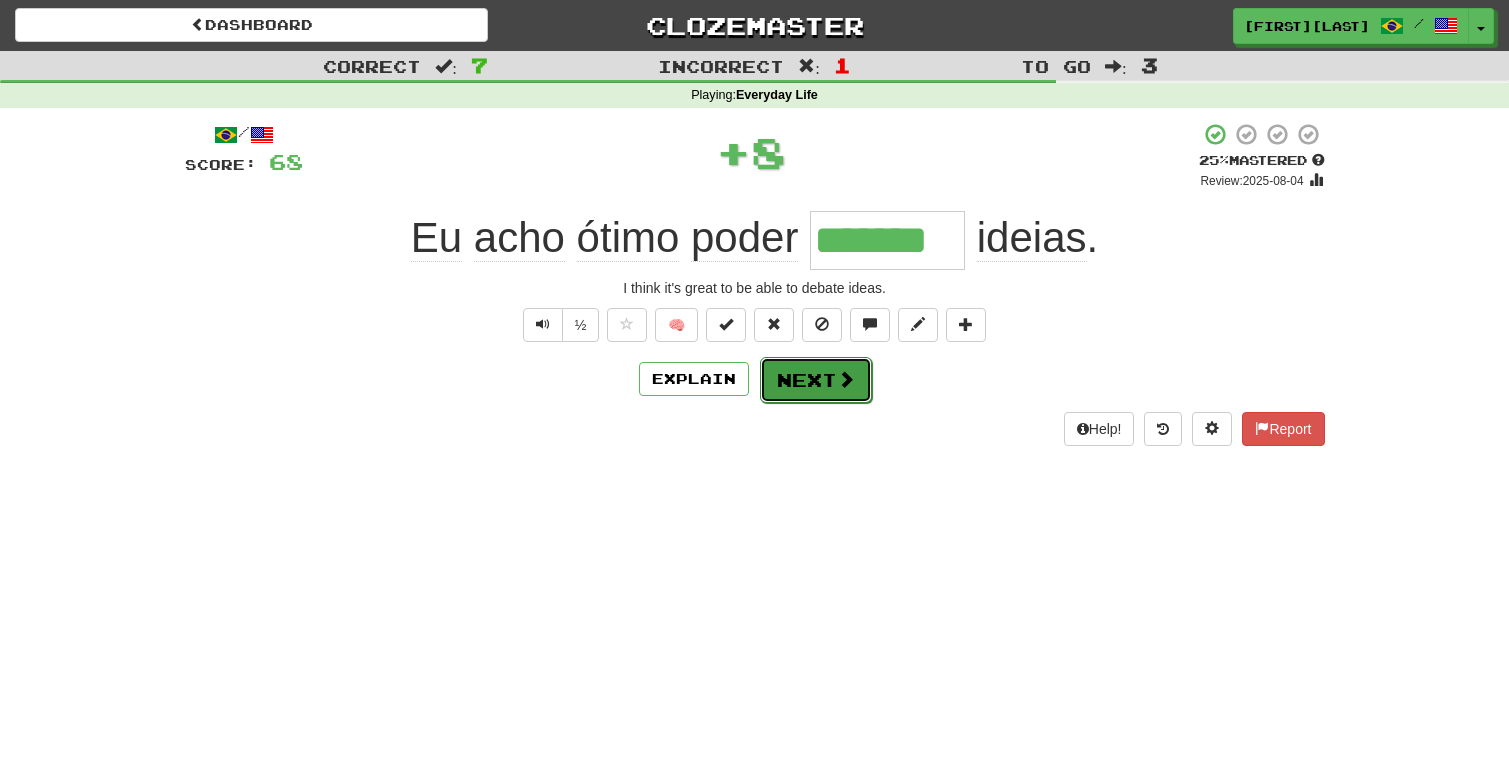 click on "Next" at bounding box center (816, 380) 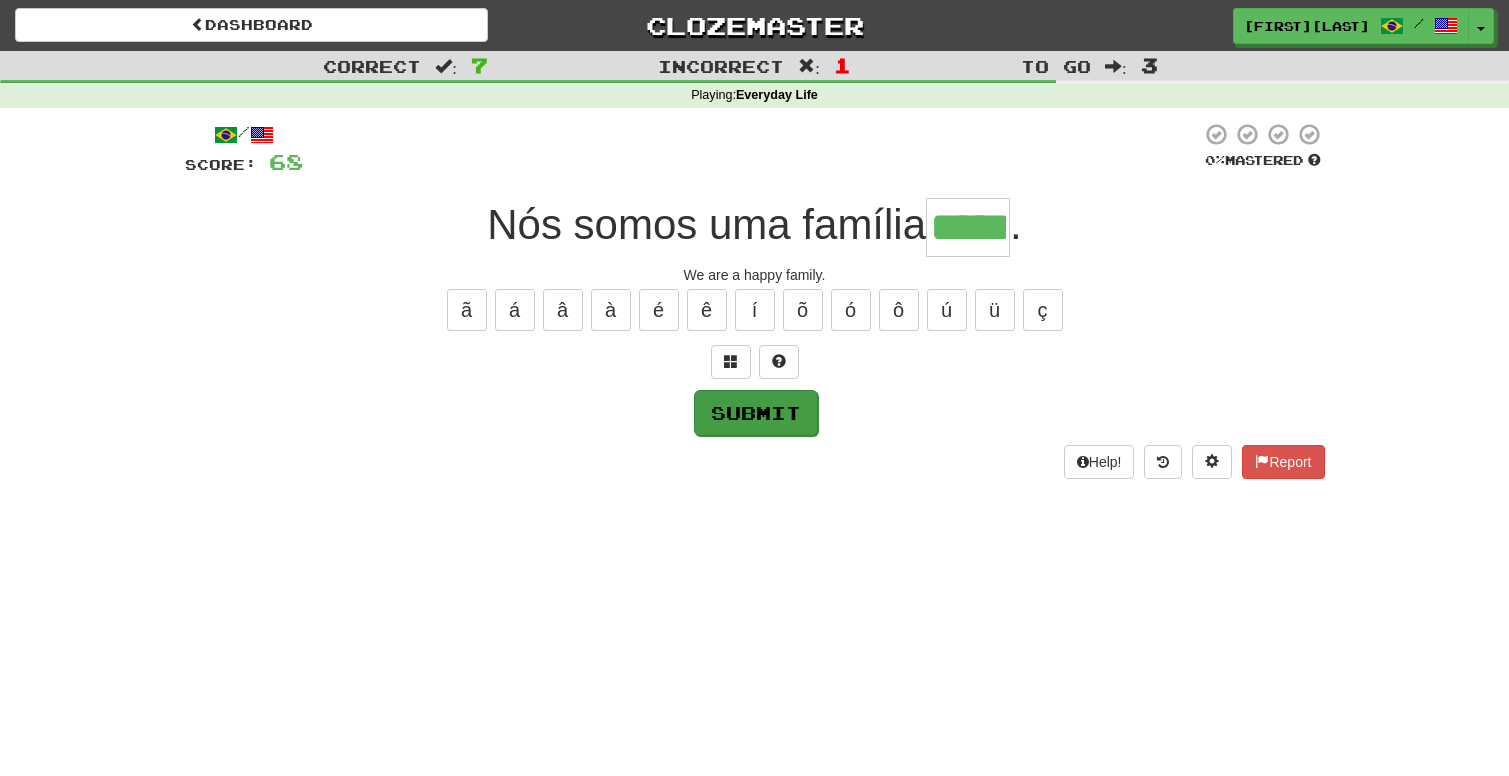 type on "*****" 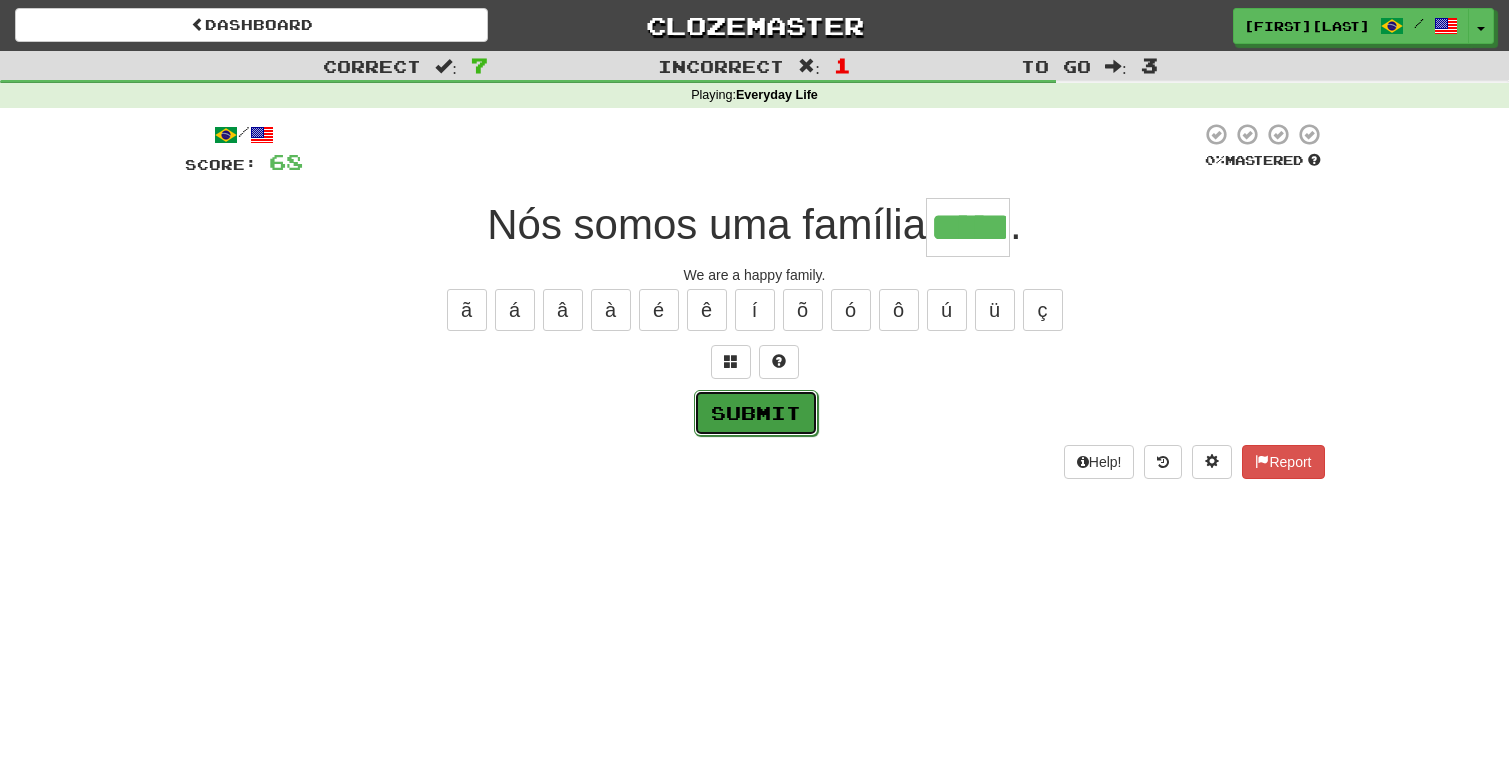 click on "Submit" at bounding box center (756, 413) 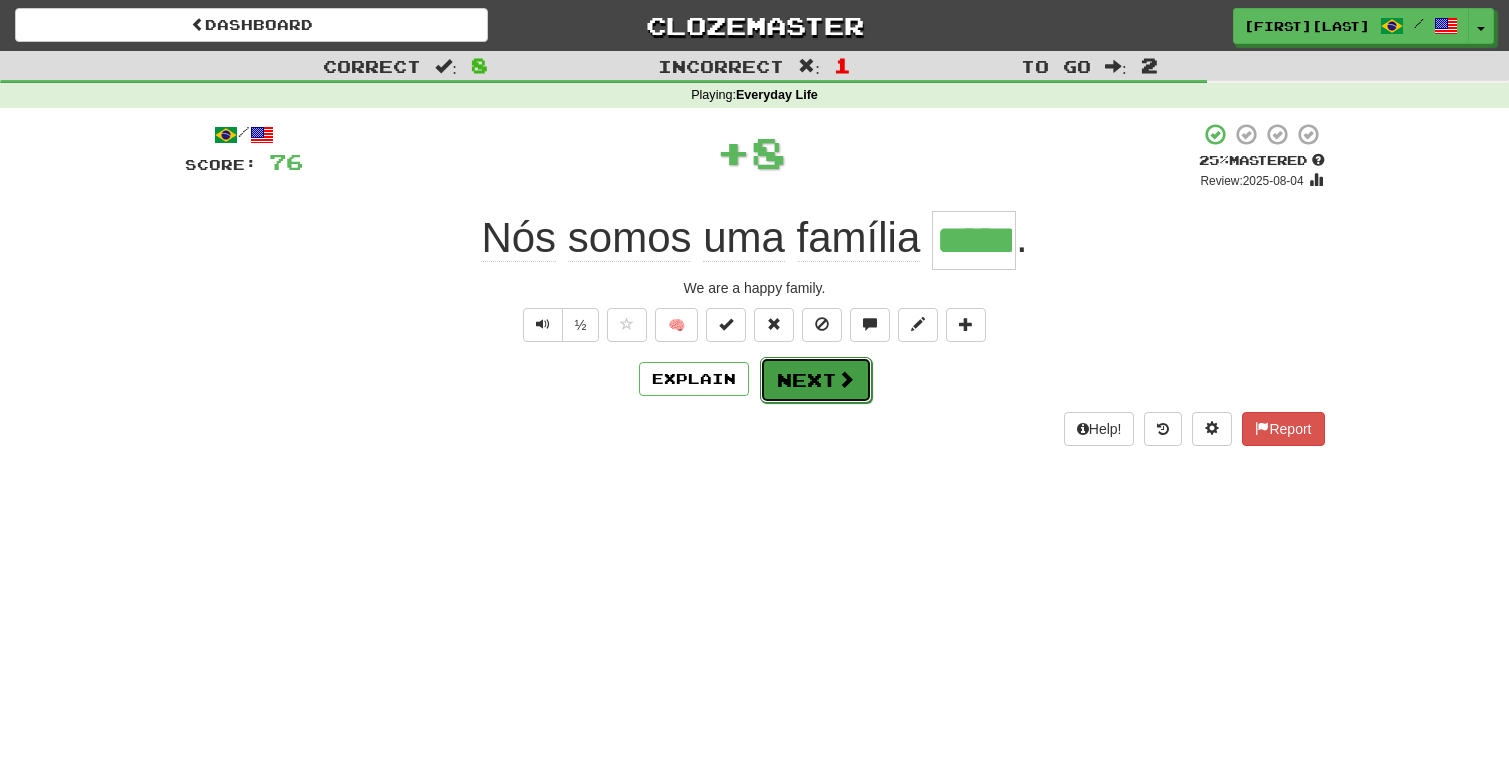 click on "Next" at bounding box center [816, 380] 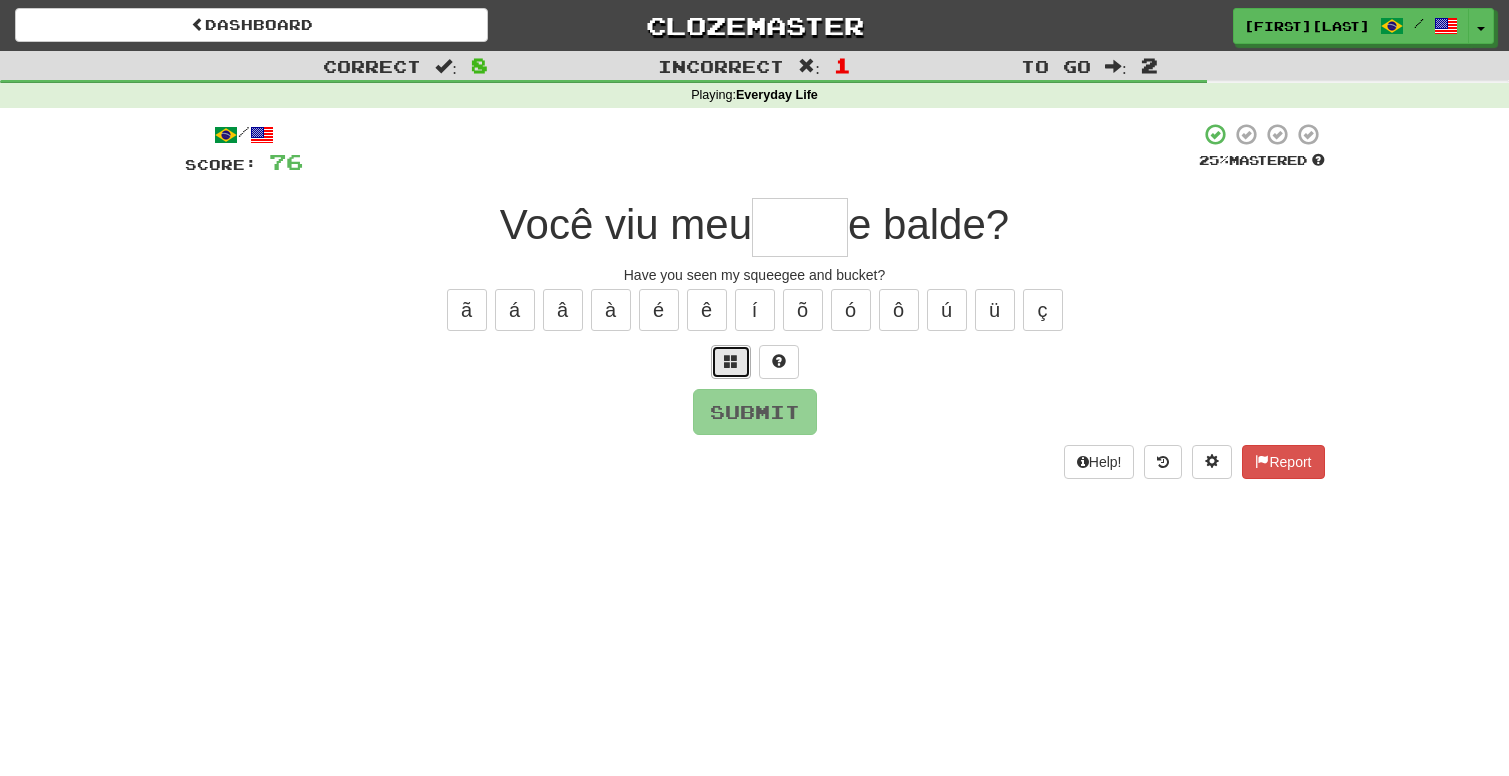 click at bounding box center [731, 361] 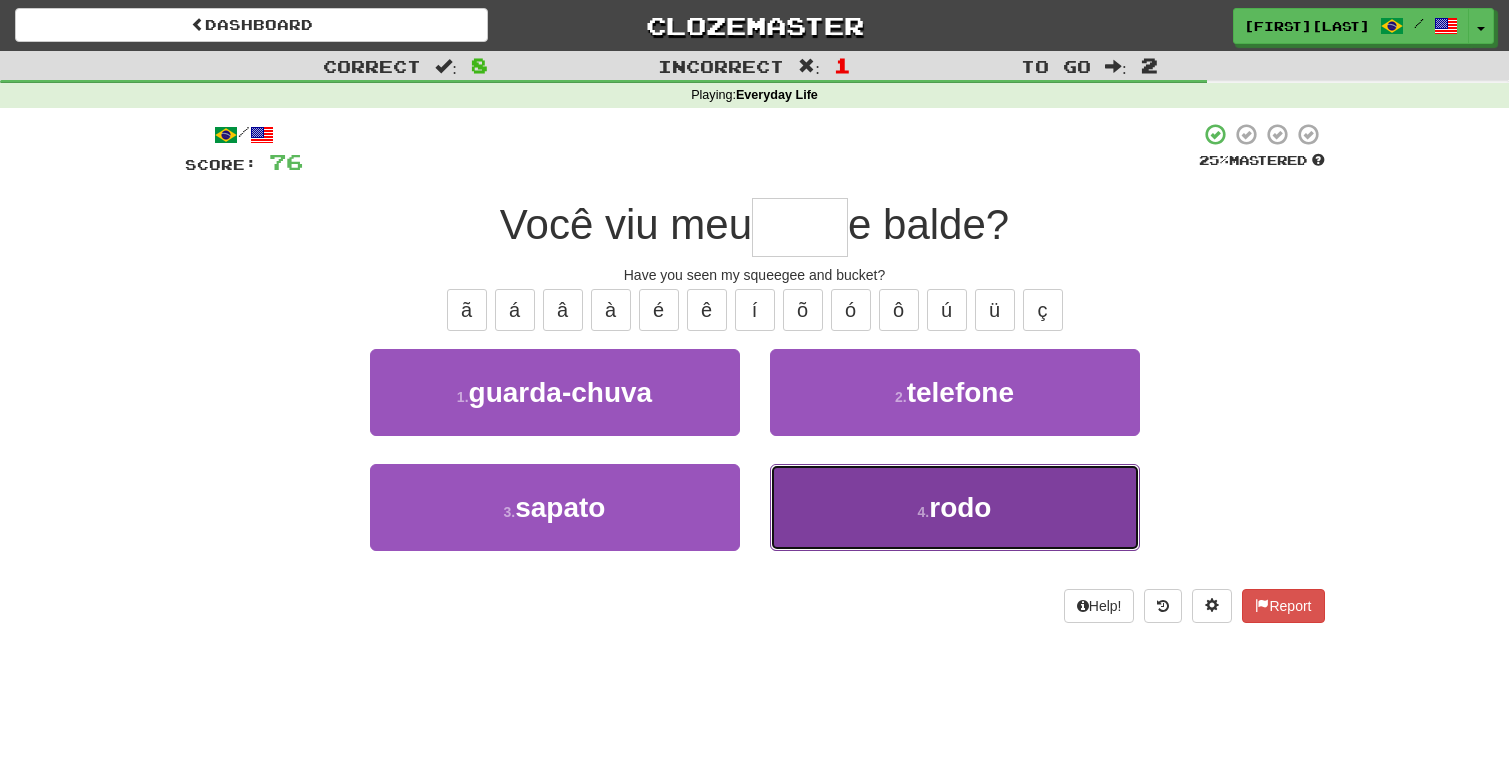 click on "rodo" at bounding box center [960, 507] 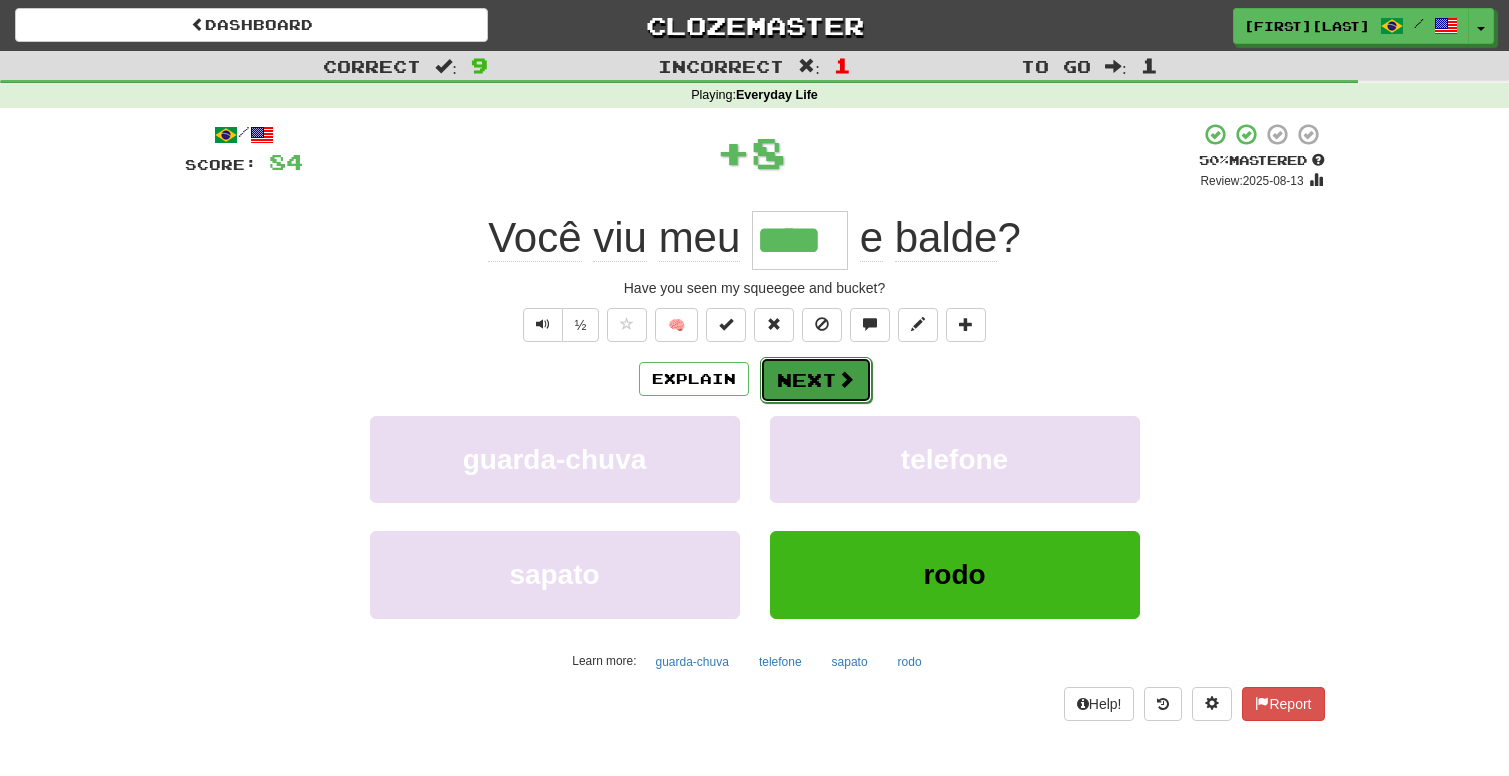 click on "Next" at bounding box center (816, 380) 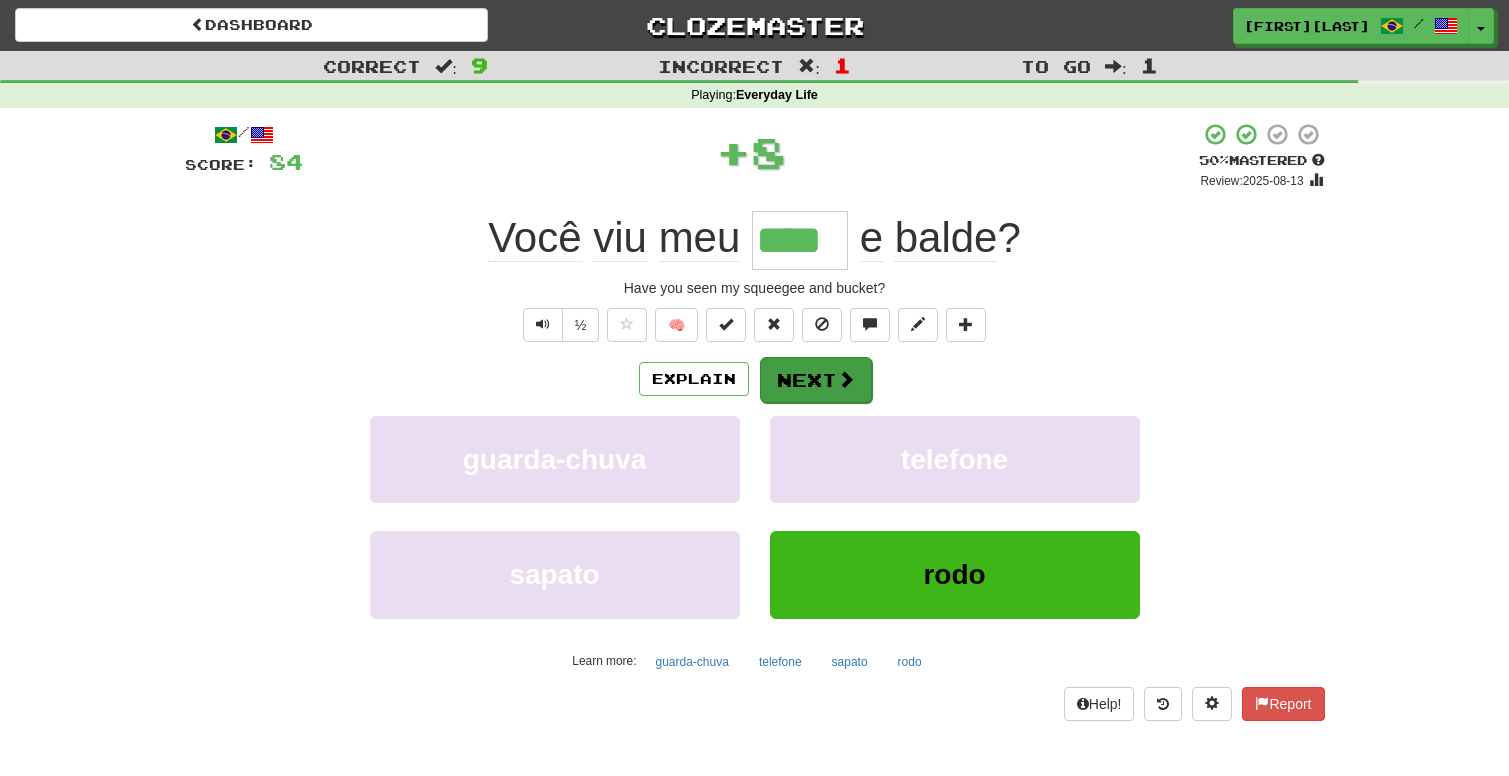 type 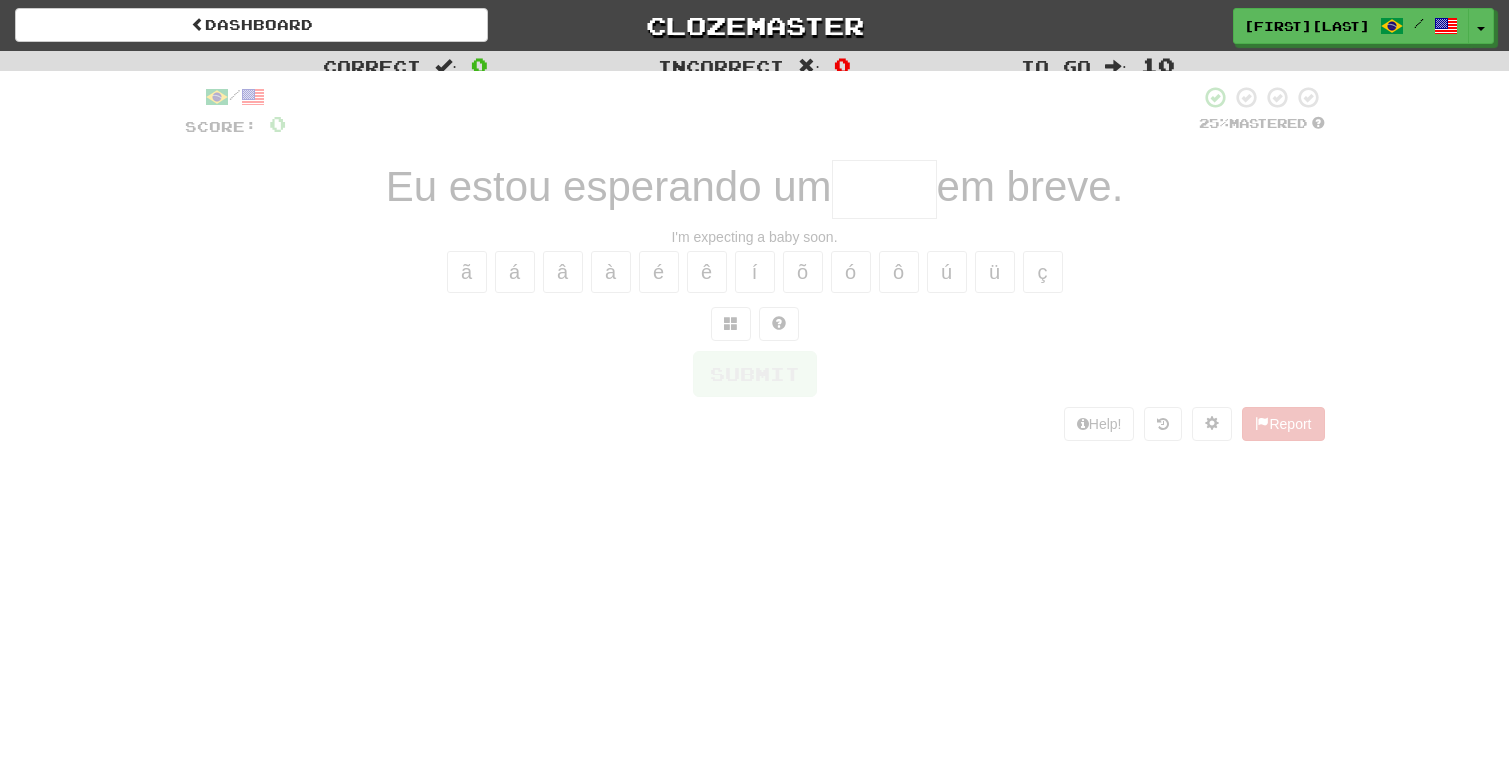 scroll, scrollTop: 0, scrollLeft: 0, axis: both 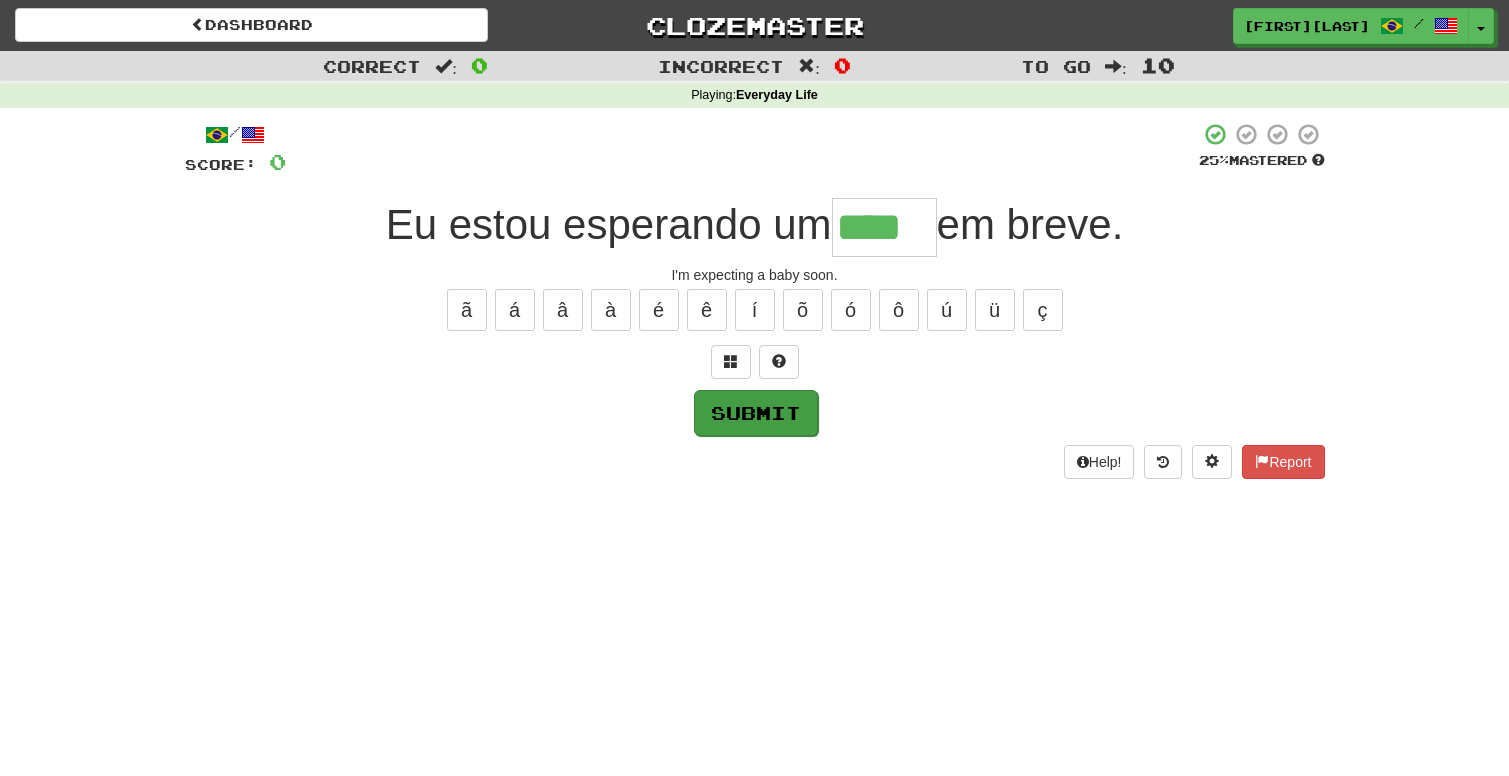 type on "****" 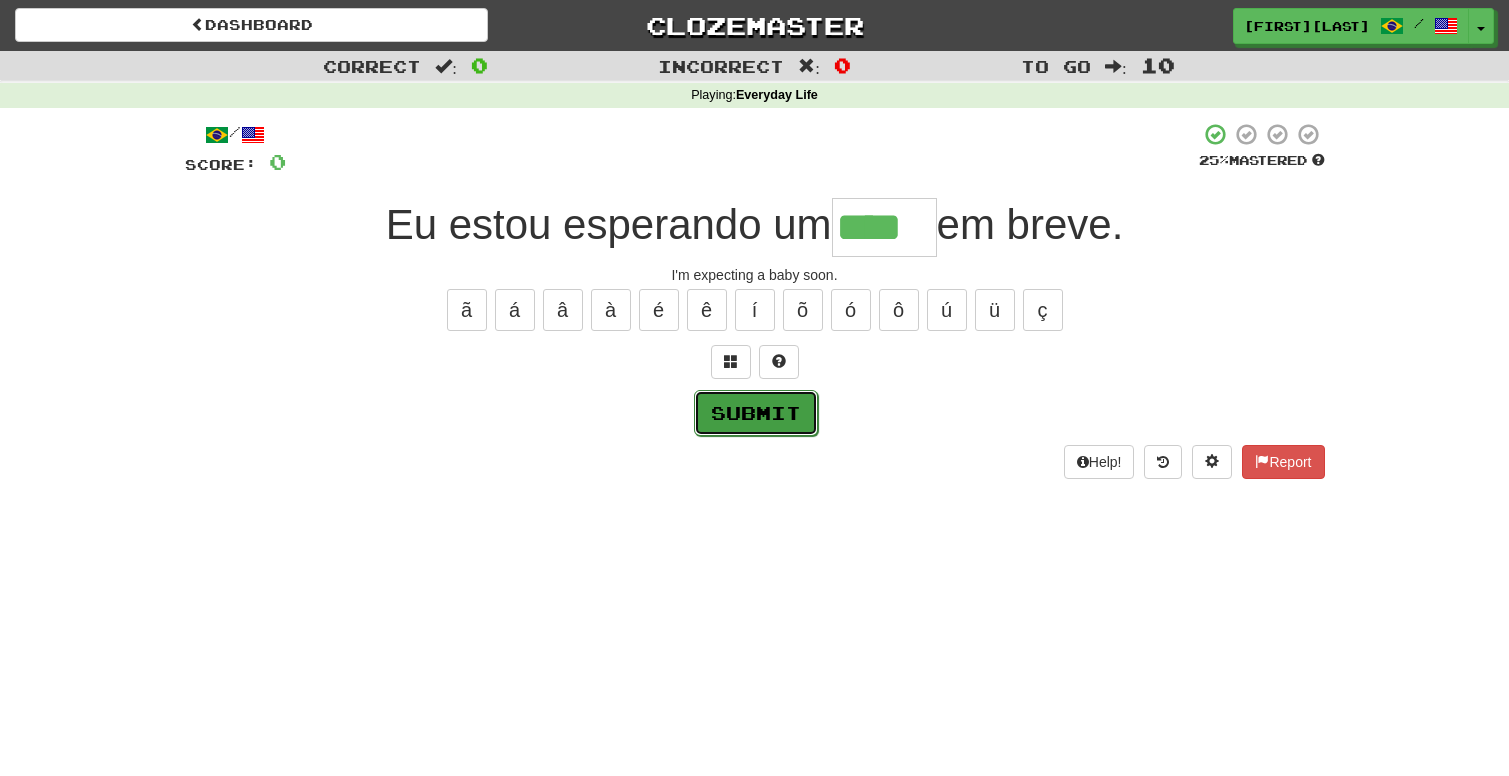 click on "Submit" at bounding box center (756, 413) 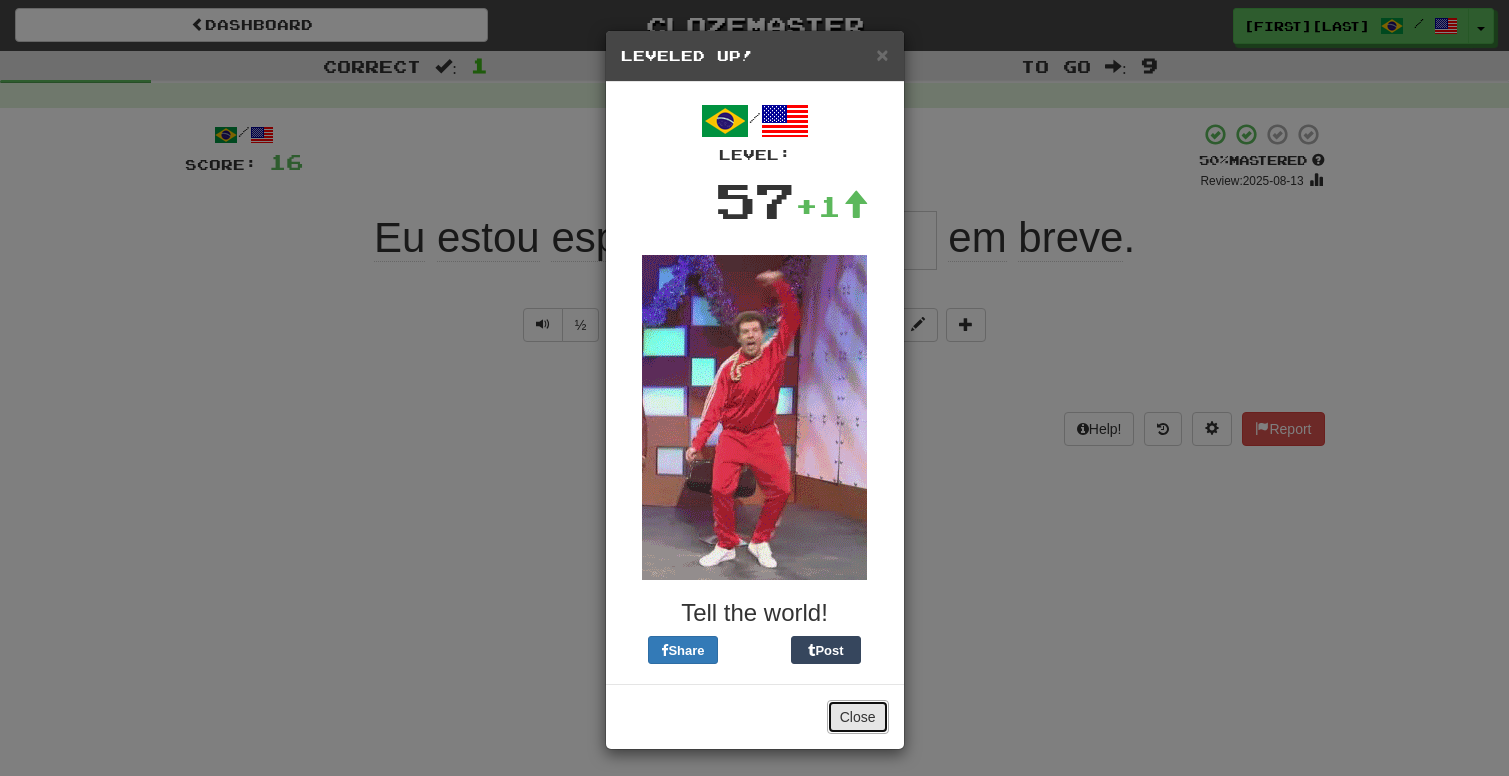 click on "Close" at bounding box center (858, 717) 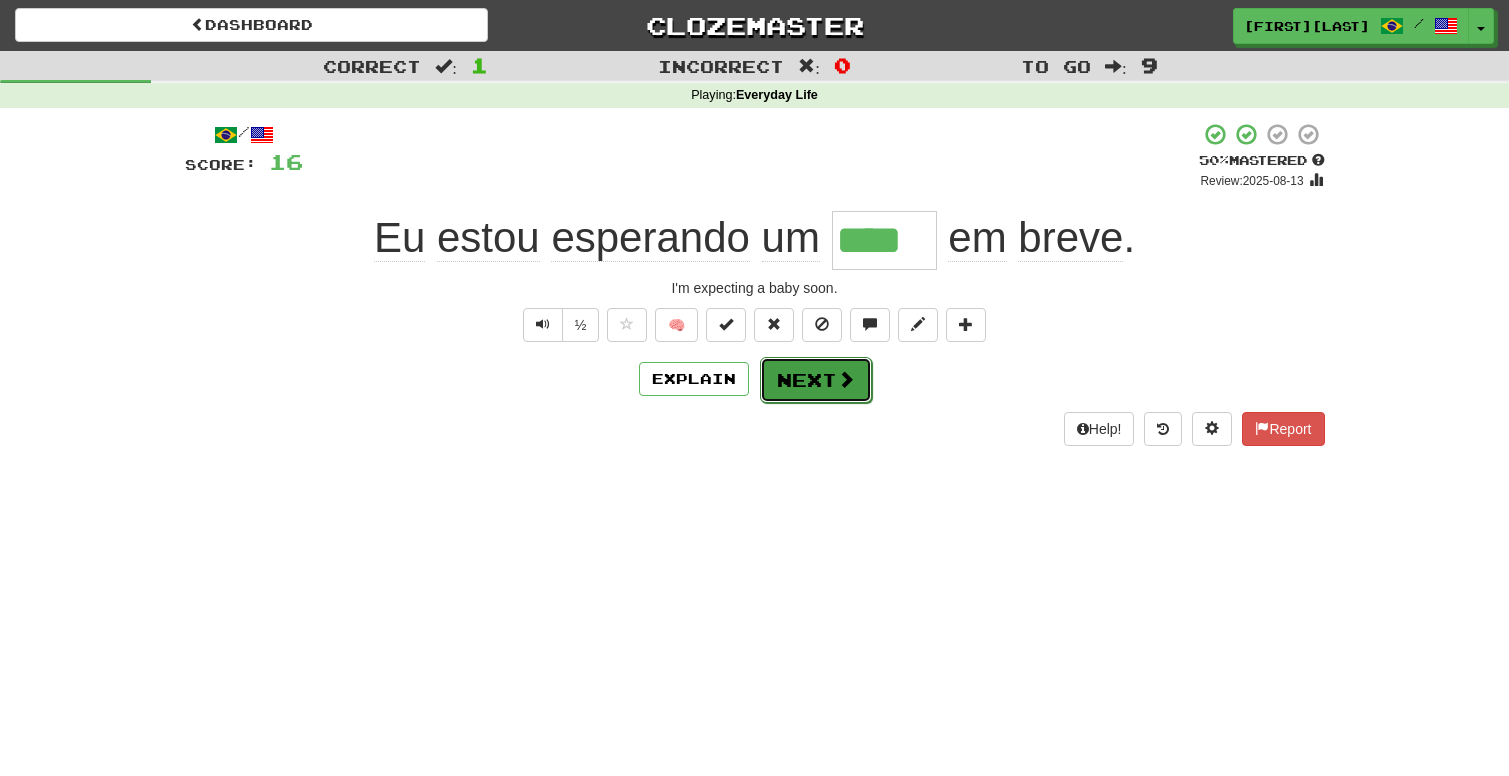 click at bounding box center [846, 379] 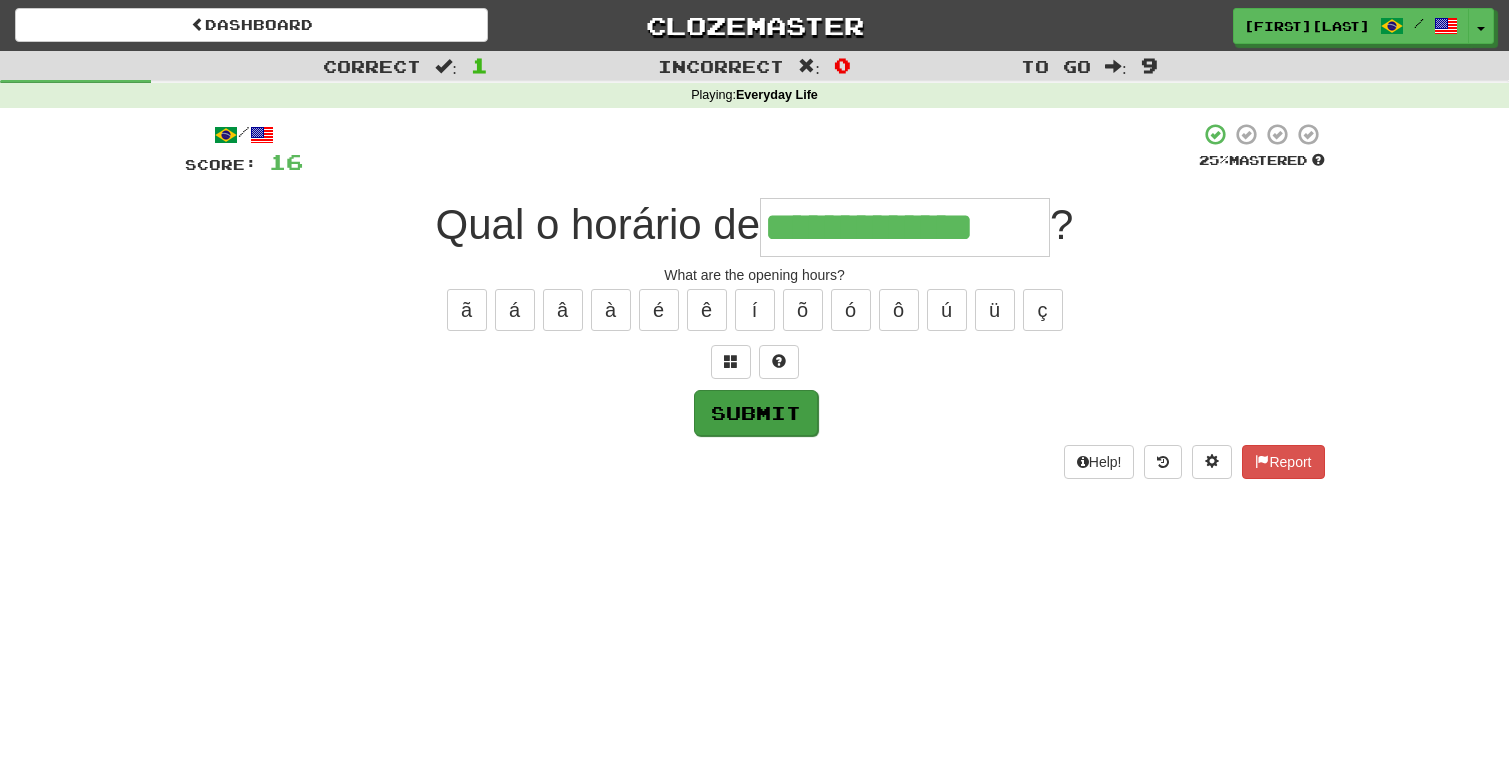 type on "**********" 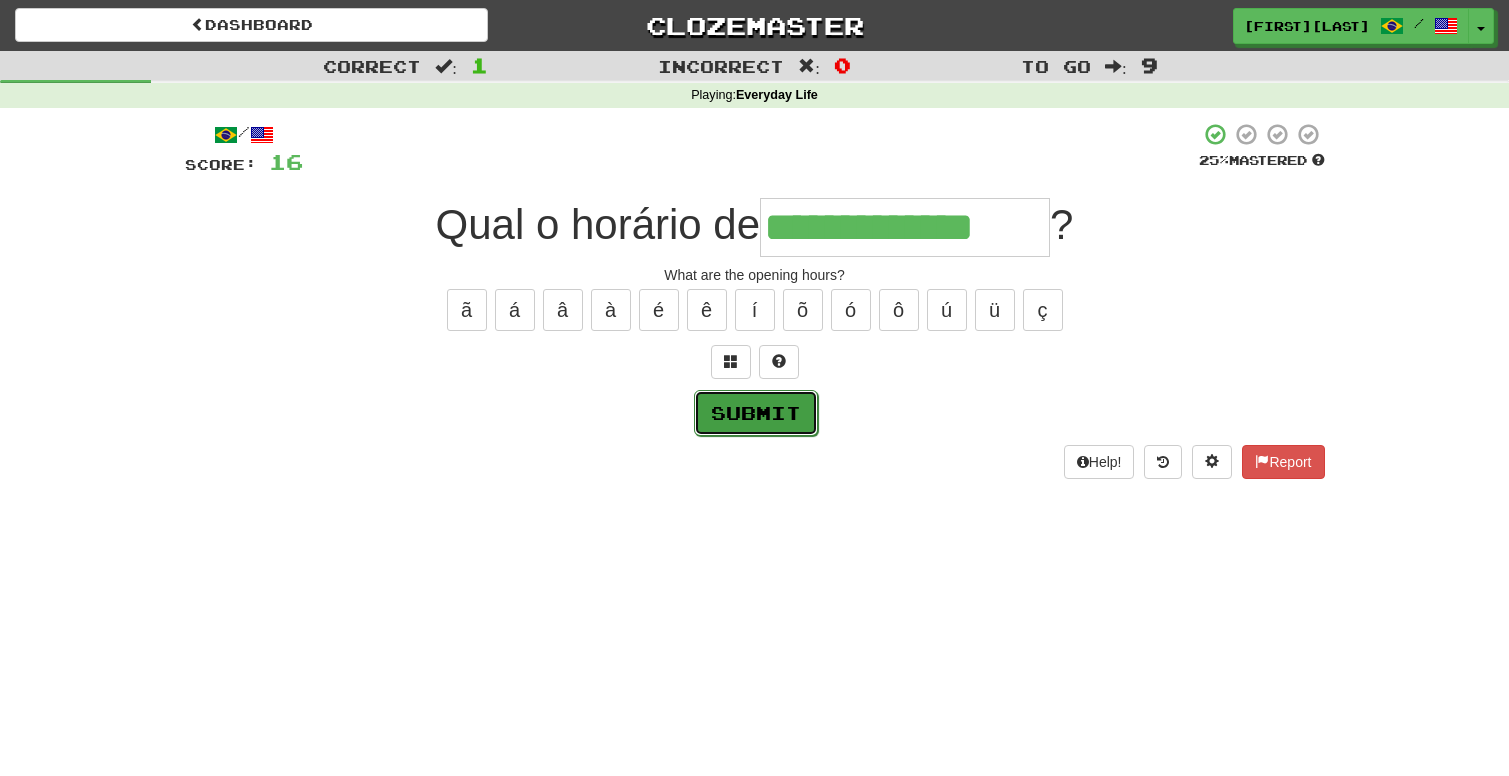 click on "Submit" at bounding box center [756, 413] 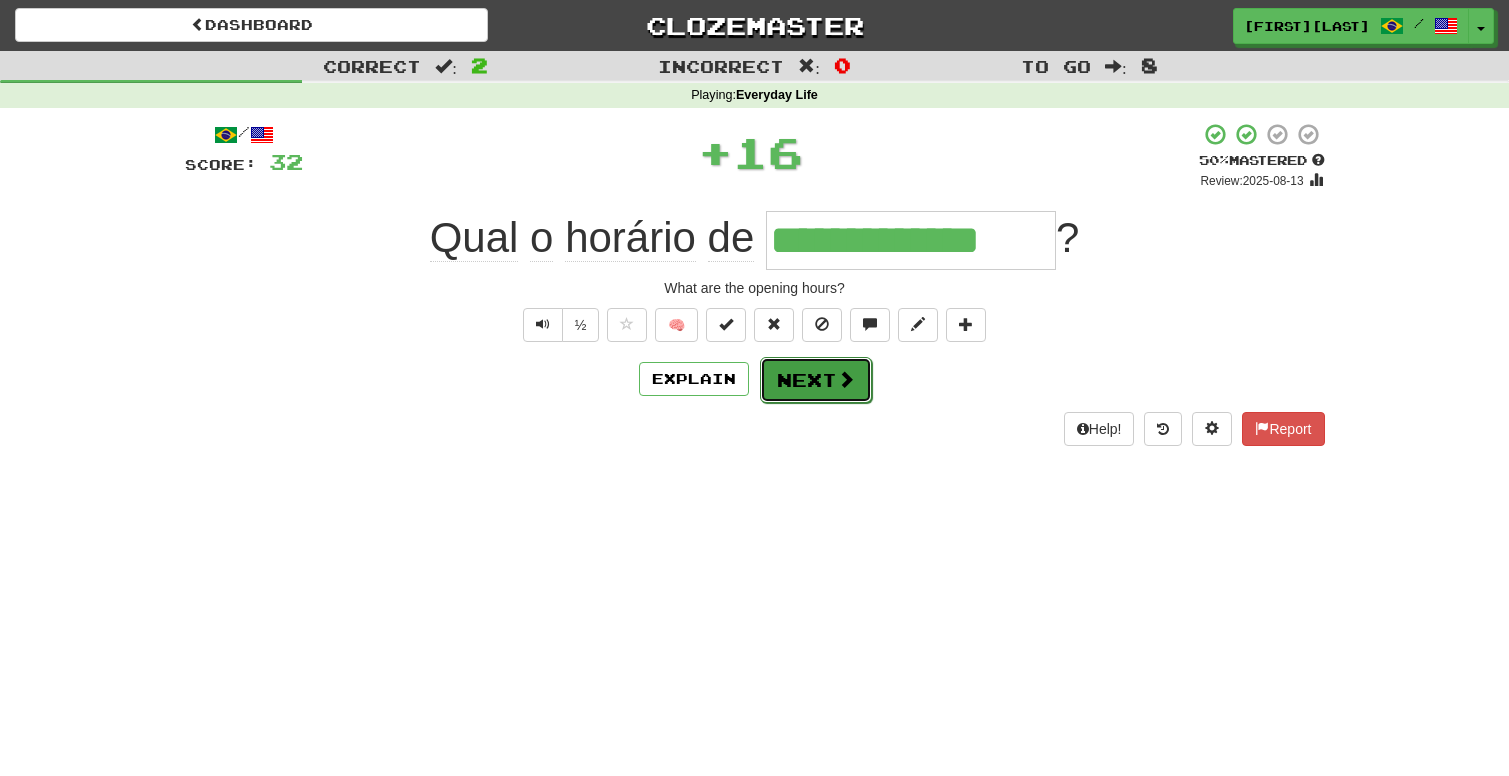 click on "Next" at bounding box center (816, 380) 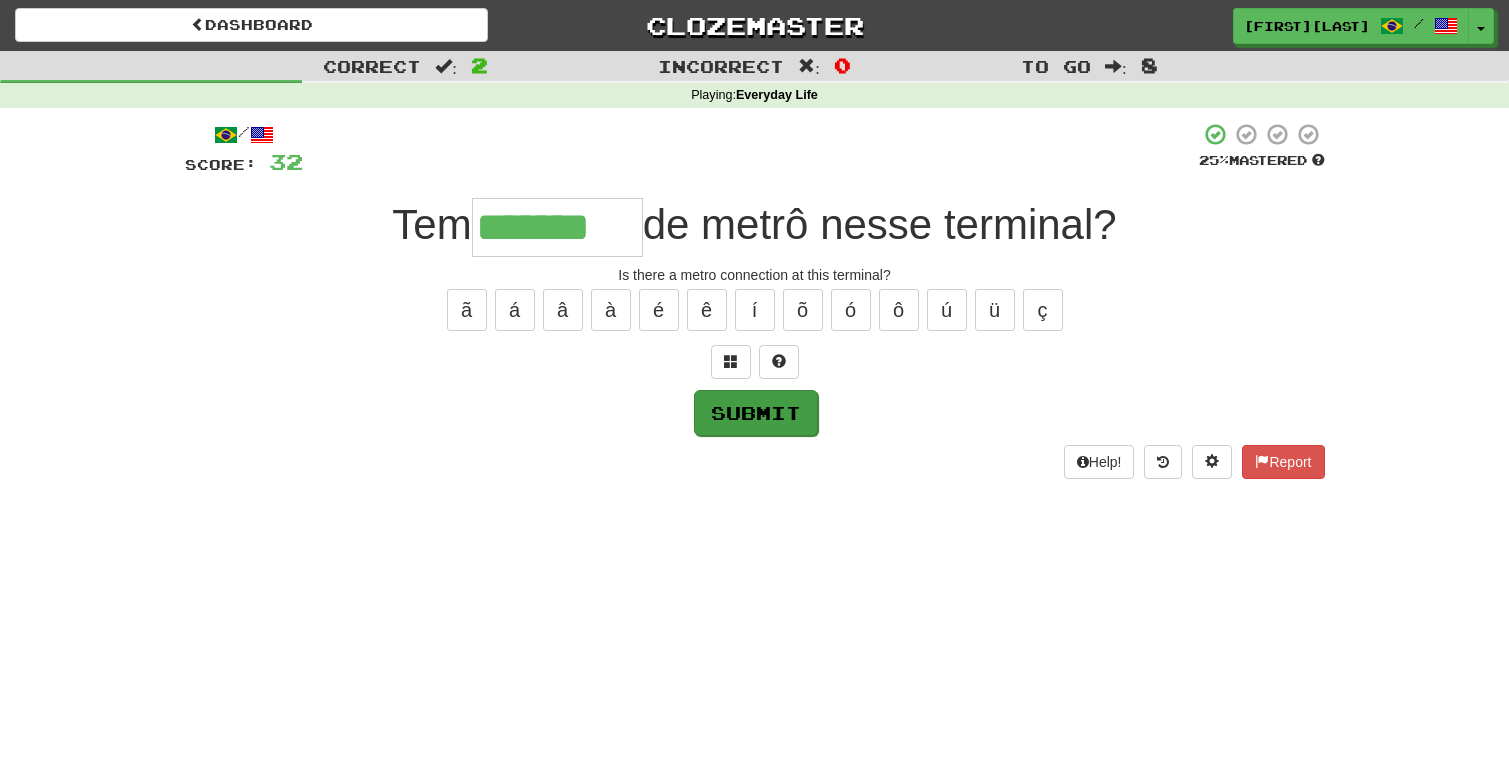 type on "*******" 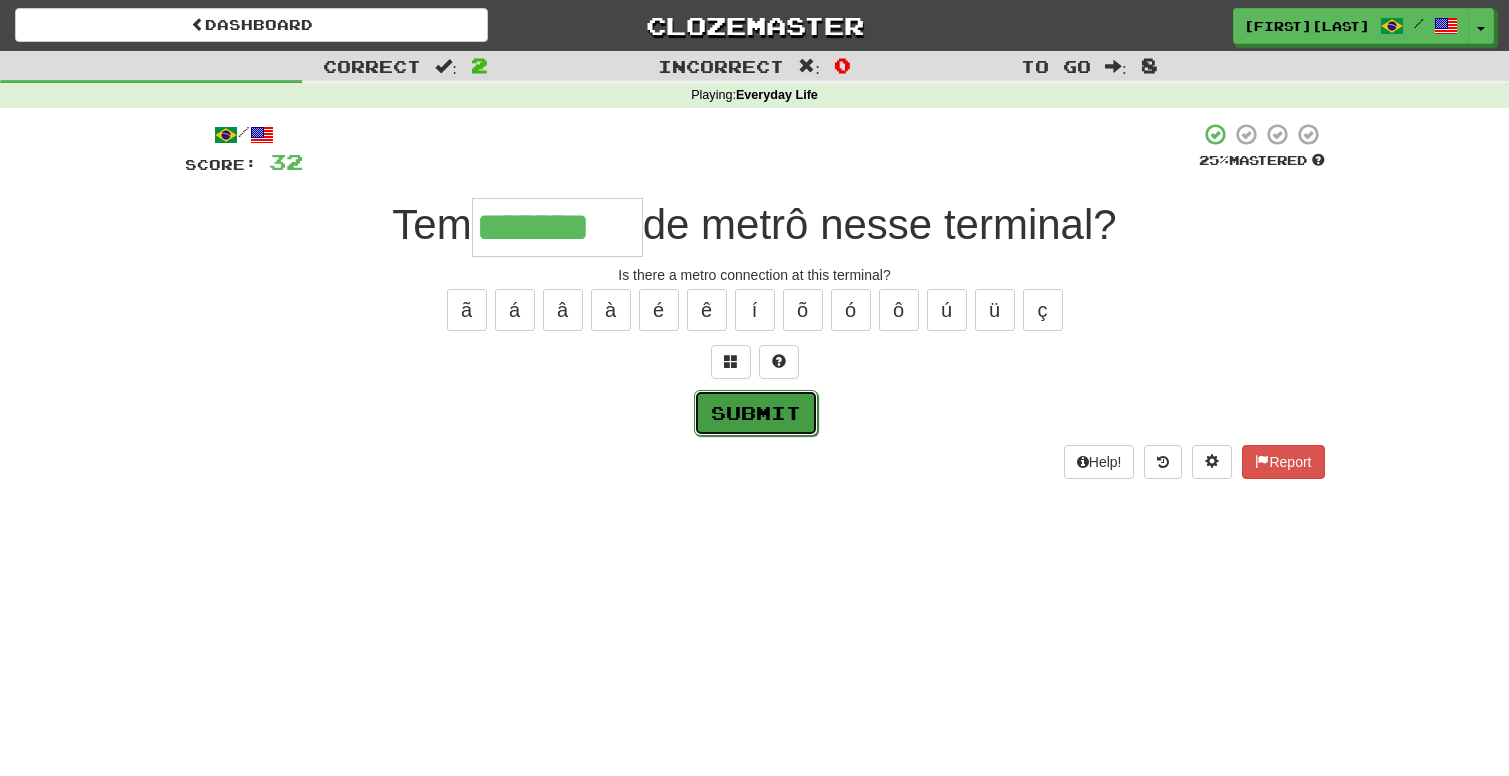 click on "Submit" at bounding box center (756, 413) 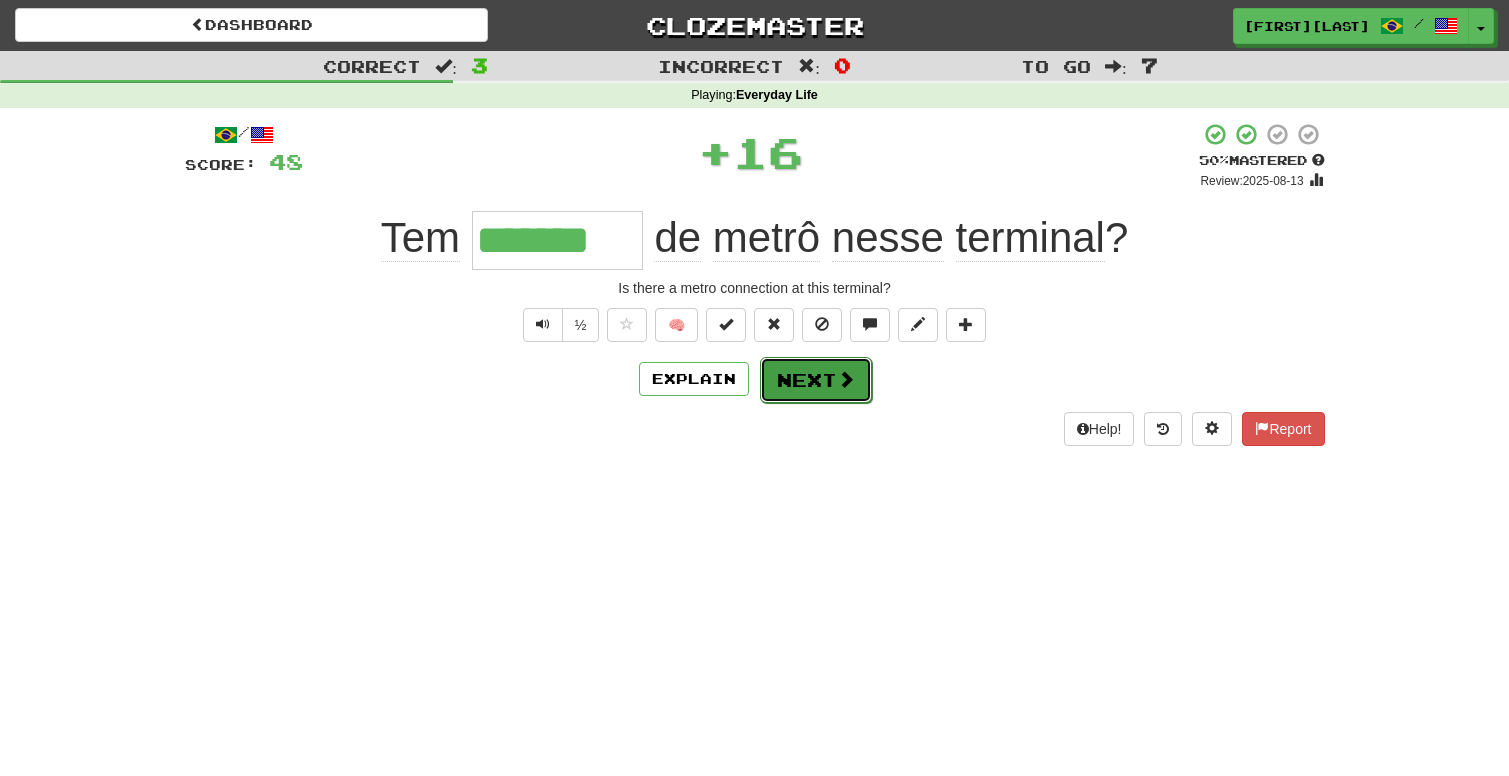 click on "Next" at bounding box center [816, 380] 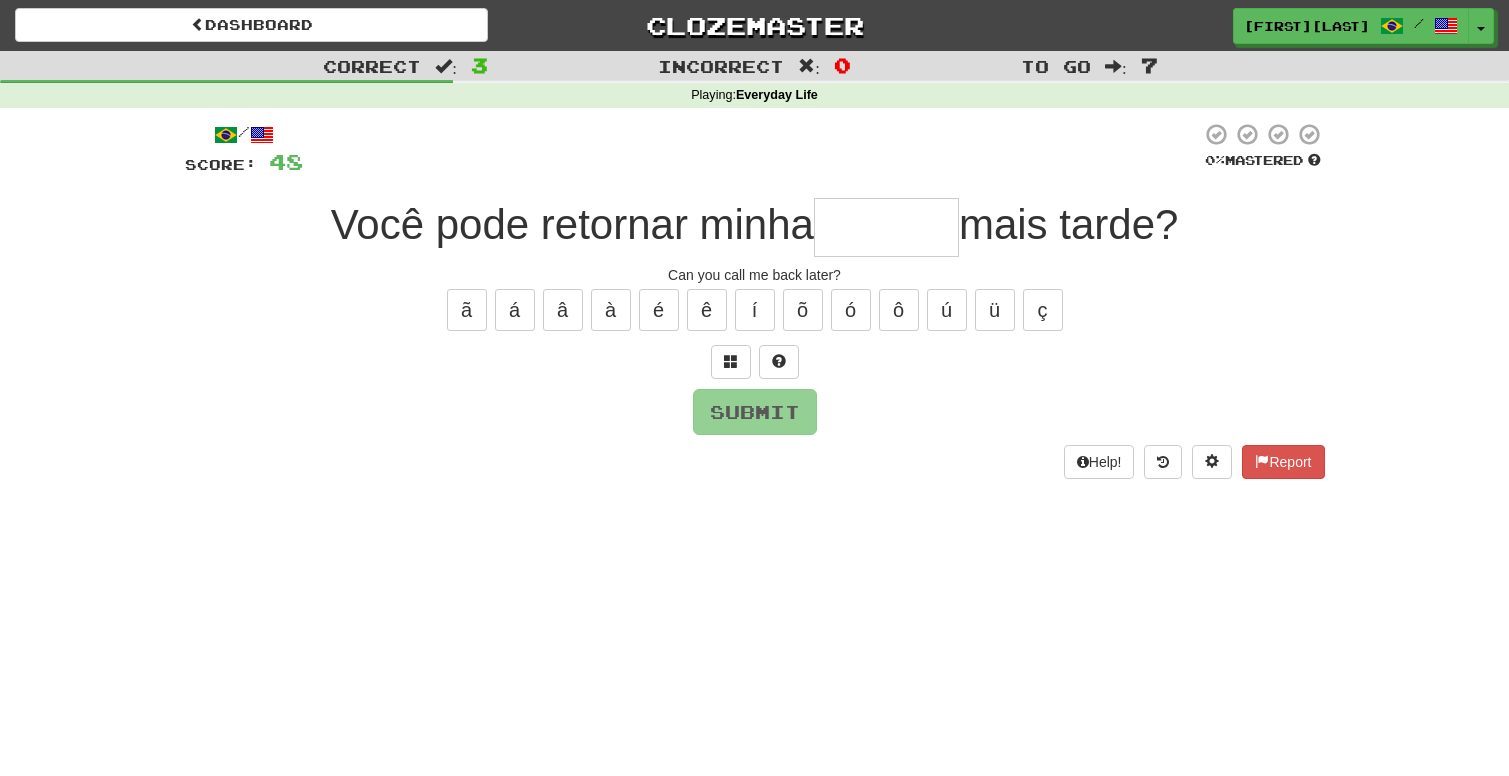 type on "*" 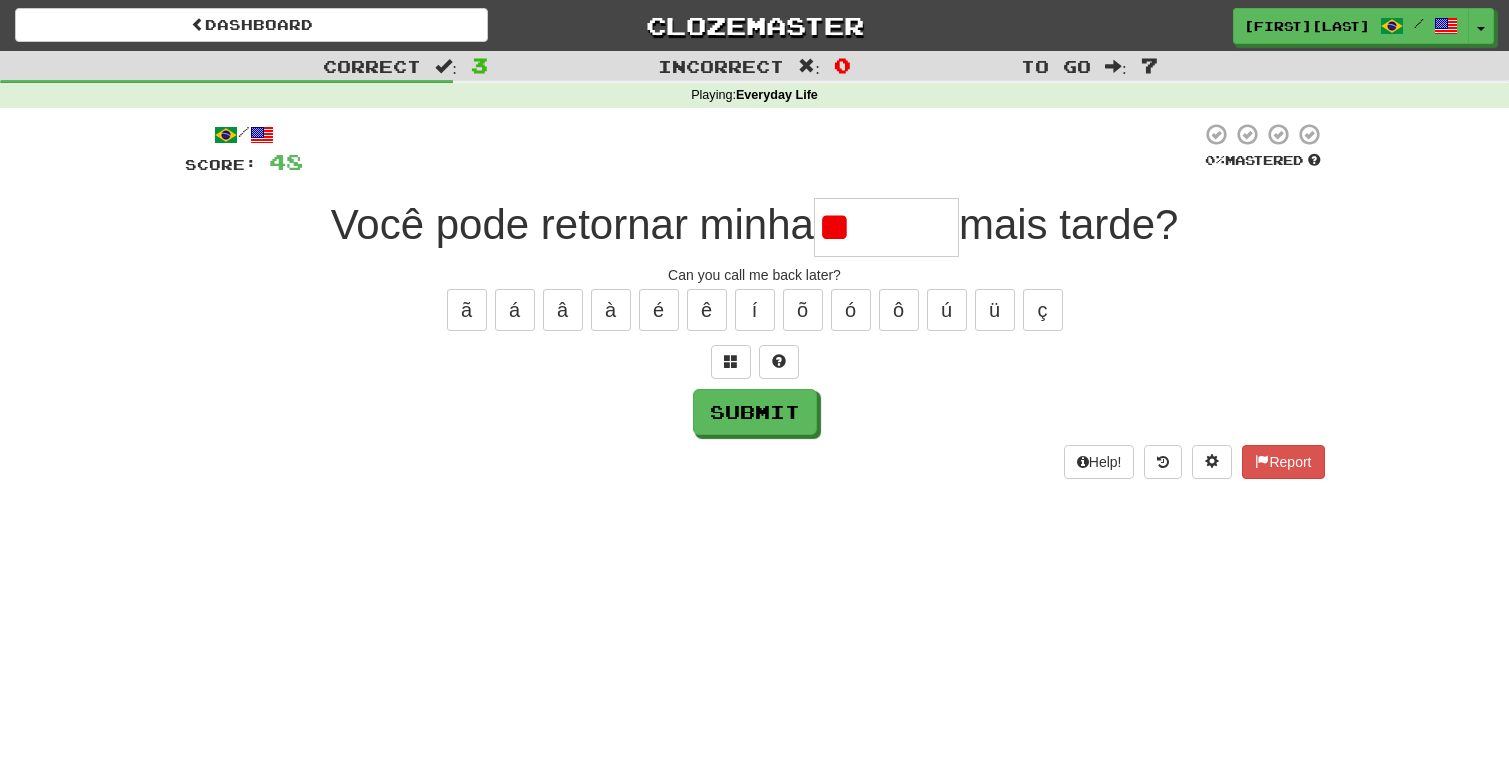 type on "*" 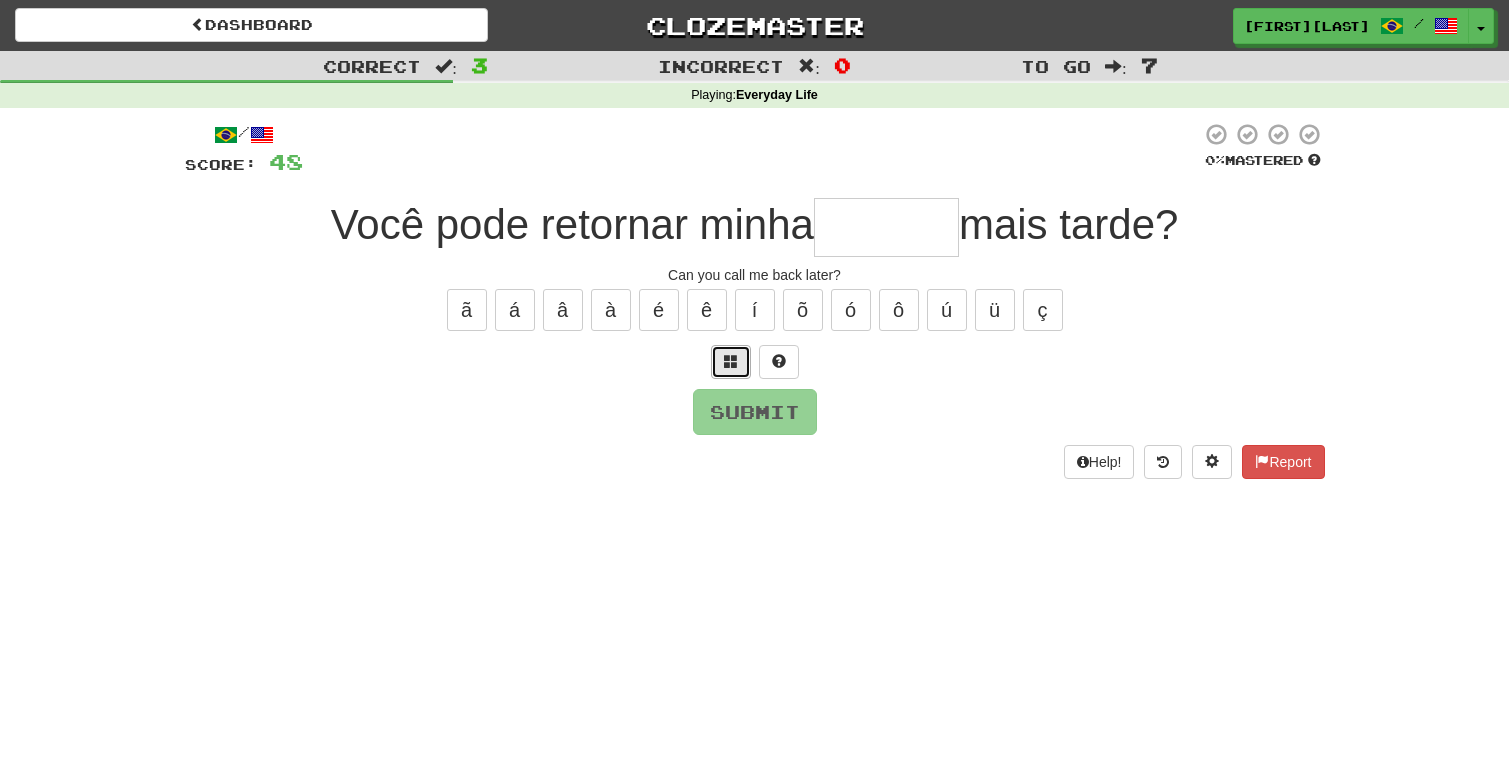 click at bounding box center (731, 361) 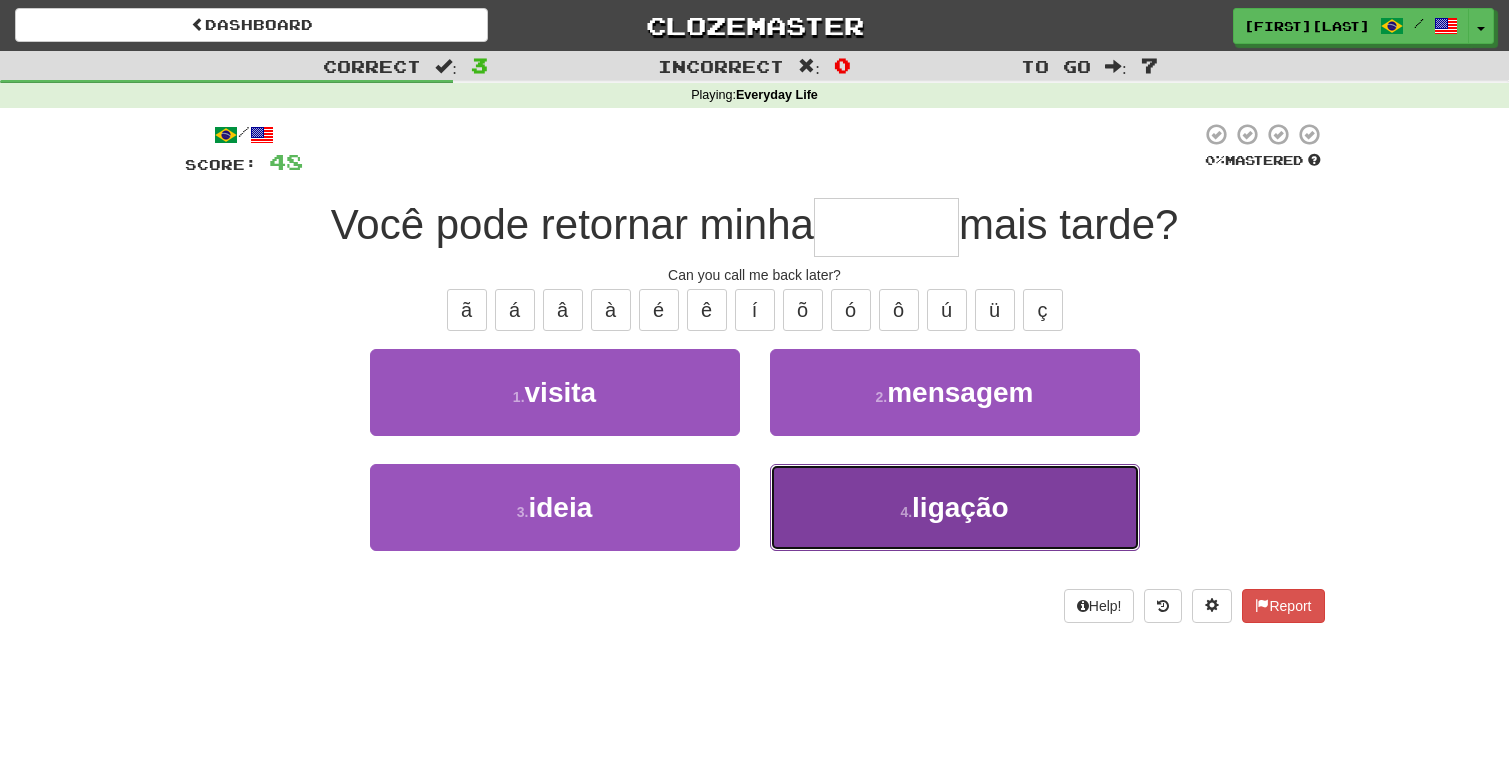 click on "4 ." at bounding box center [906, 512] 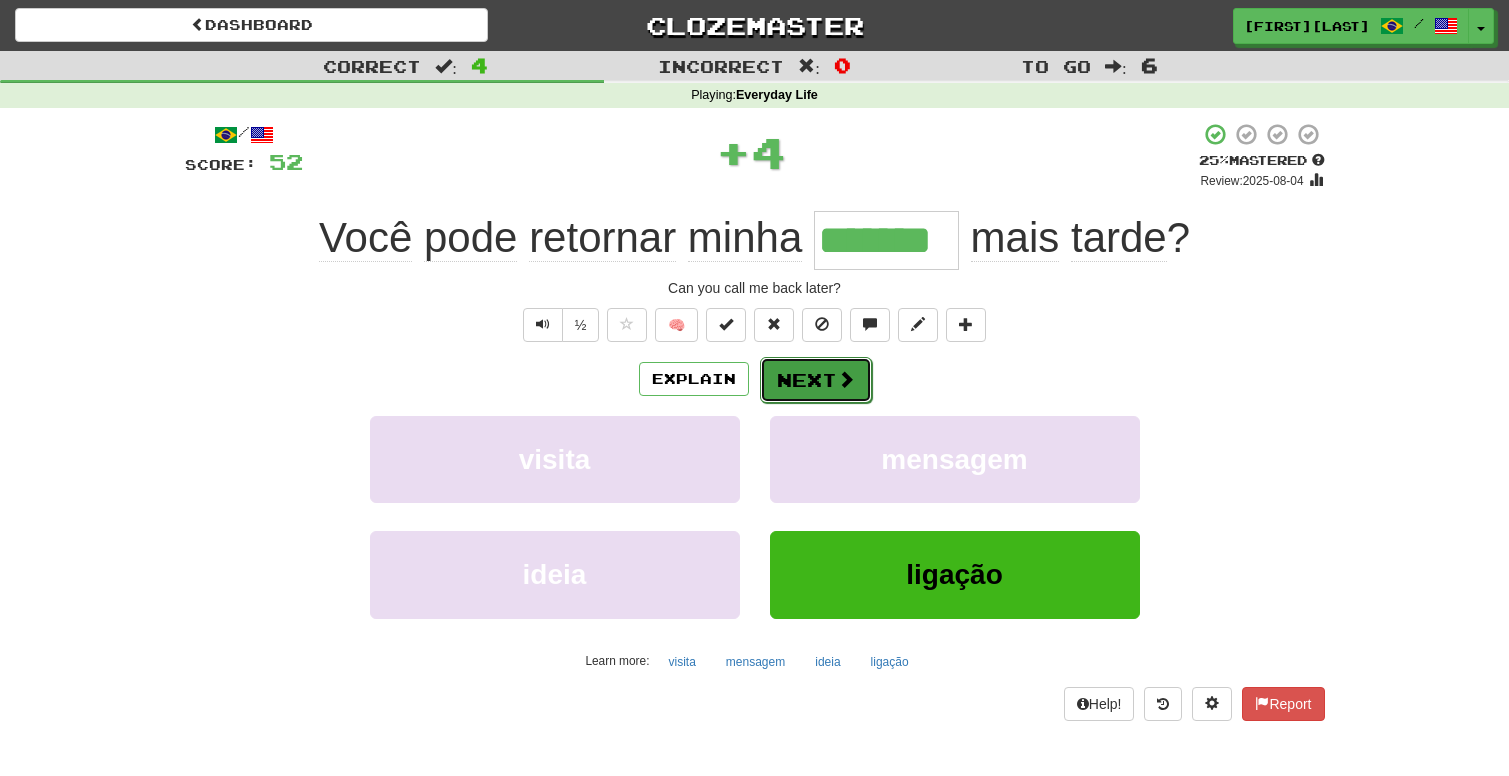 click on "Next" at bounding box center (816, 380) 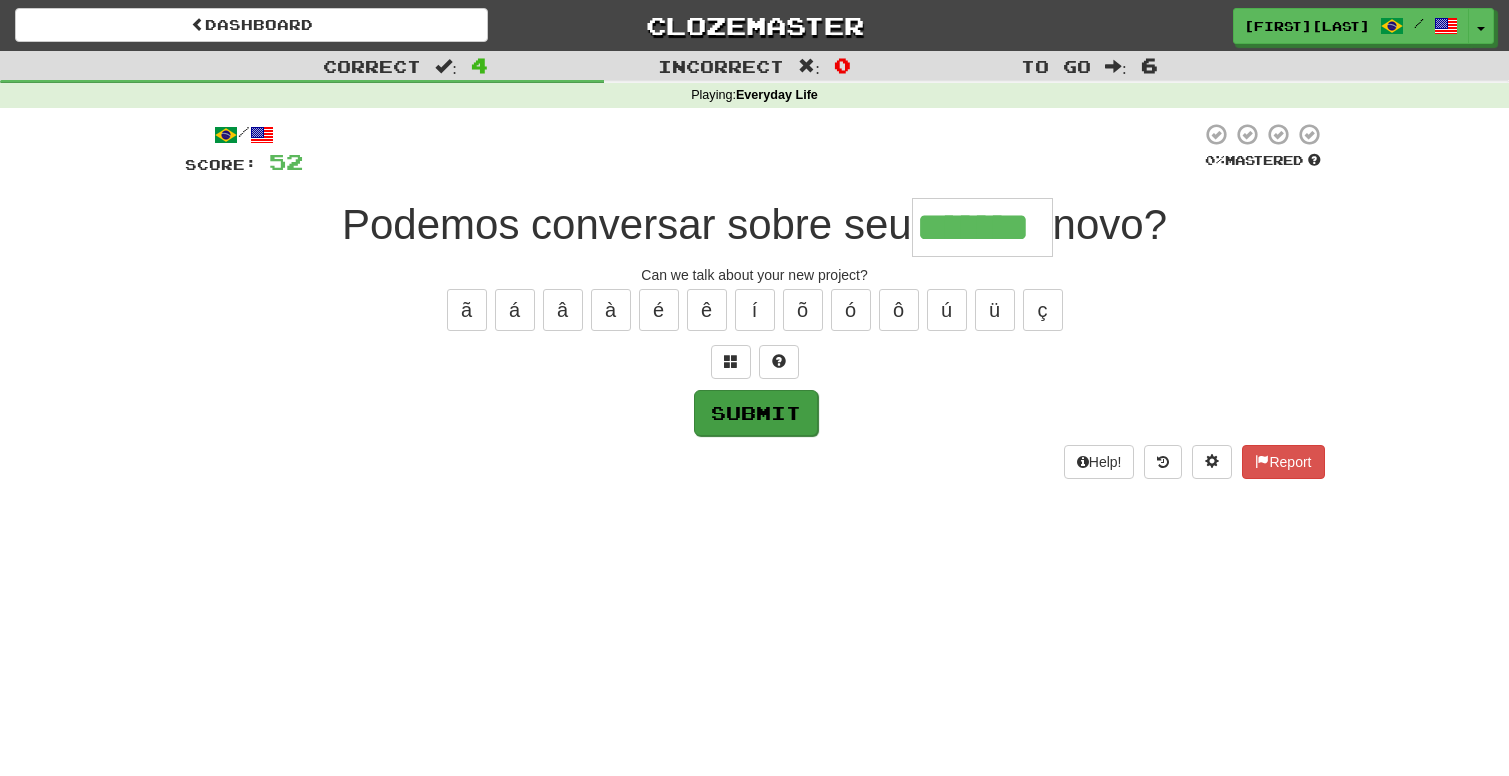 type on "*******" 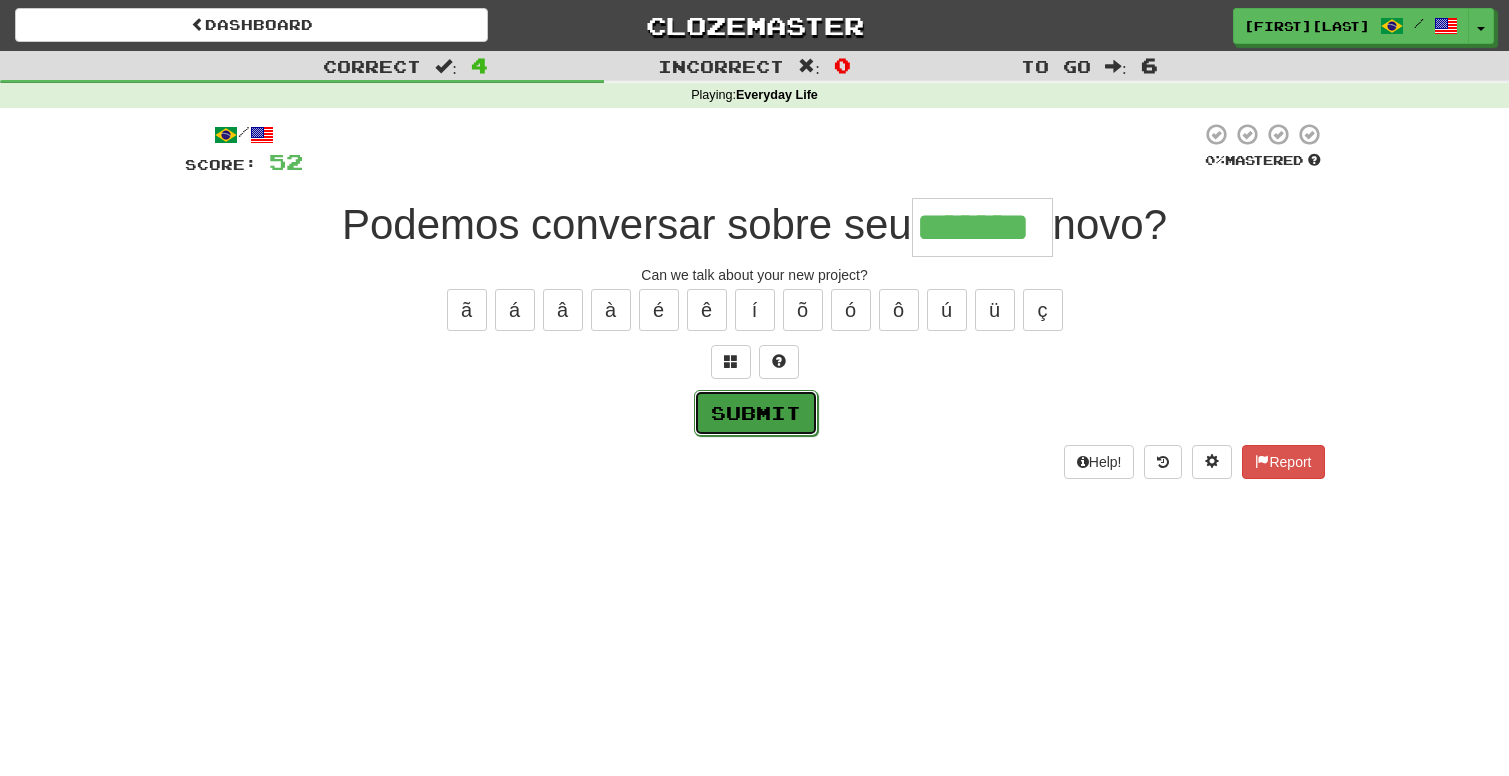 click on "Submit" at bounding box center [756, 413] 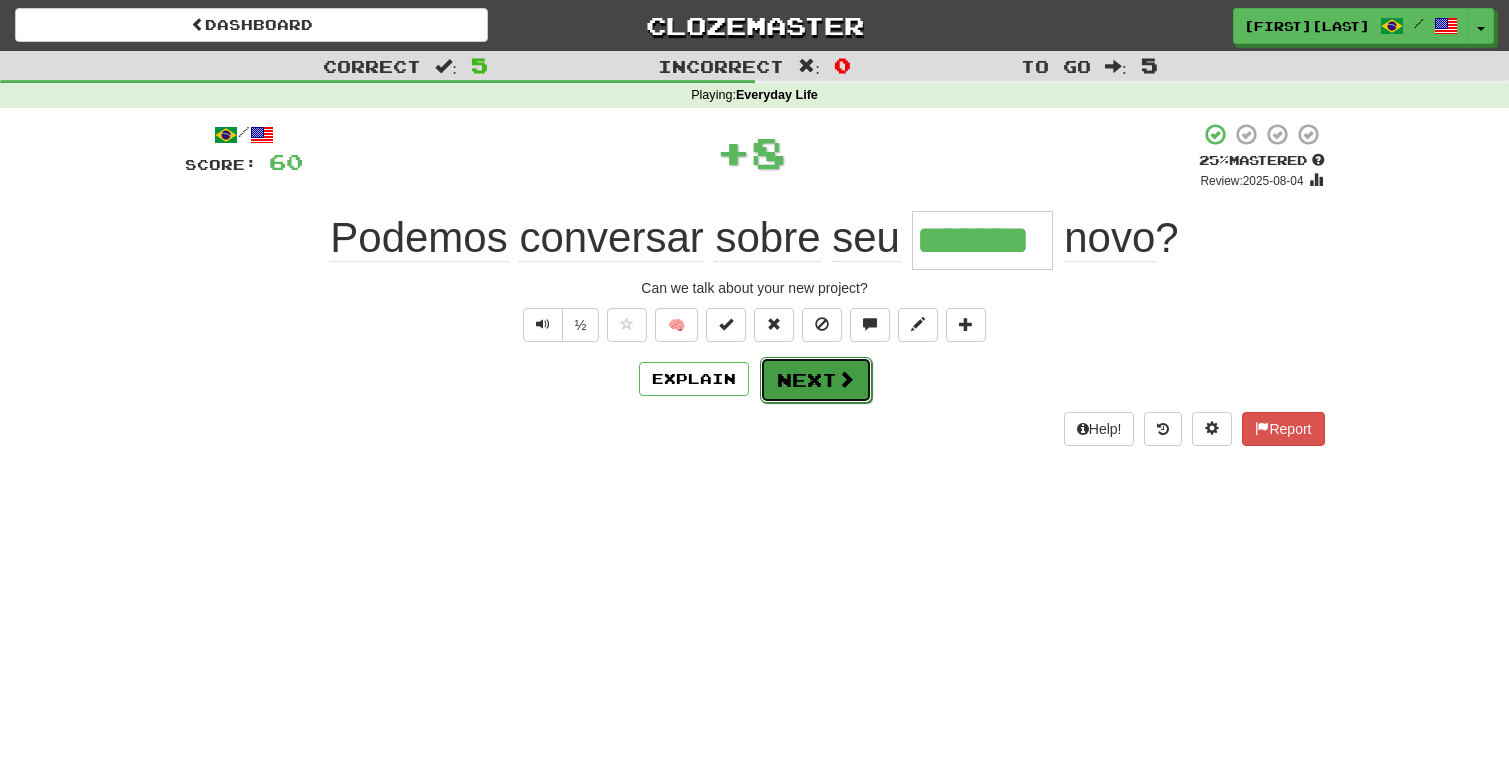 click on "Next" at bounding box center [816, 380] 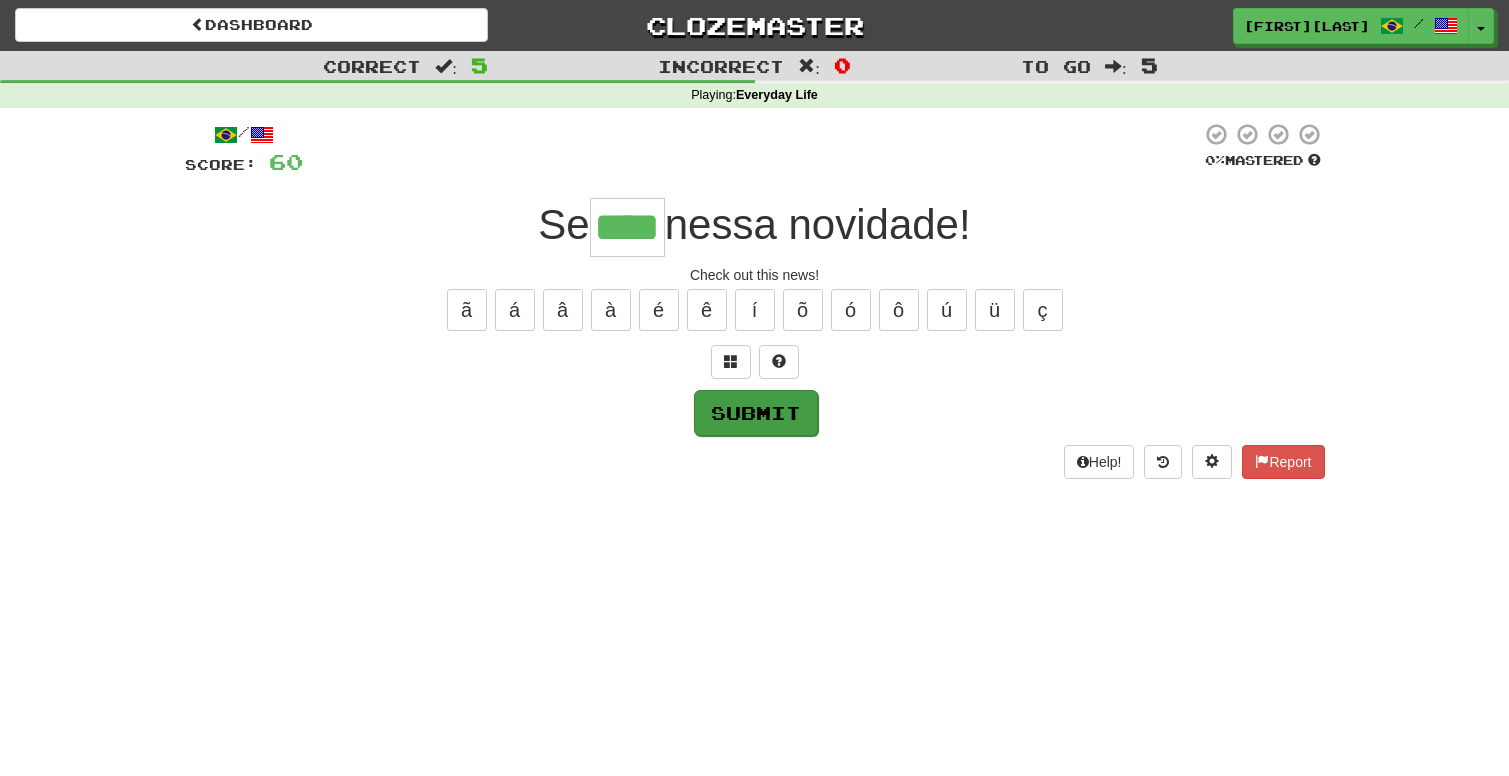type on "****" 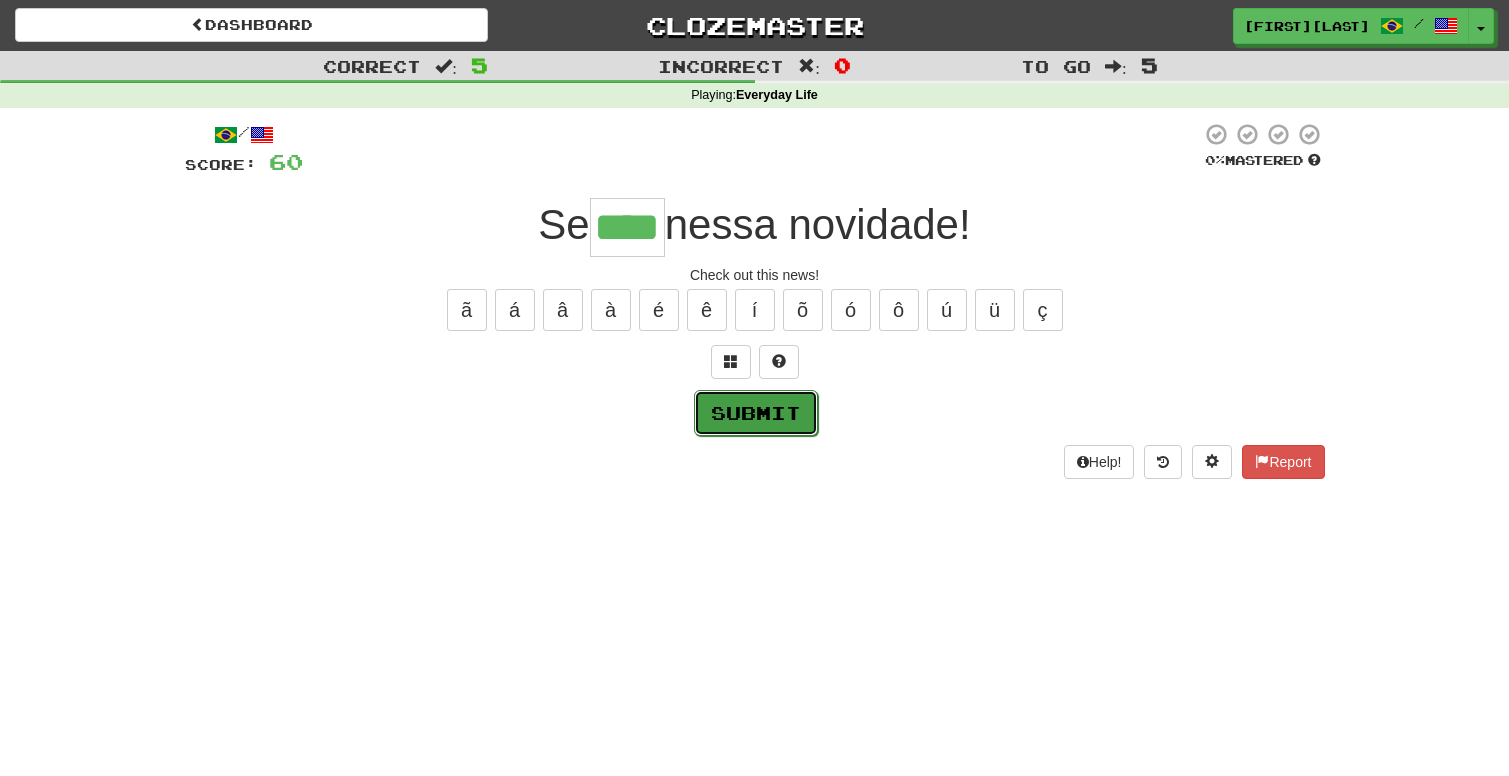 click on "Submit" at bounding box center [756, 413] 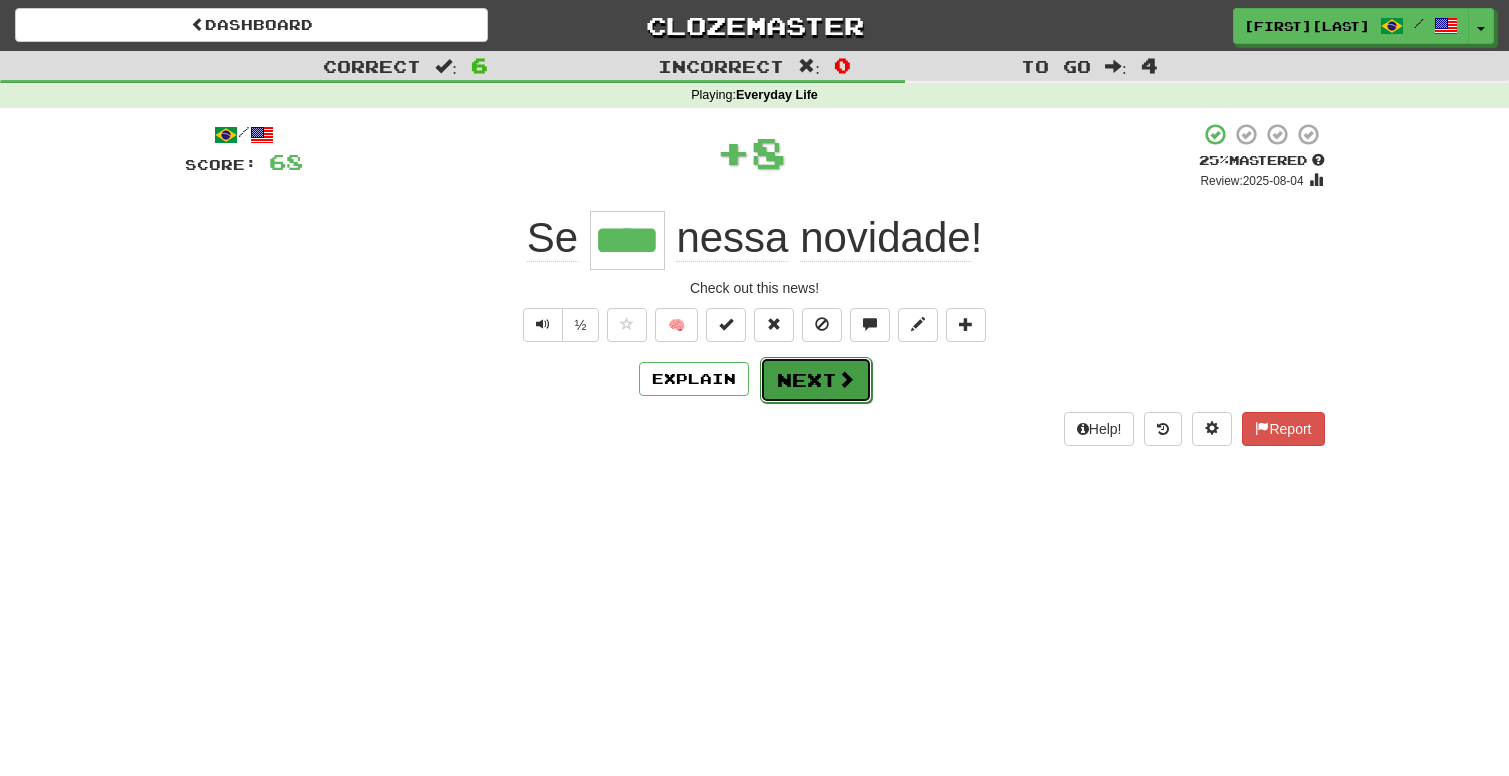 click on "Next" at bounding box center (816, 380) 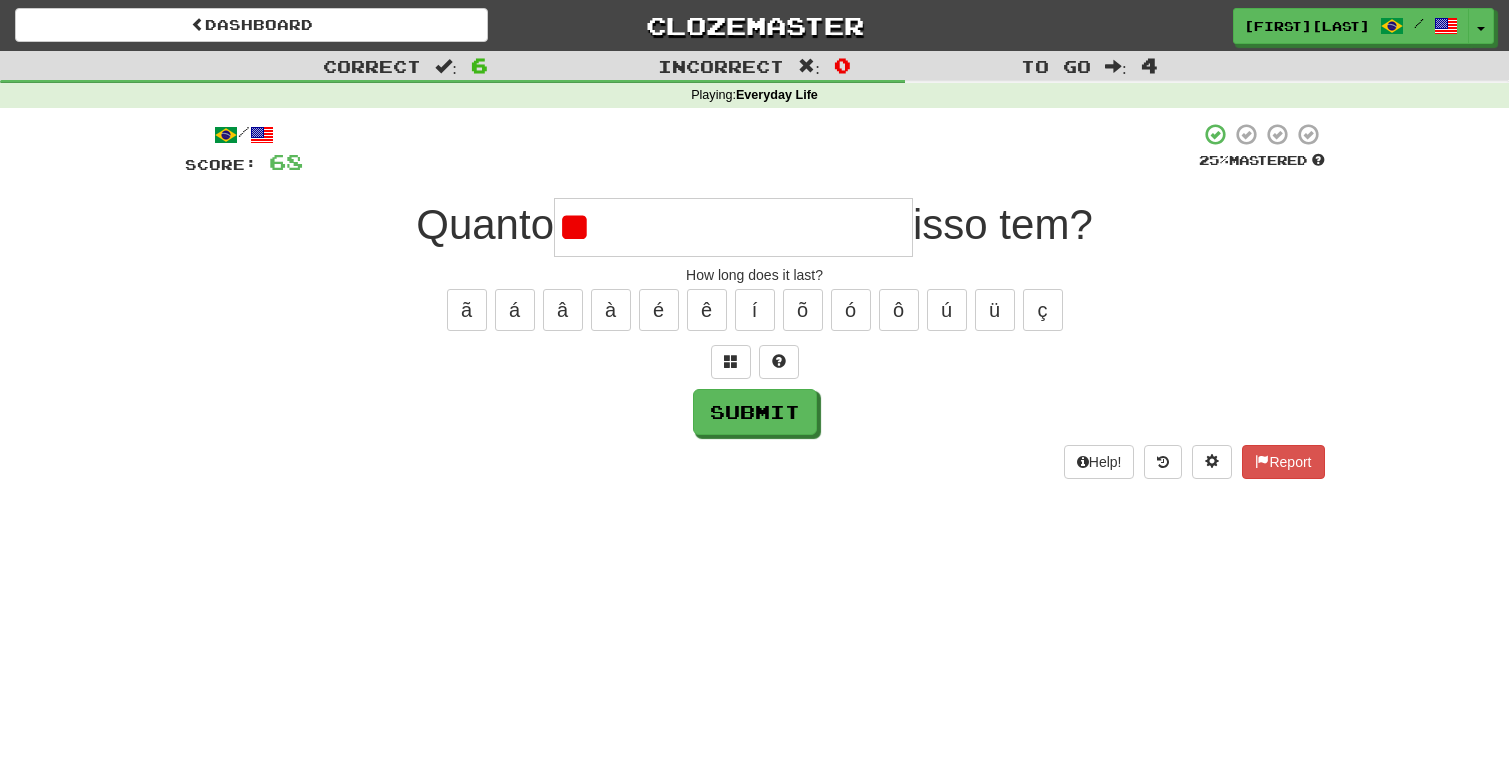 type on "*" 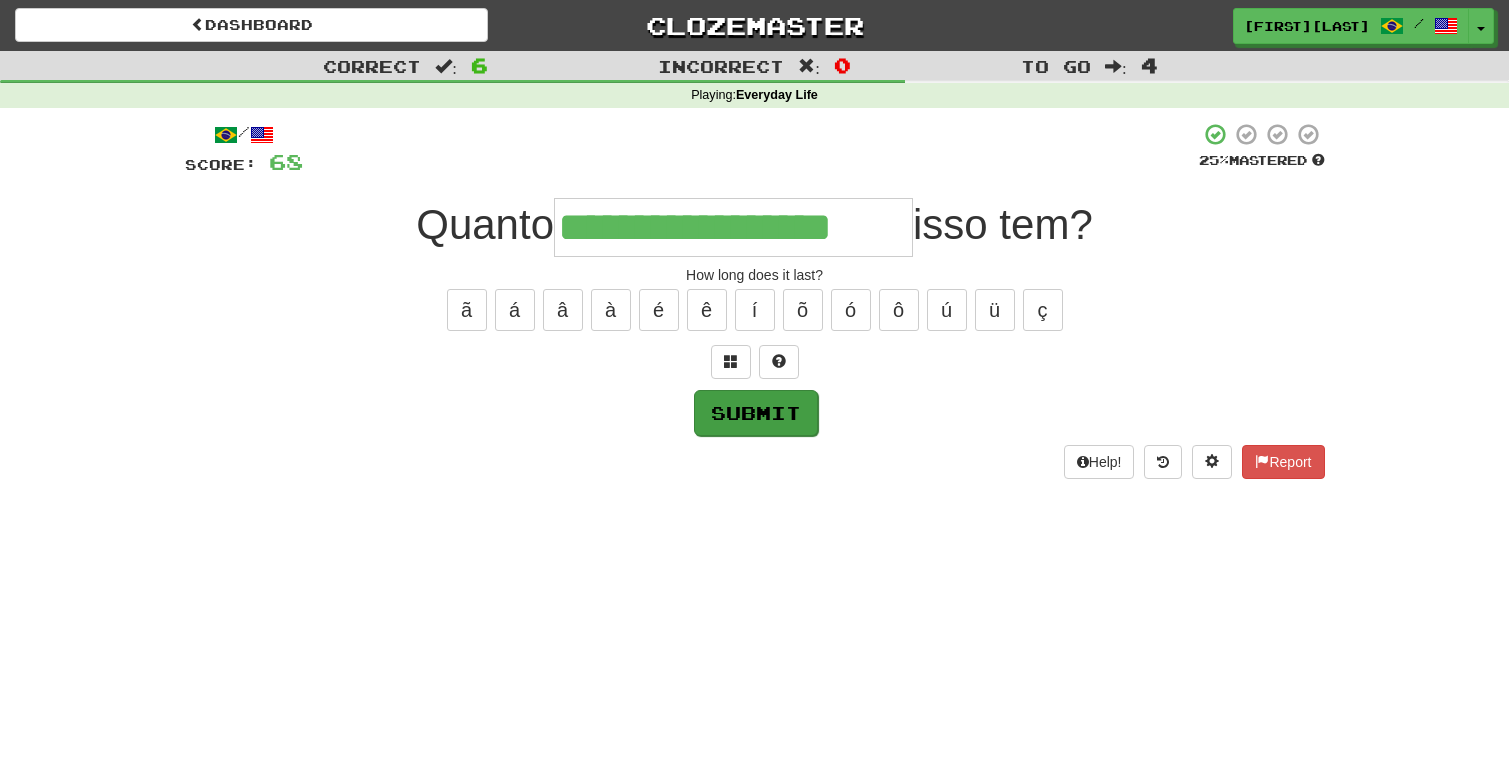 type on "**********" 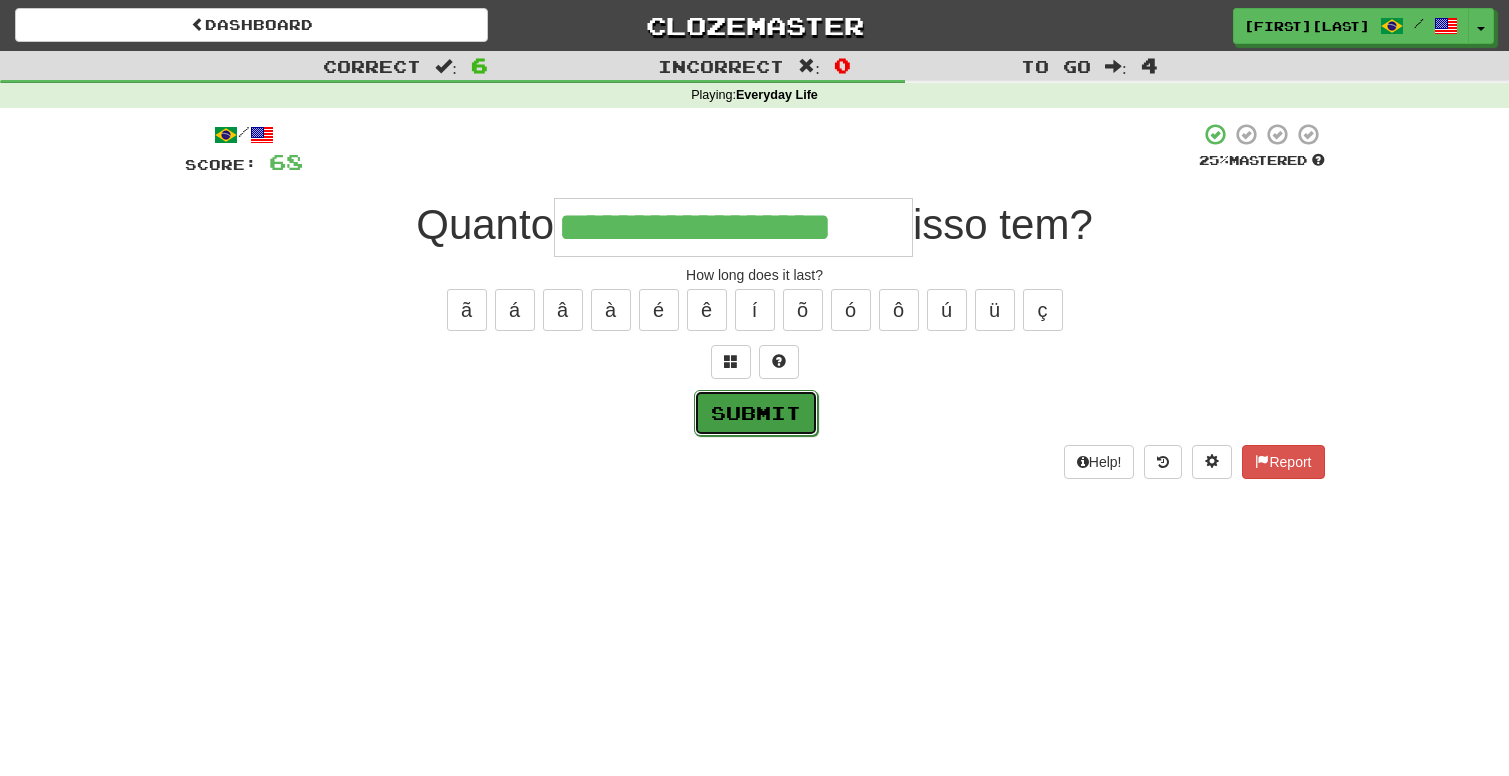 click on "Submit" at bounding box center [756, 413] 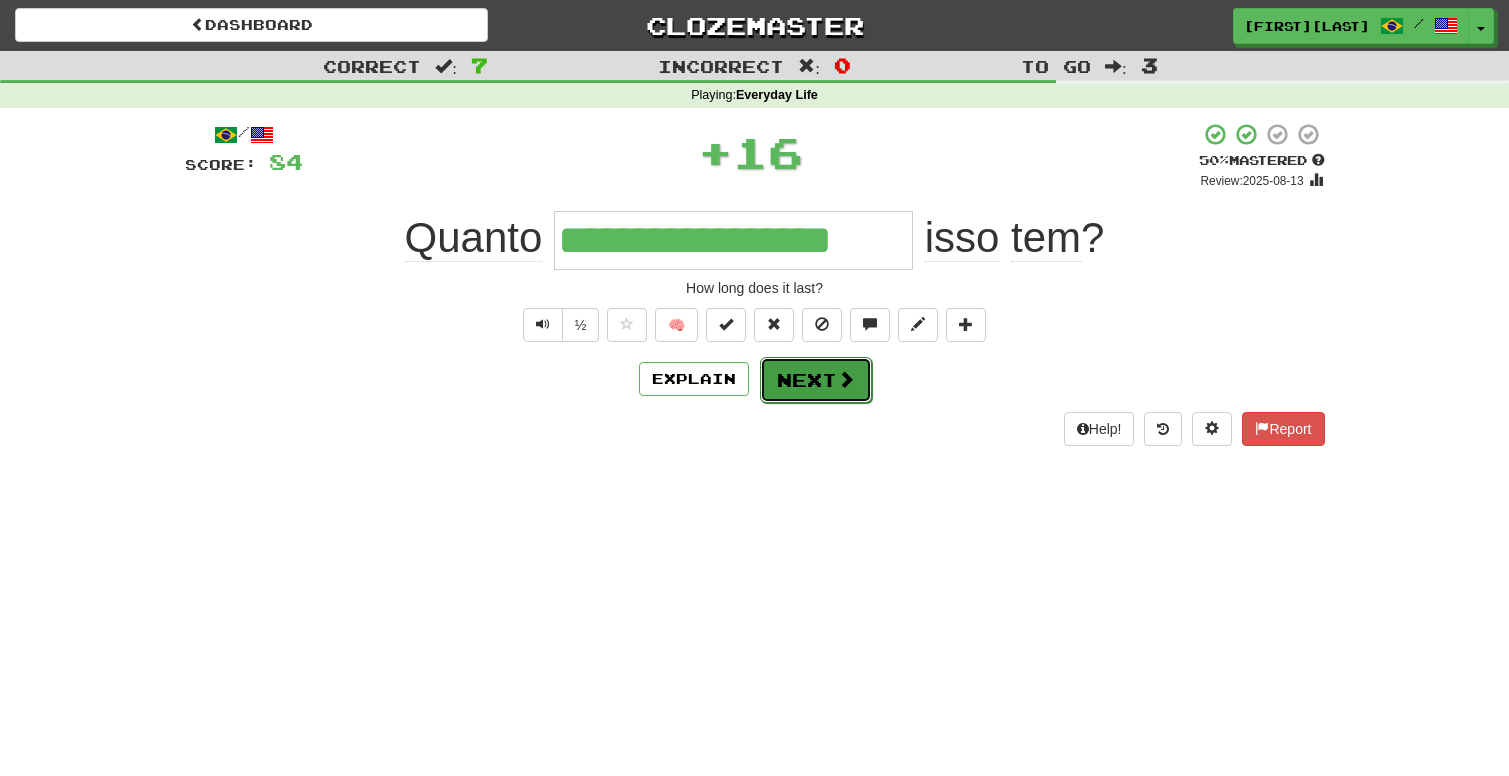 click on "Next" at bounding box center [816, 380] 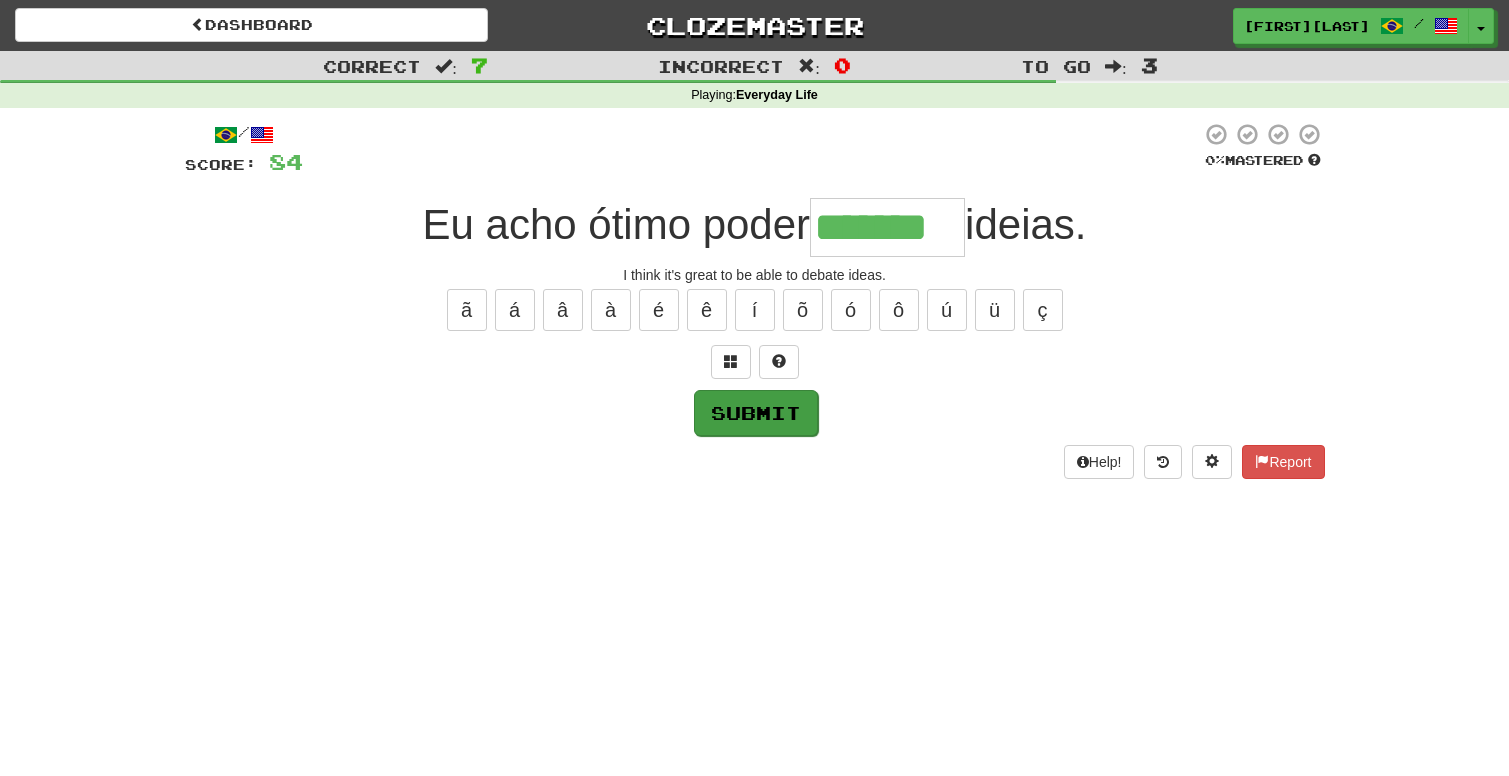 type on "*******" 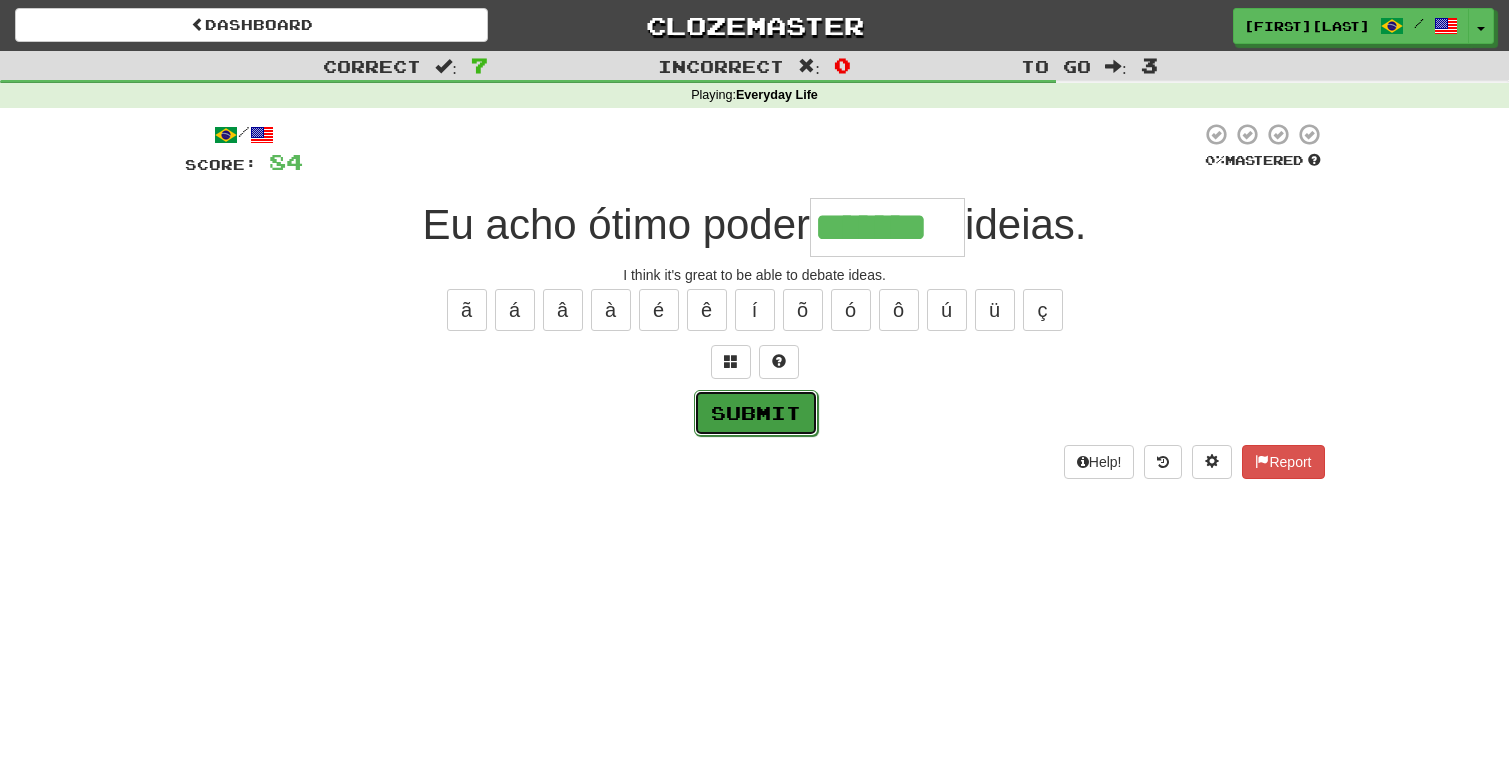 click on "Submit" at bounding box center [756, 413] 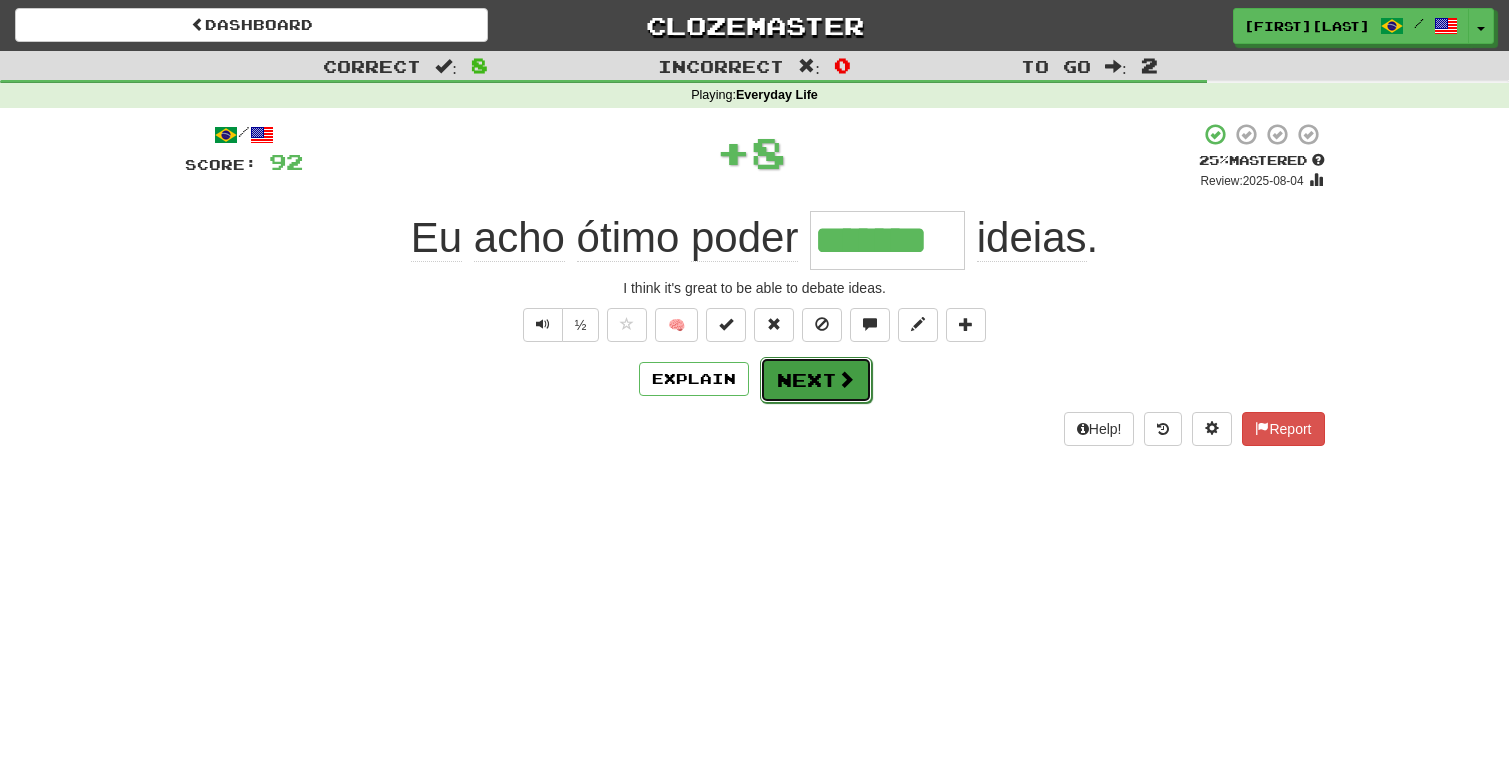 click at bounding box center (846, 379) 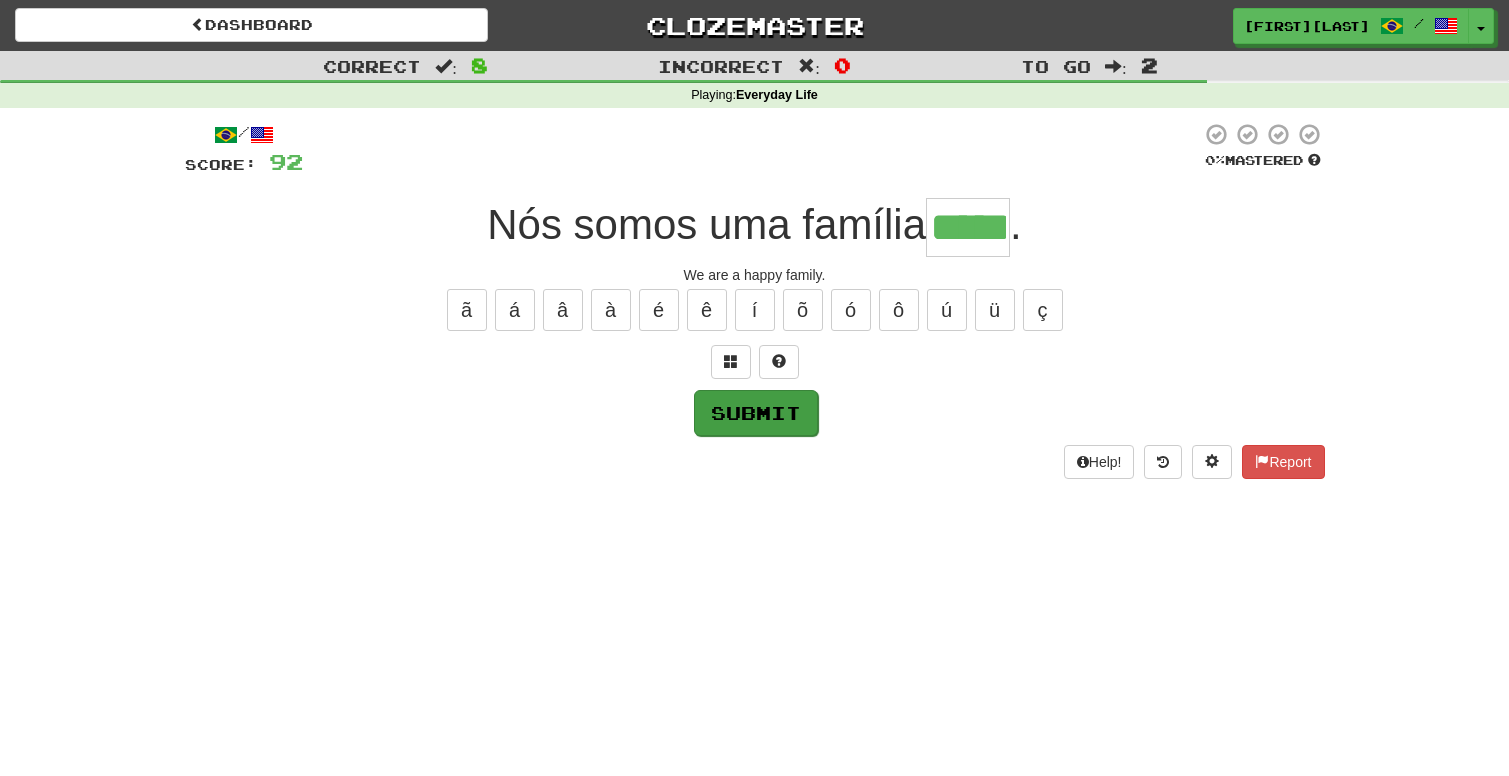 type on "*****" 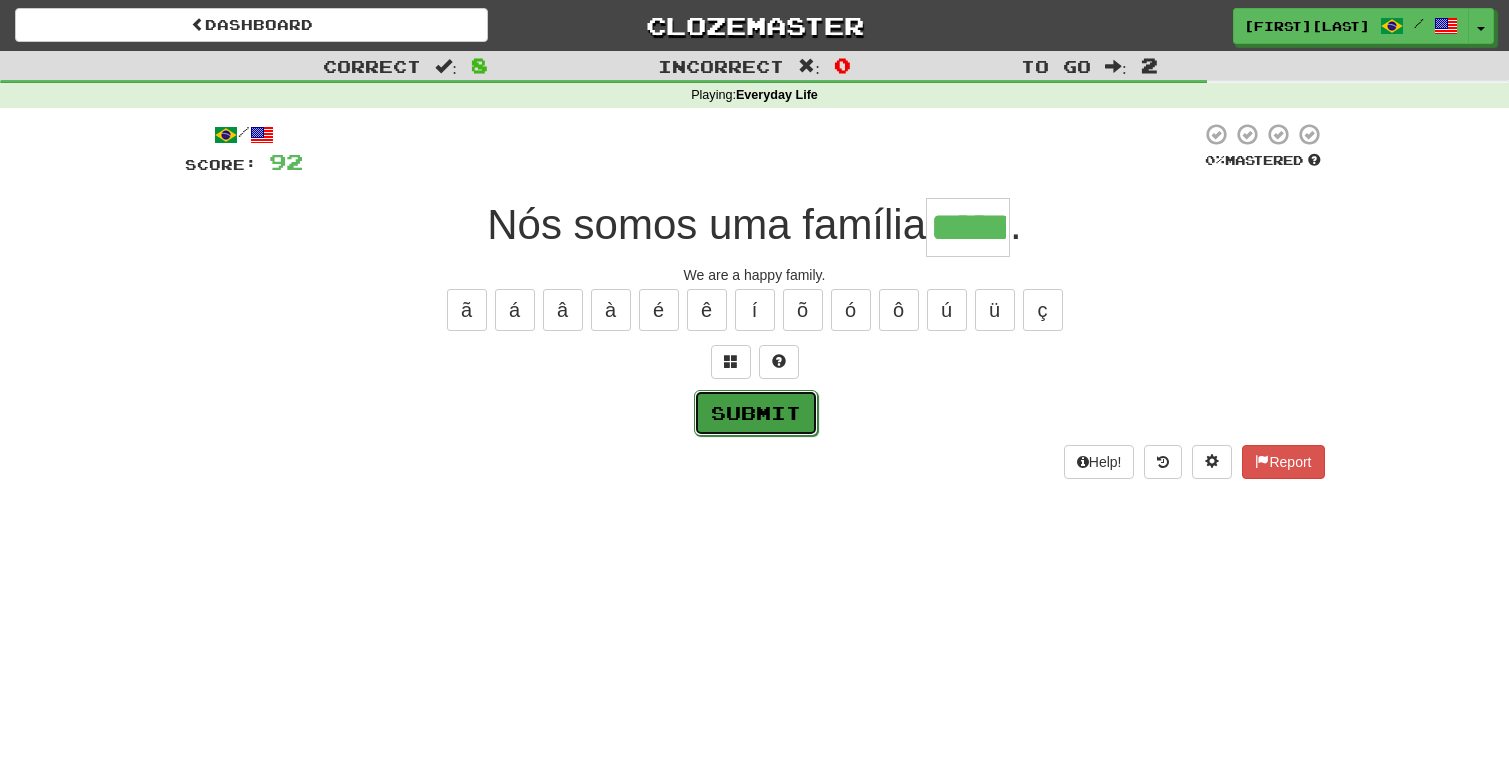 click on "Submit" at bounding box center (756, 413) 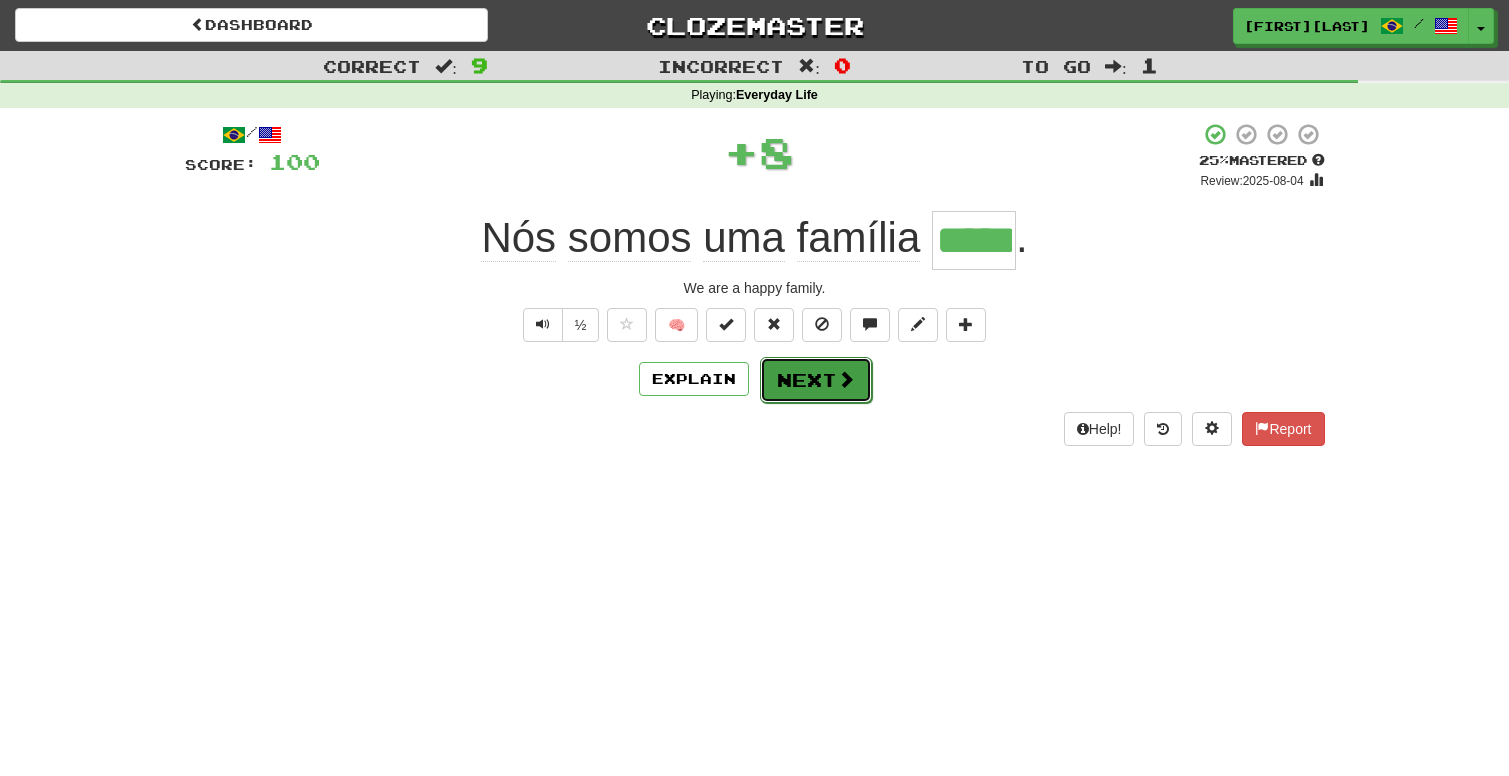 click on "Next" at bounding box center [816, 380] 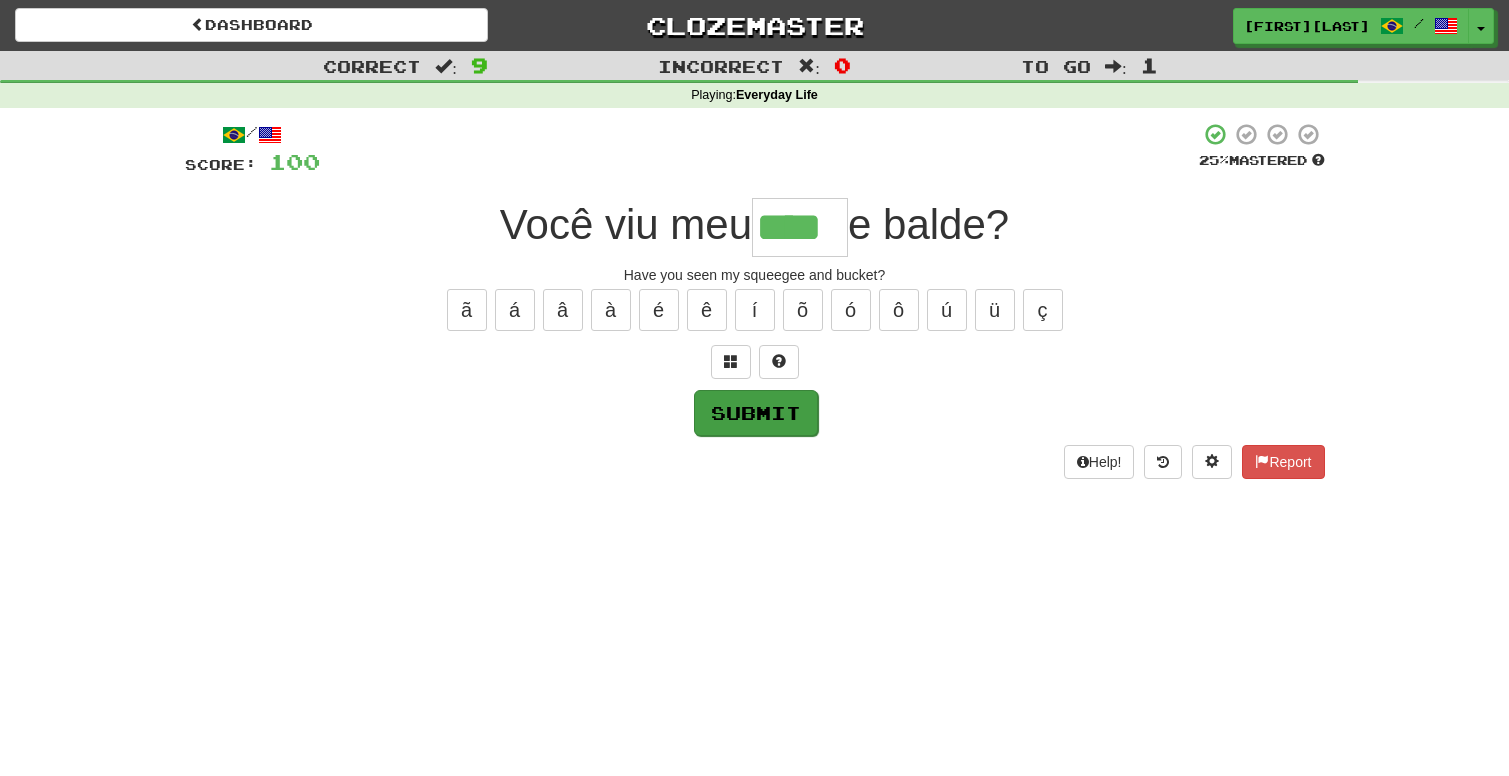 type on "****" 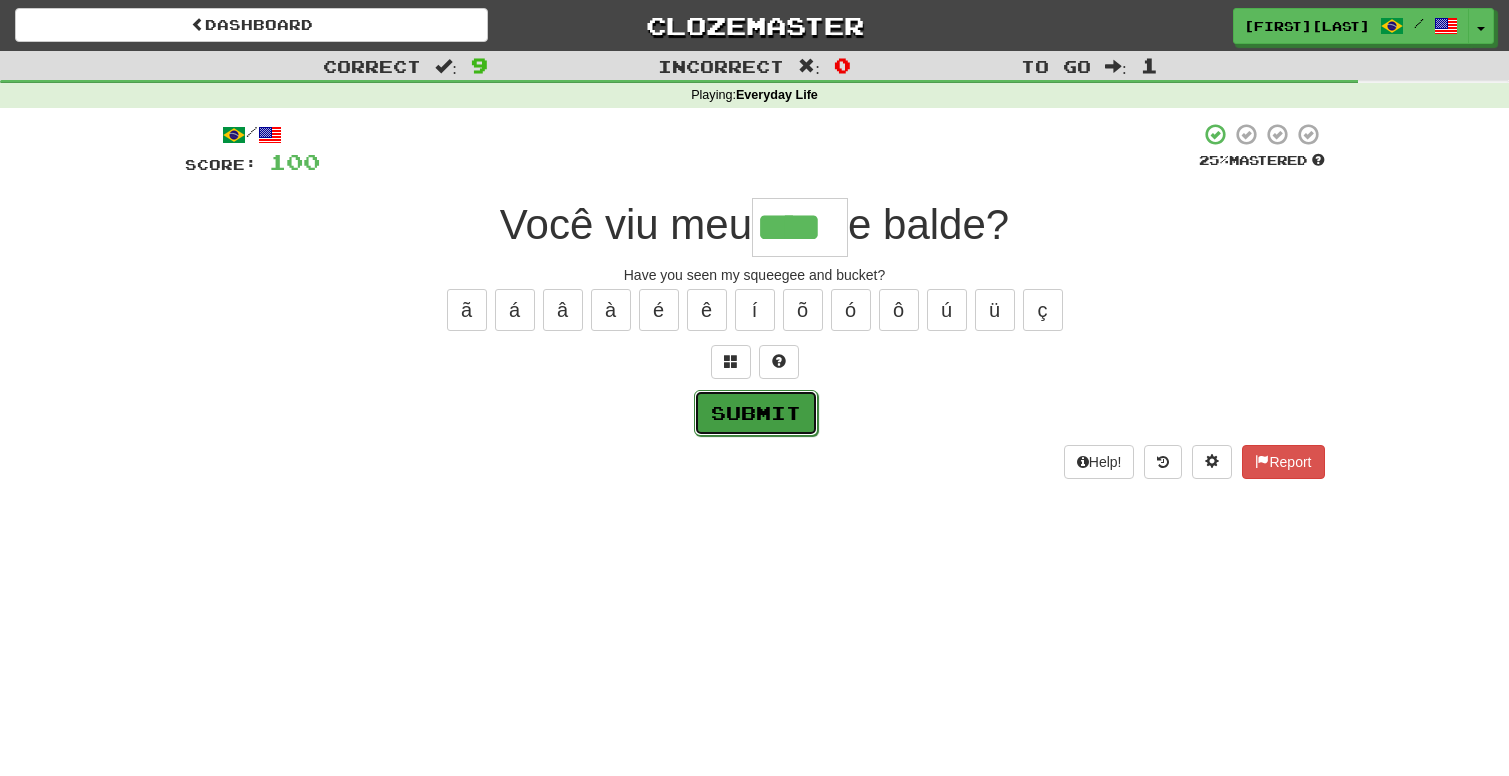 click on "Submit" at bounding box center [756, 413] 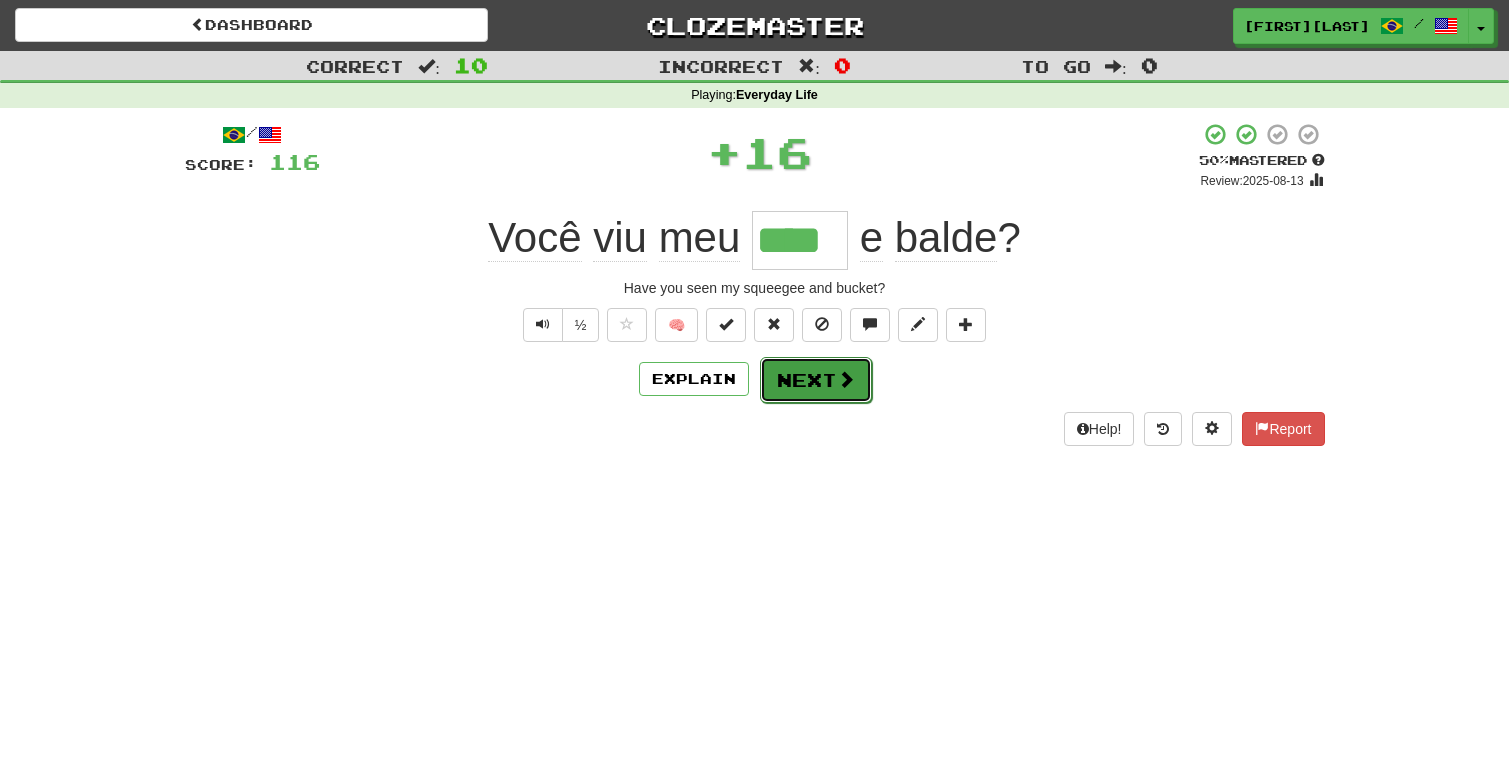 click on "Next" at bounding box center (816, 380) 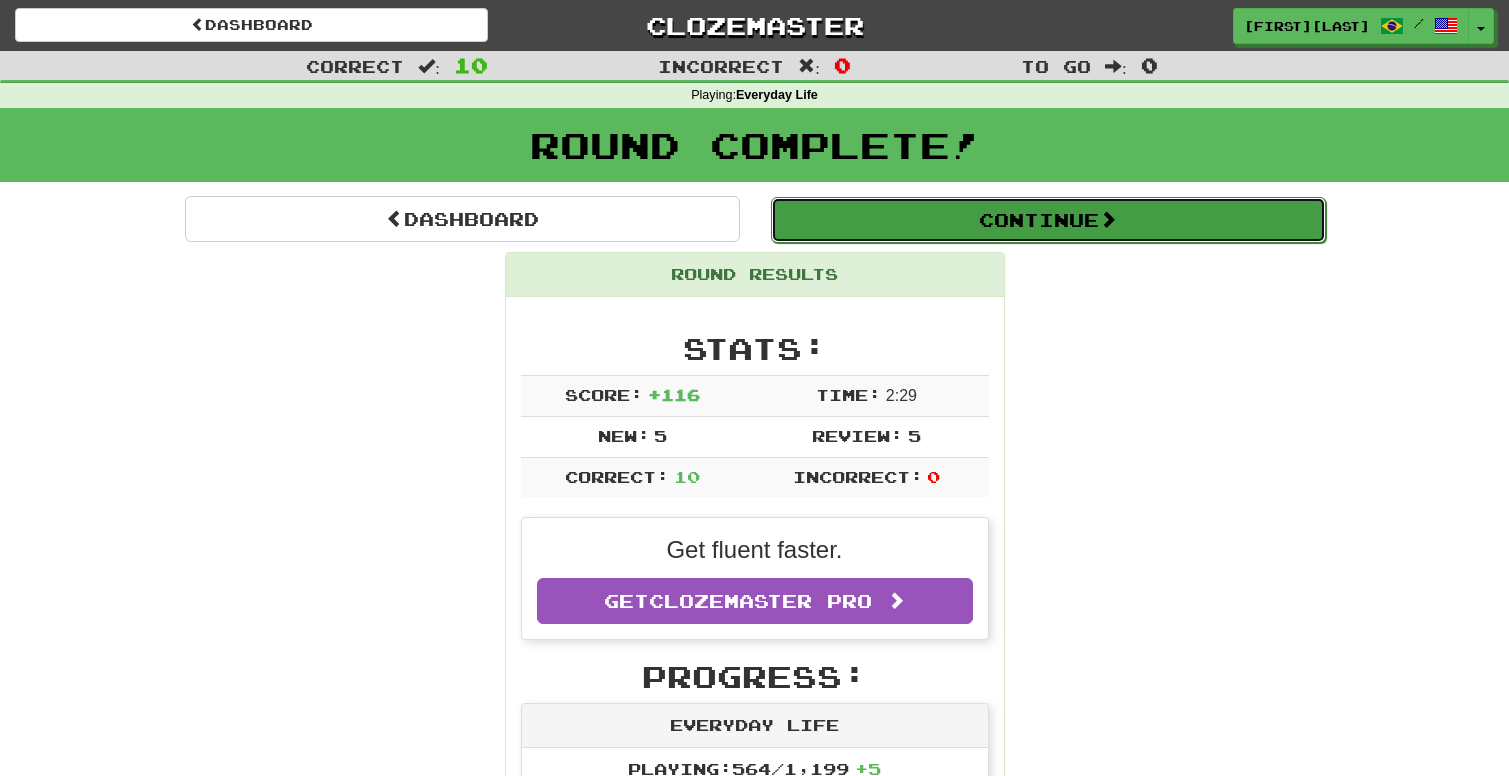 click on "Continue" at bounding box center (1048, 220) 